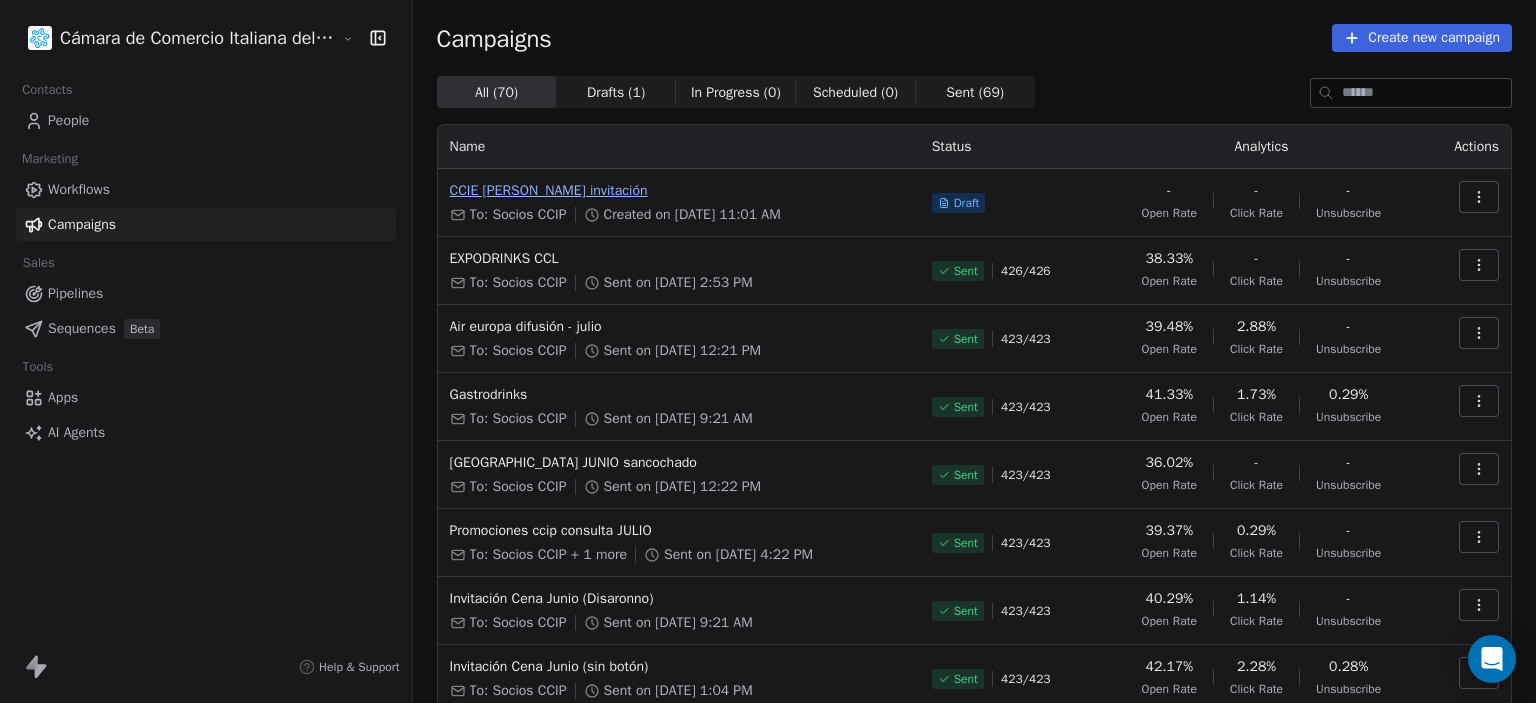 scroll, scrollTop: 0, scrollLeft: 0, axis: both 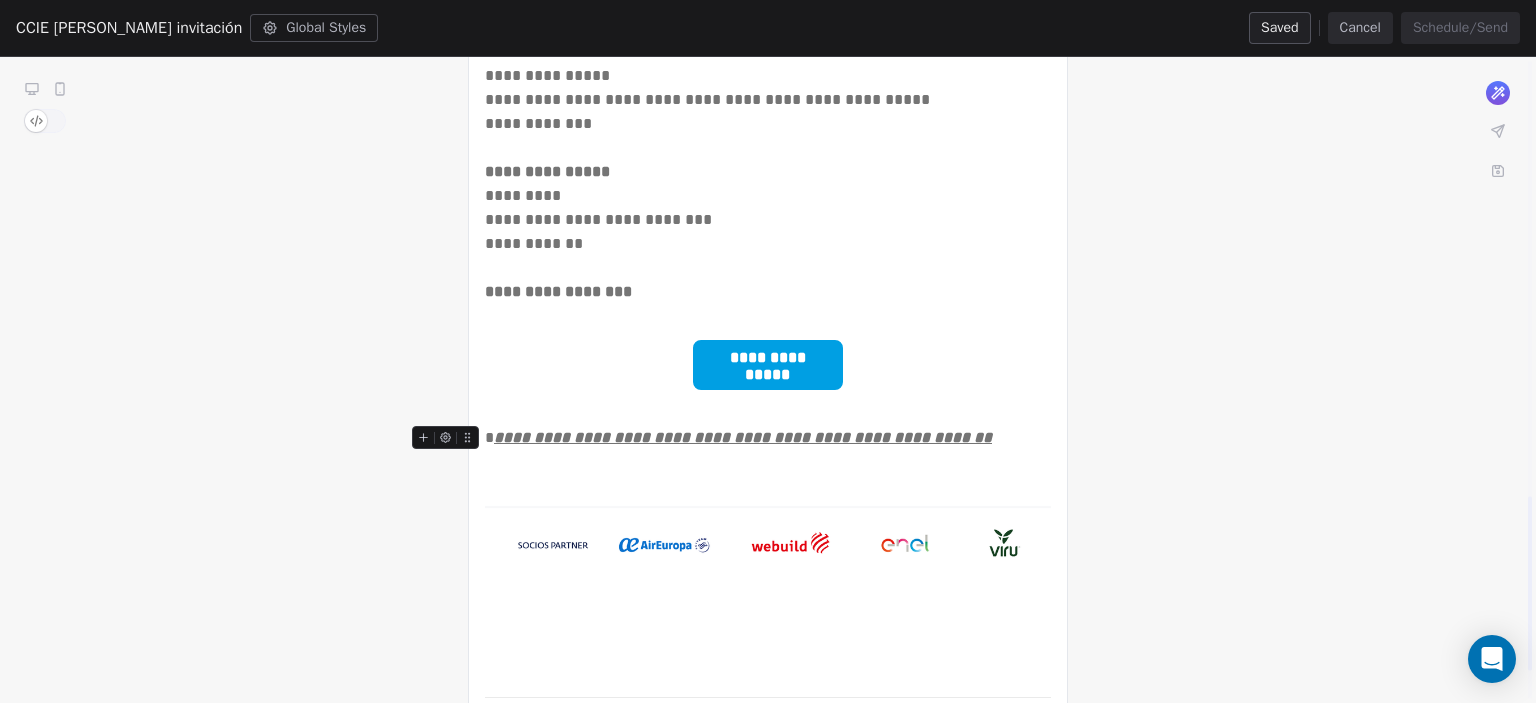 click on "**********" at bounding box center (743, 437) 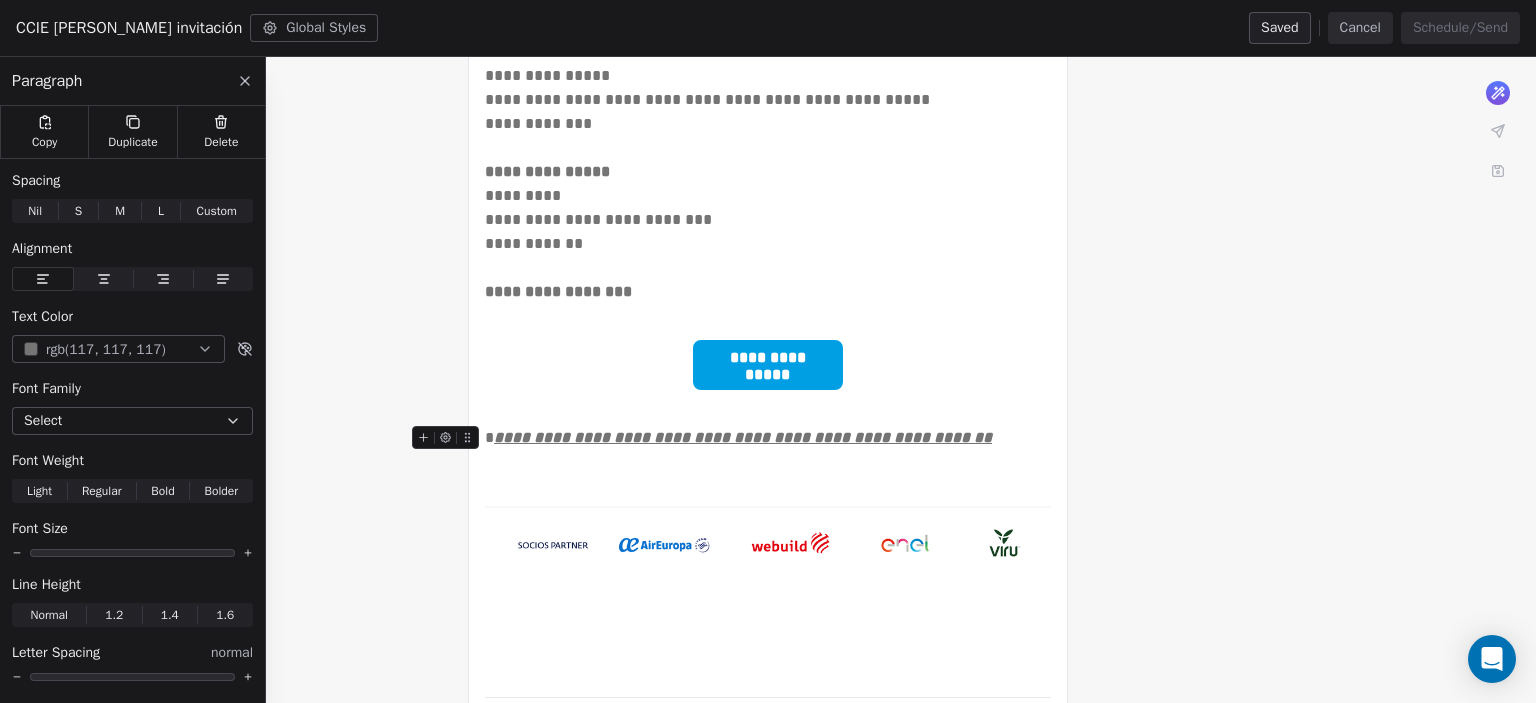 click on "**********" at bounding box center [743, 437] 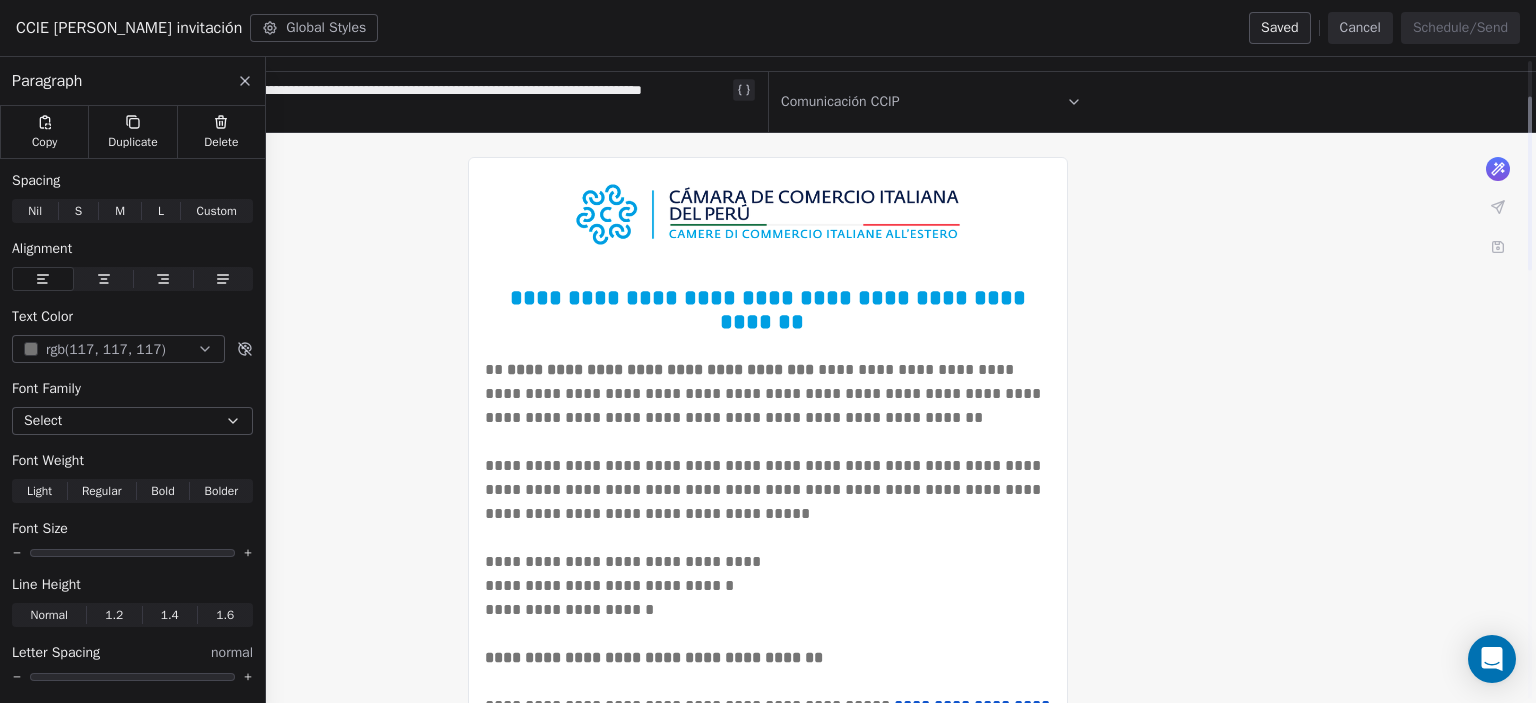 scroll, scrollTop: 0, scrollLeft: 0, axis: both 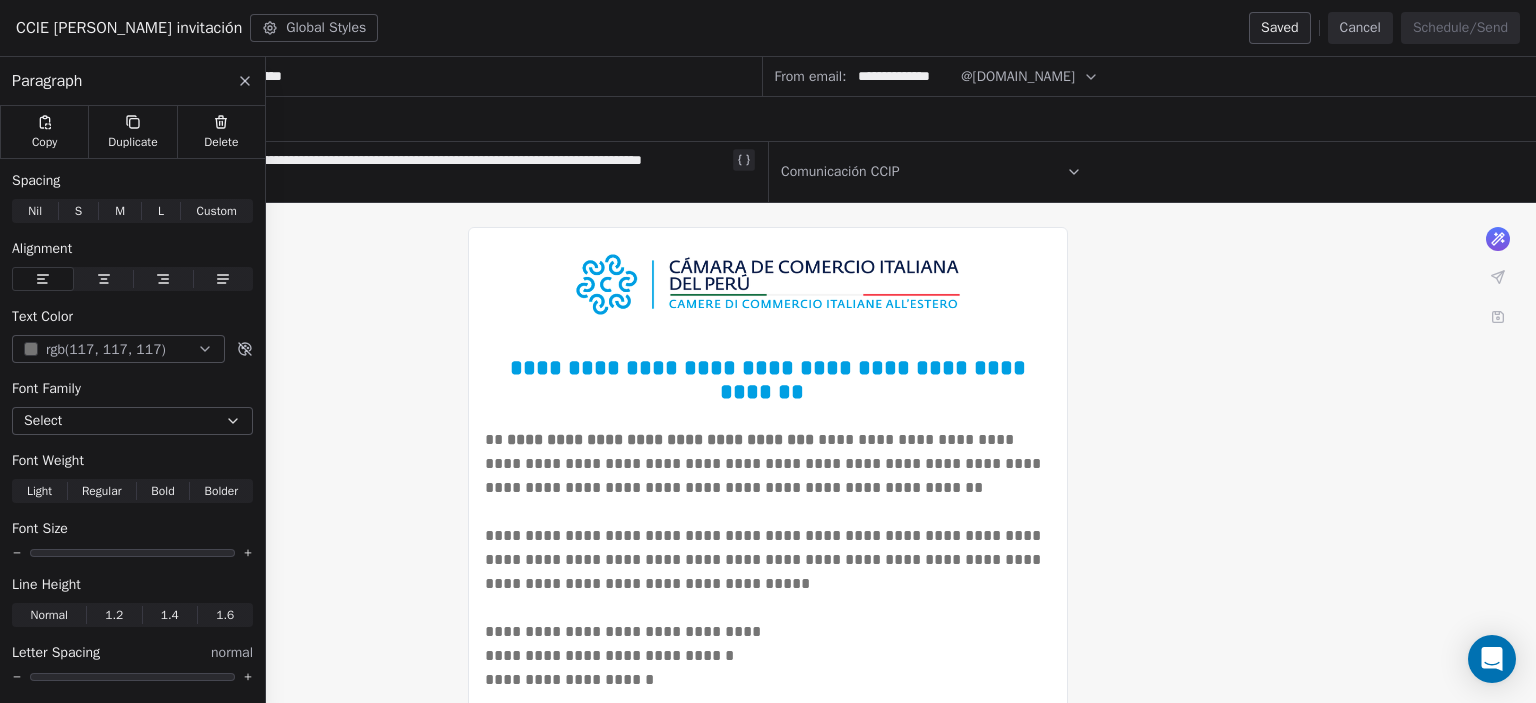 click on "**********" at bounding box center [768, 1332] 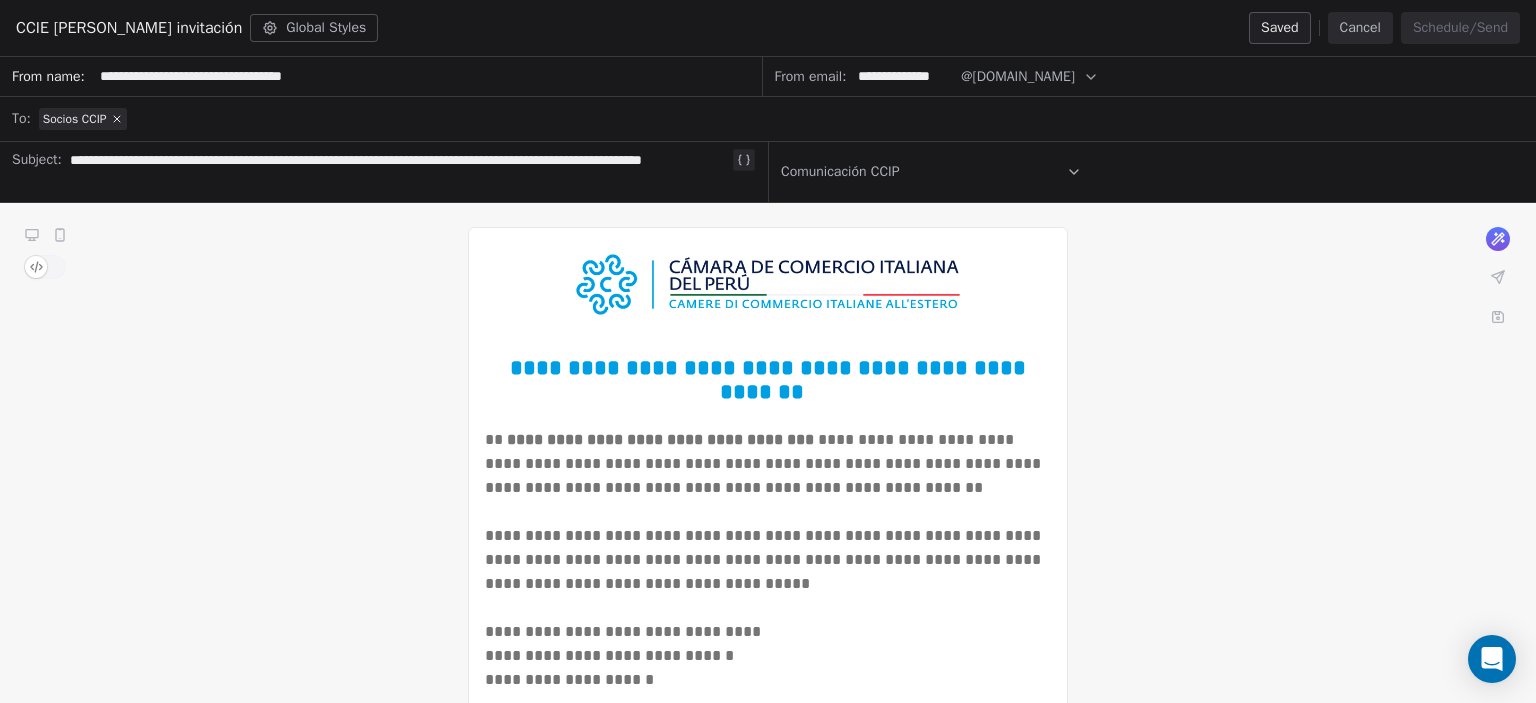 click on "**********" at bounding box center (399, 172) 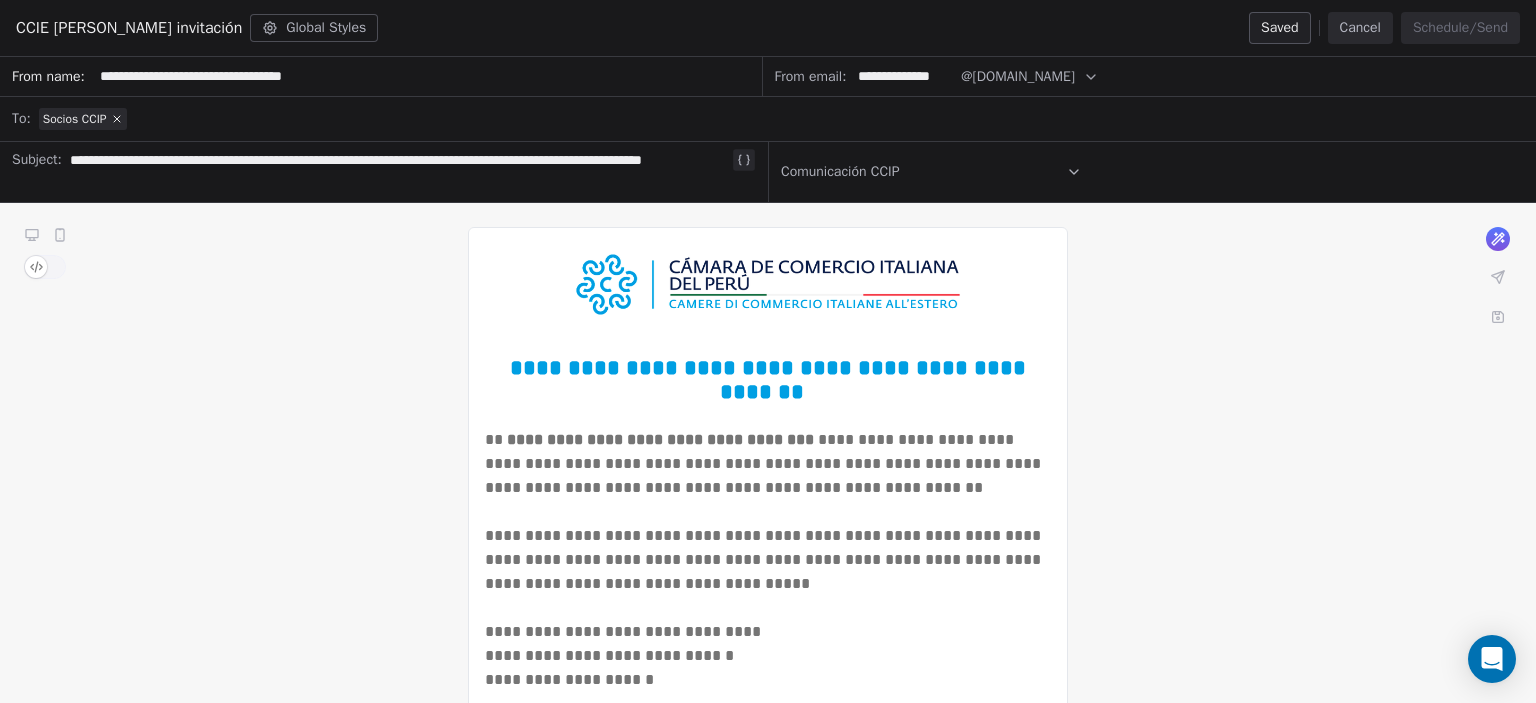 type 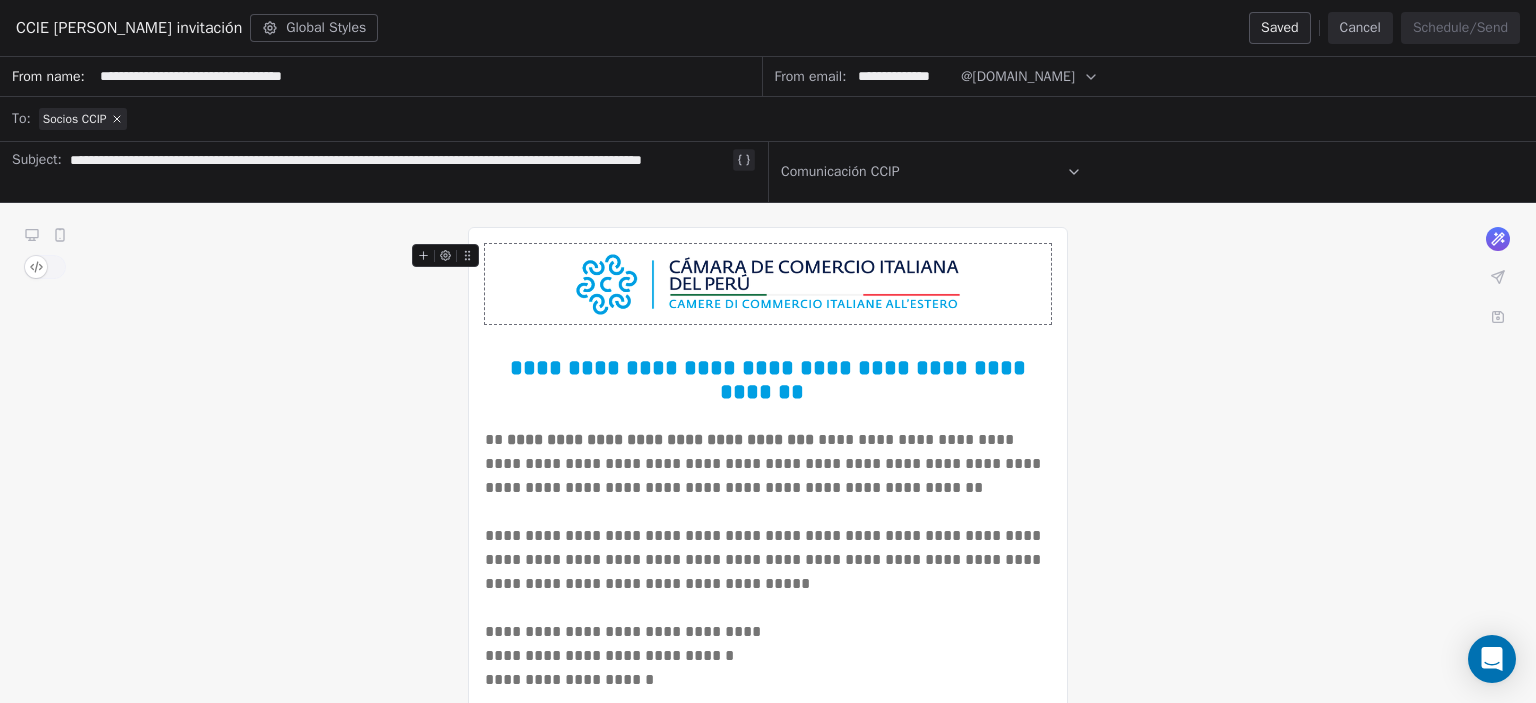 click on "**********" at bounding box center (768, 1332) 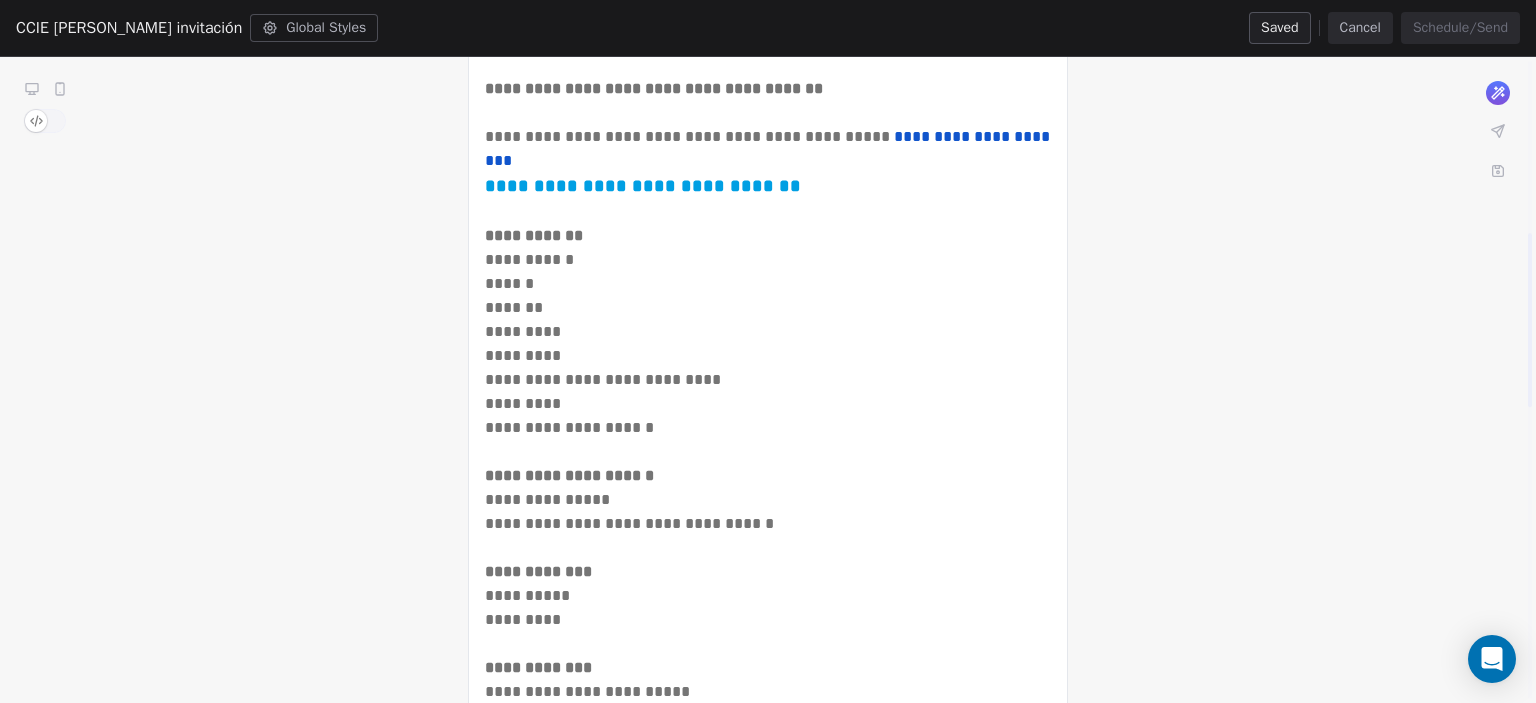 scroll, scrollTop: 0, scrollLeft: 0, axis: both 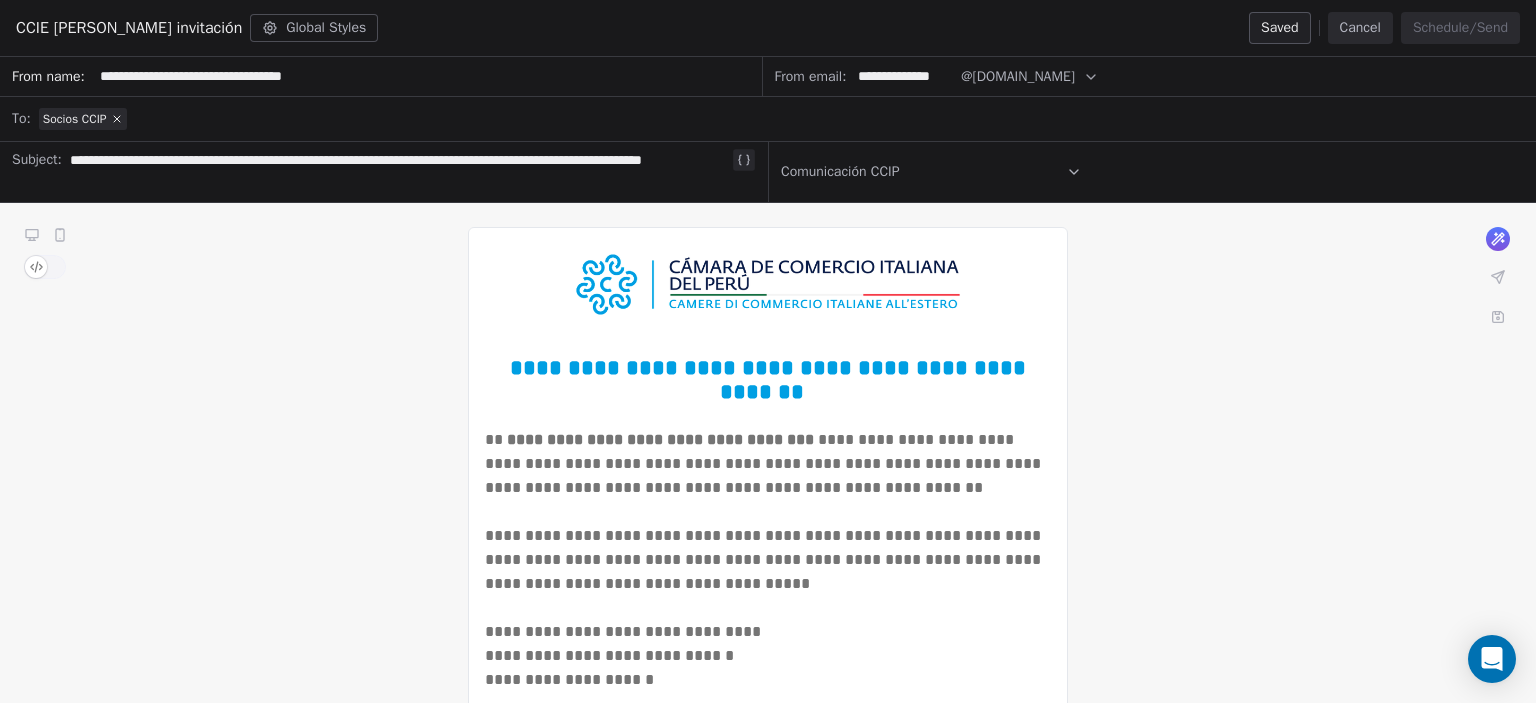 click on "Cancel" at bounding box center (1360, 28) 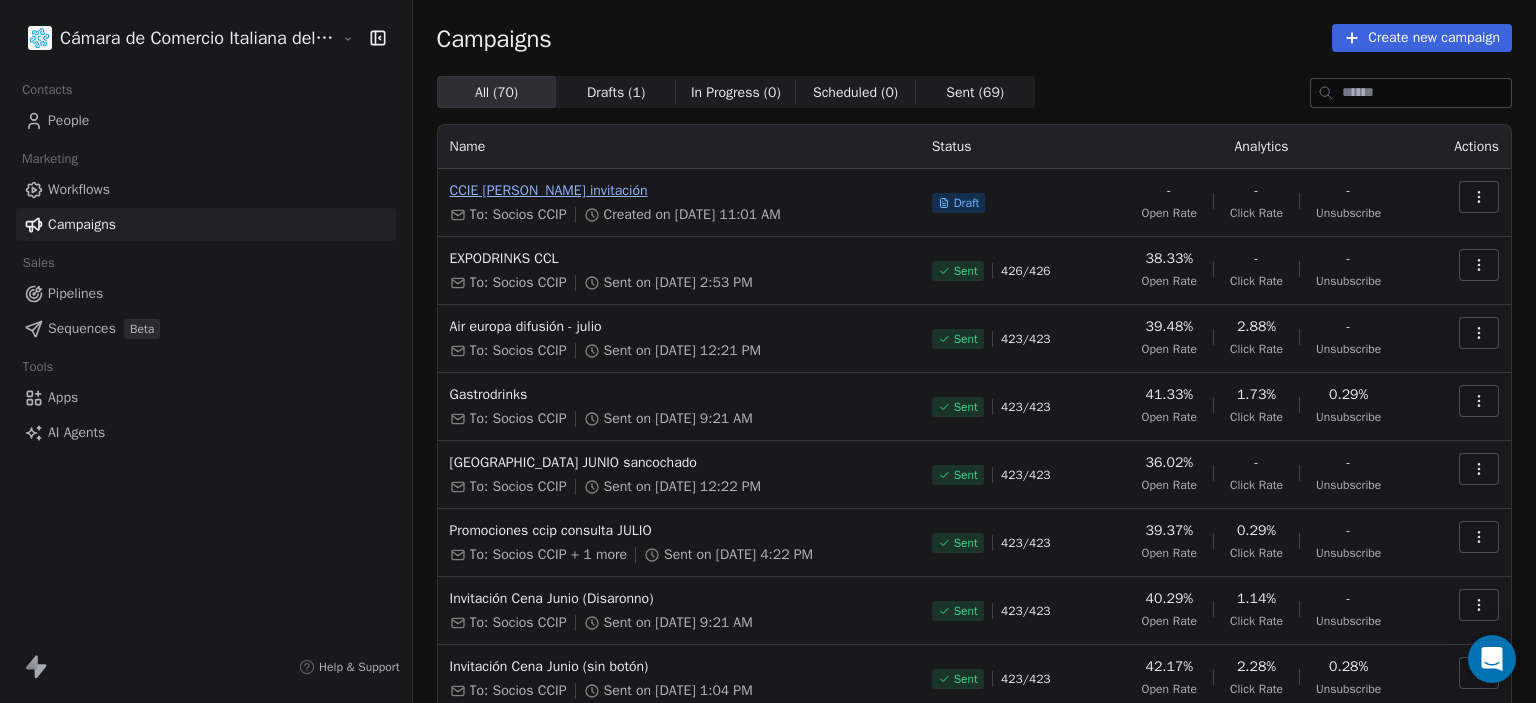 click on "CCIE [PERSON_NAME] invitación" at bounding box center (679, 191) 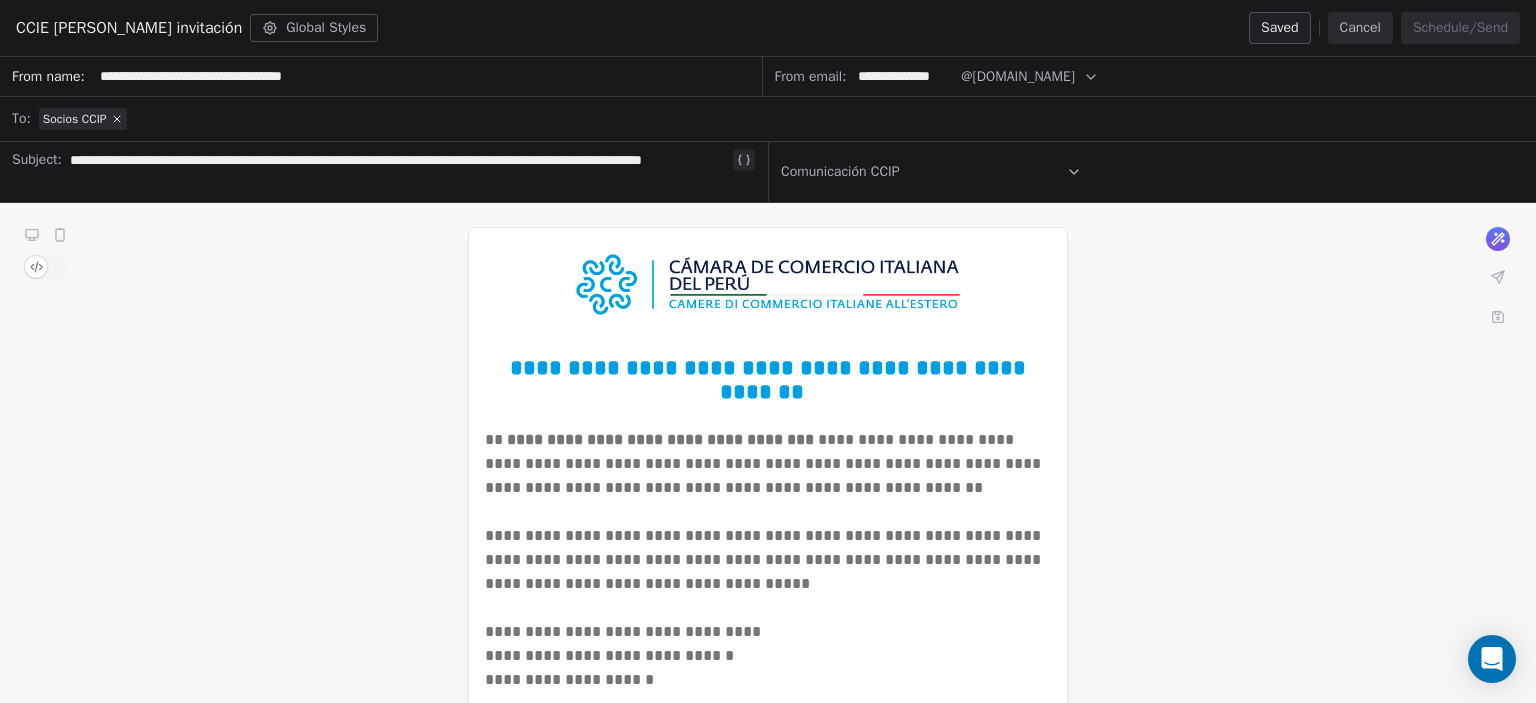click on "**********" at bounding box center (903, 76) 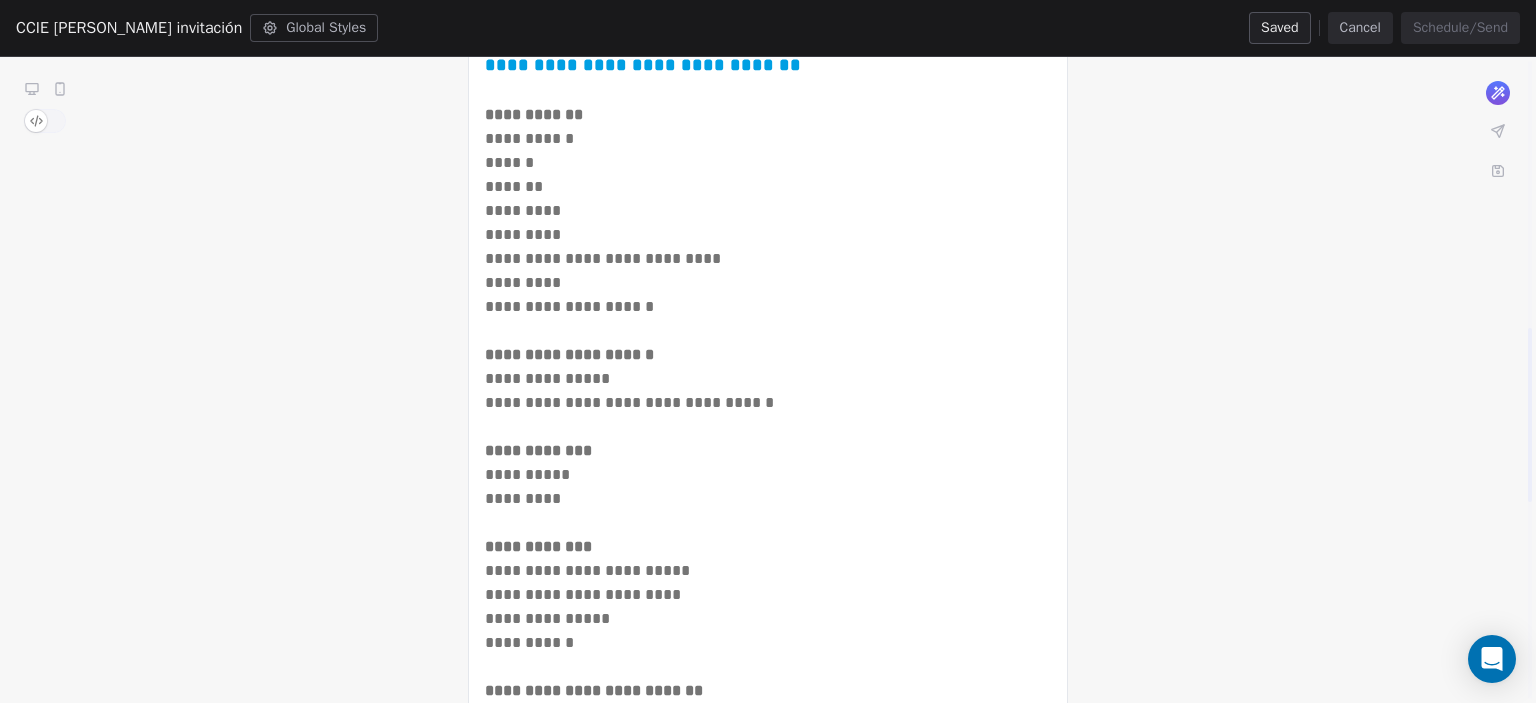 scroll, scrollTop: 0, scrollLeft: 0, axis: both 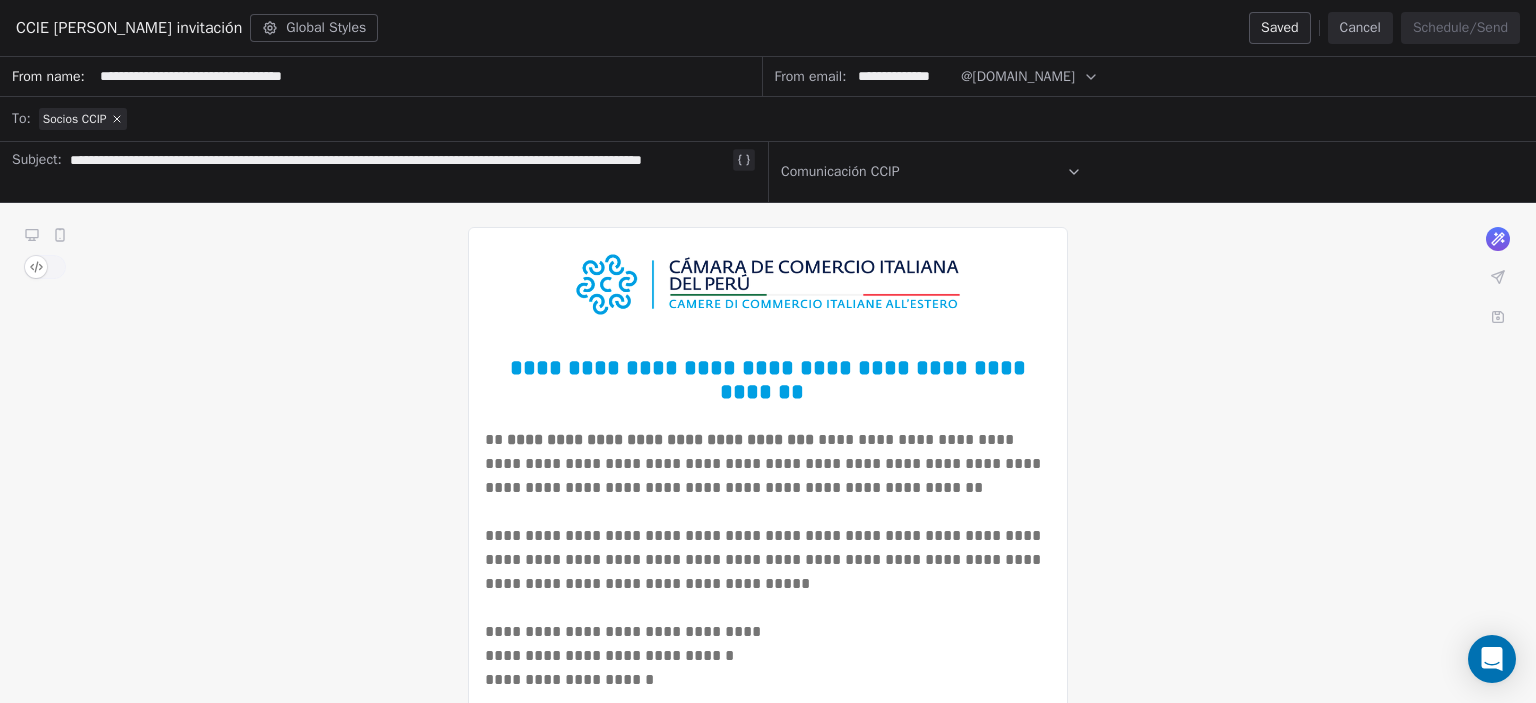 click 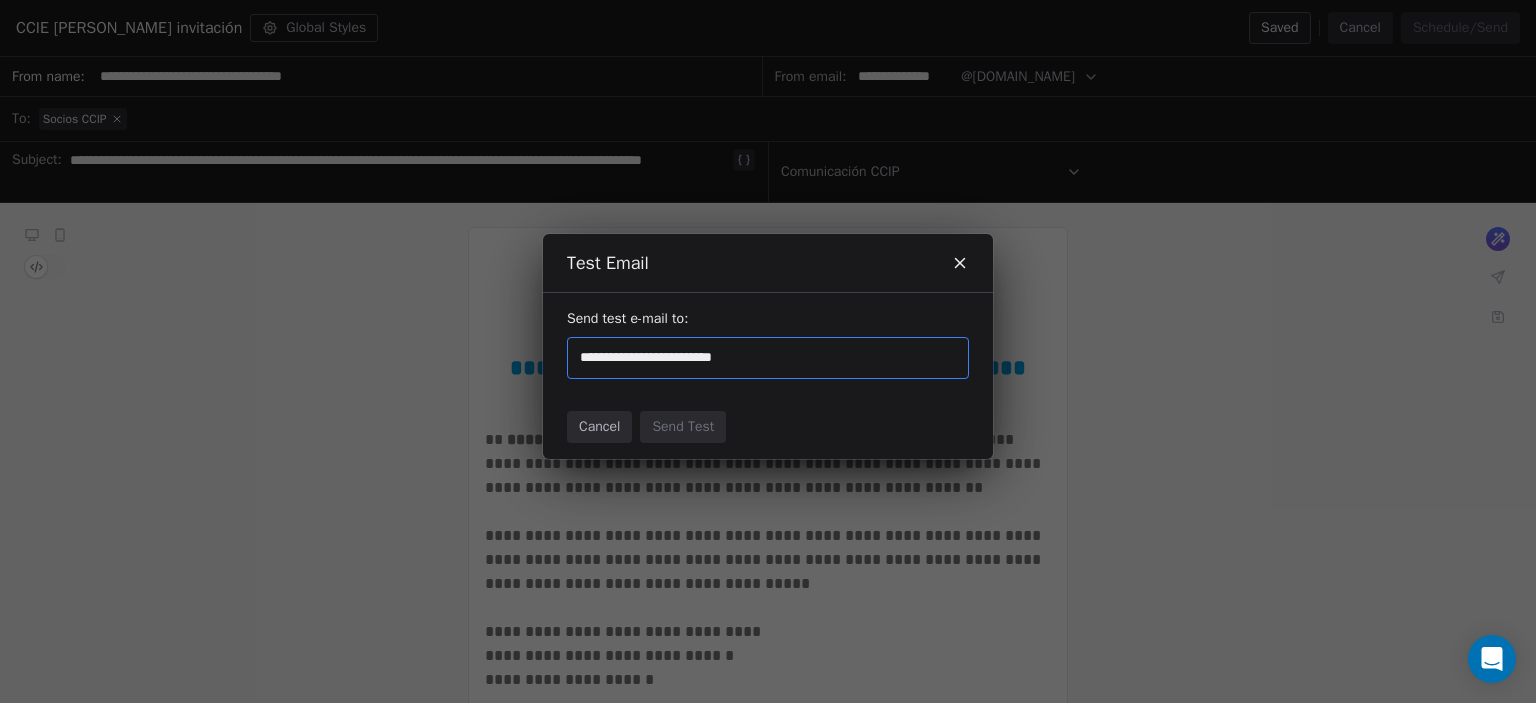 type on "**********" 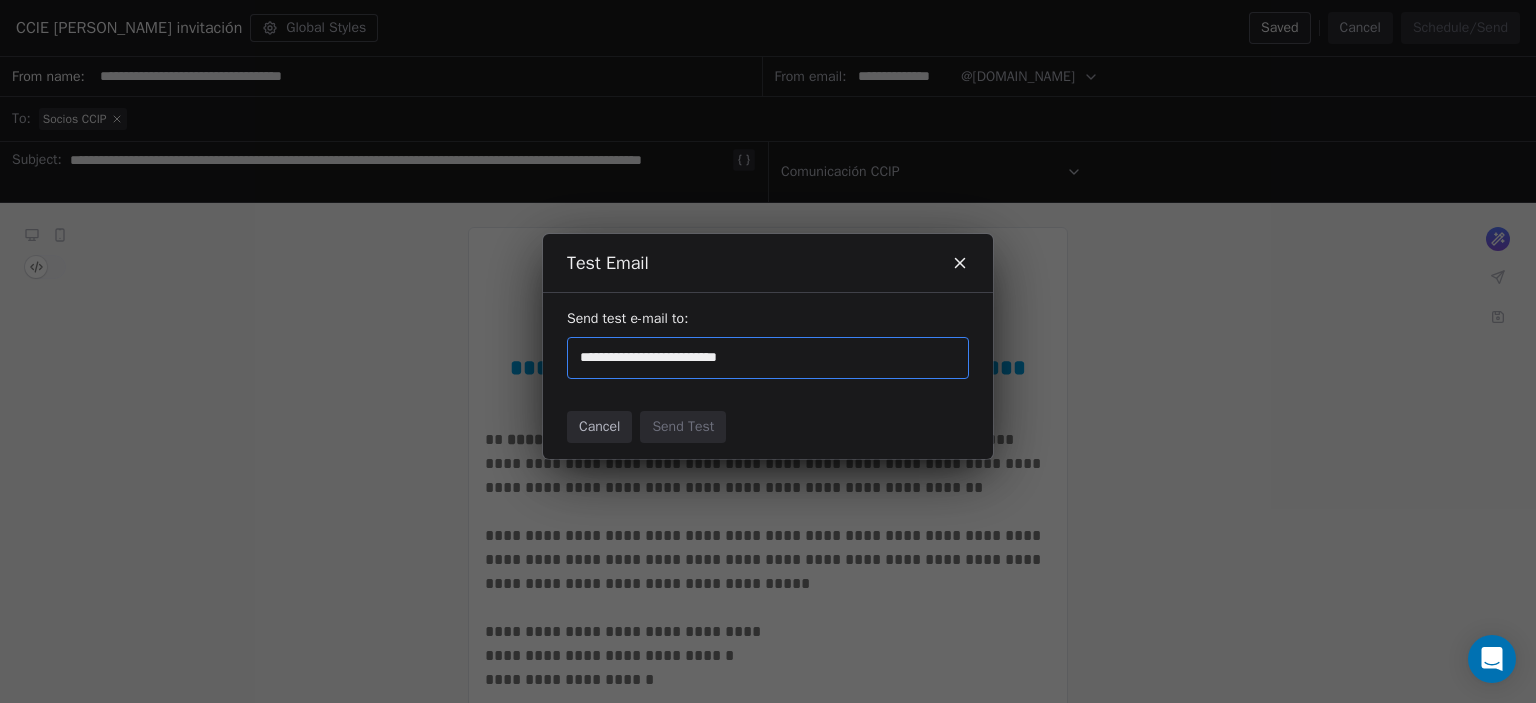 type 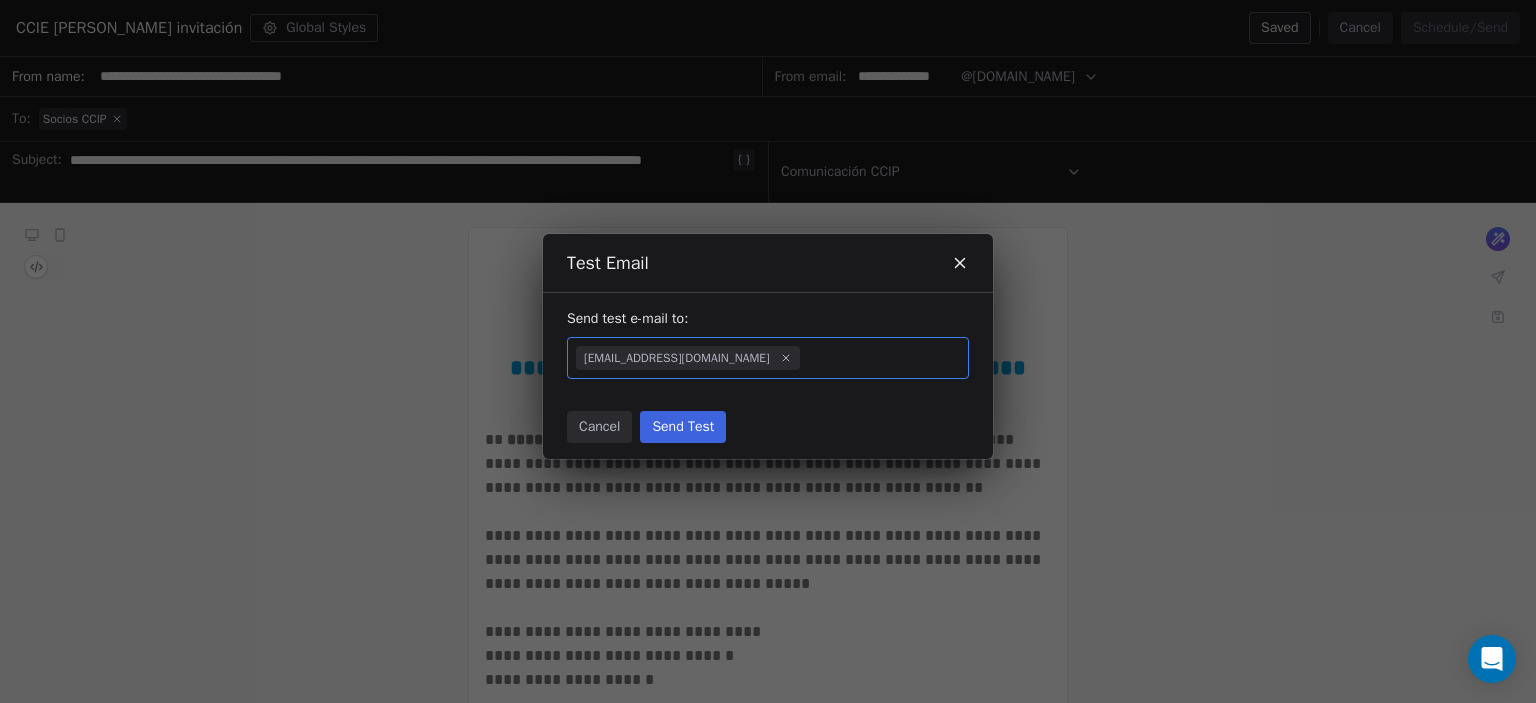 click on "Send Test" at bounding box center (683, 427) 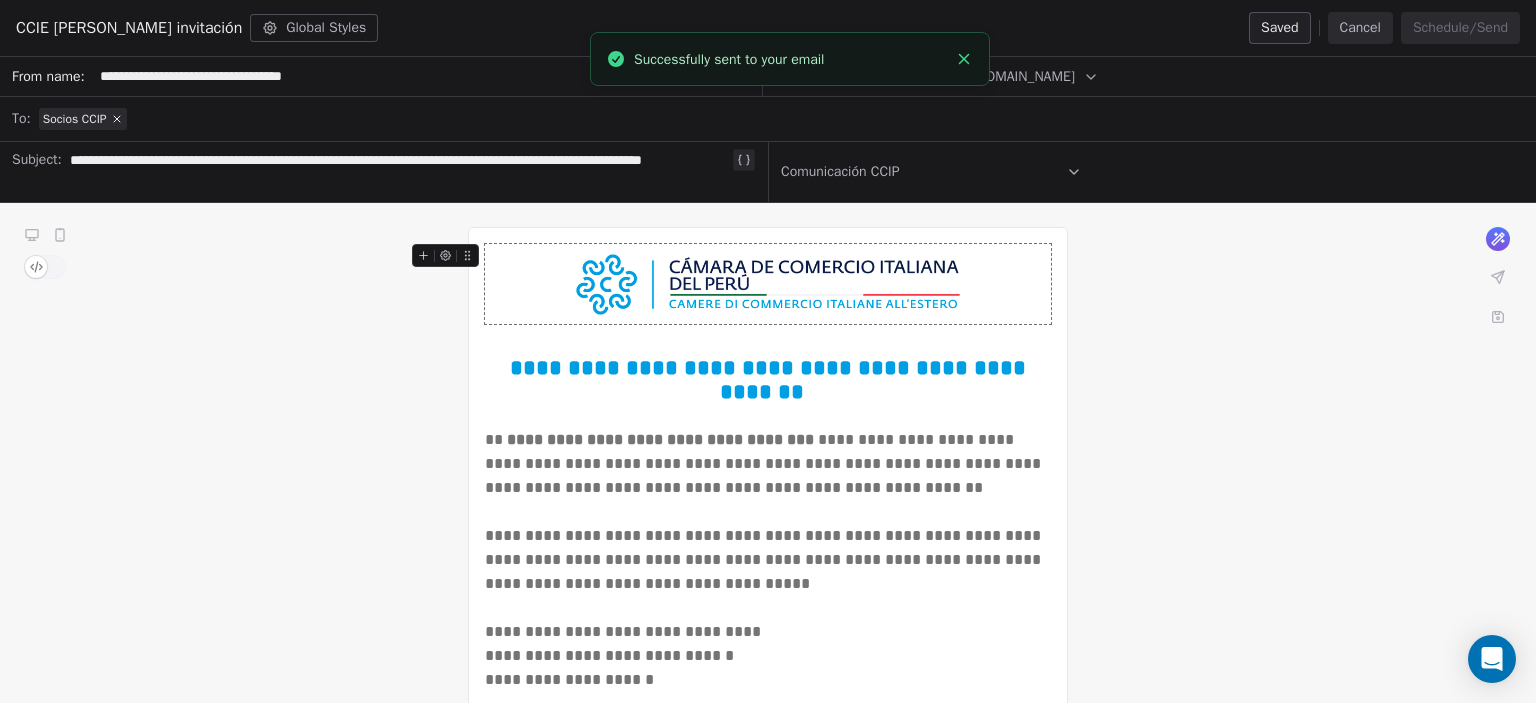 click on "Cancel" at bounding box center [1360, 28] 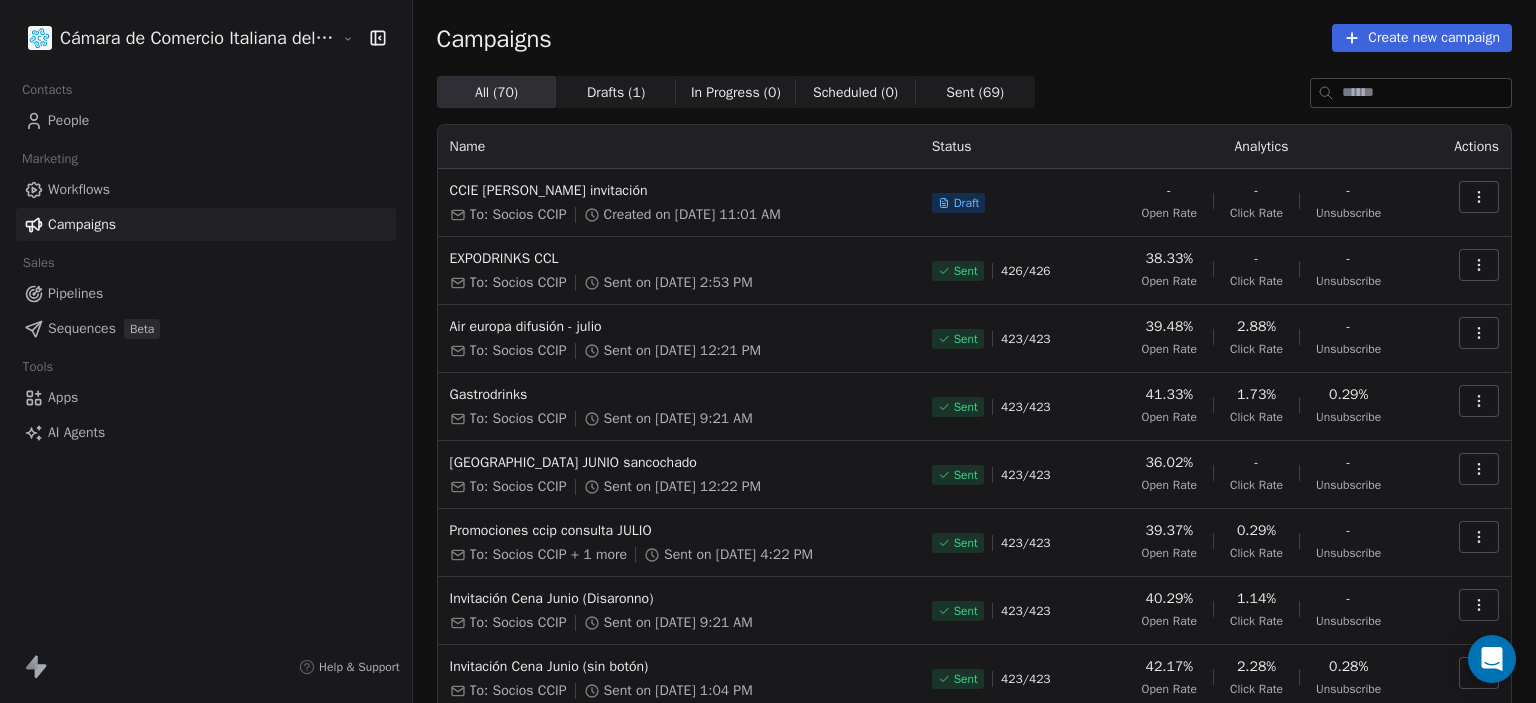 click at bounding box center [1479, 197] 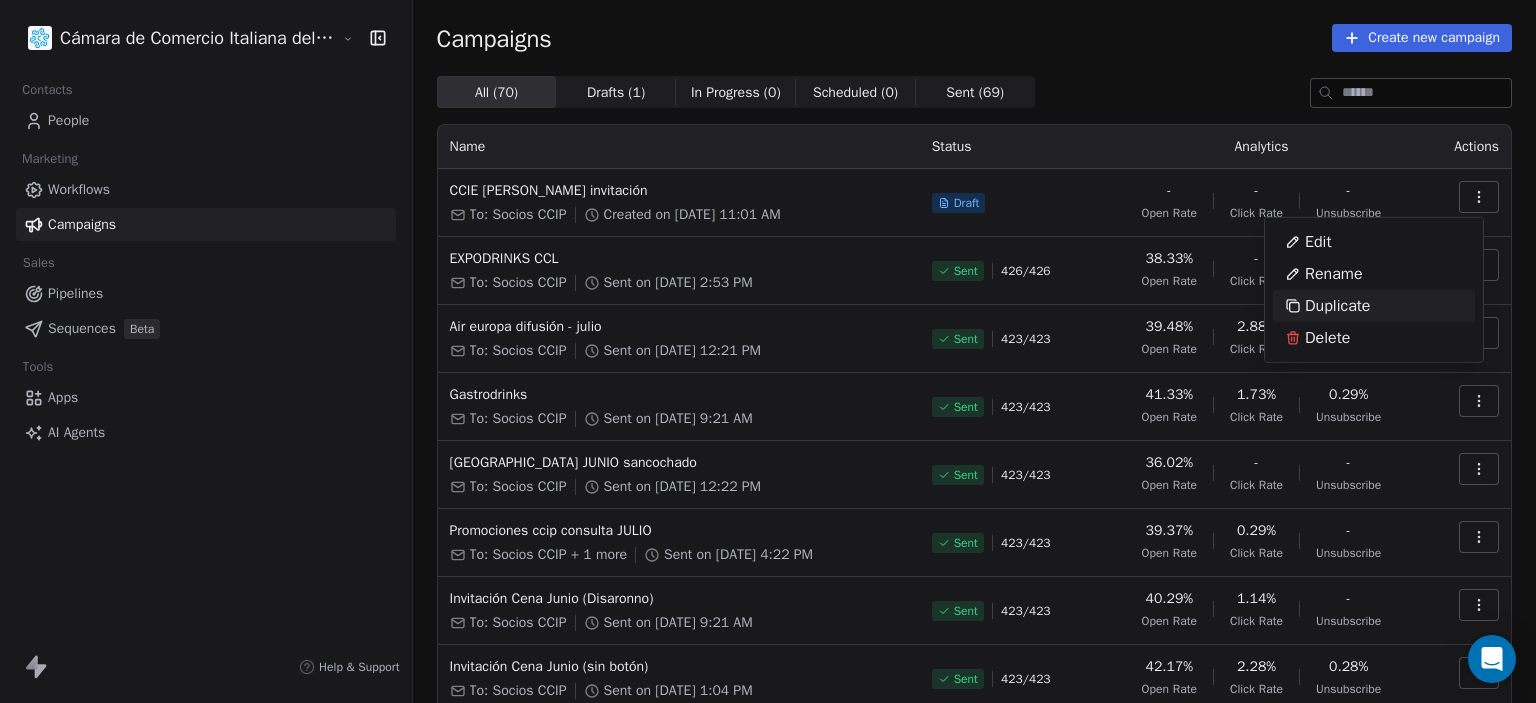 click on "Duplicate" at bounding box center [1337, 306] 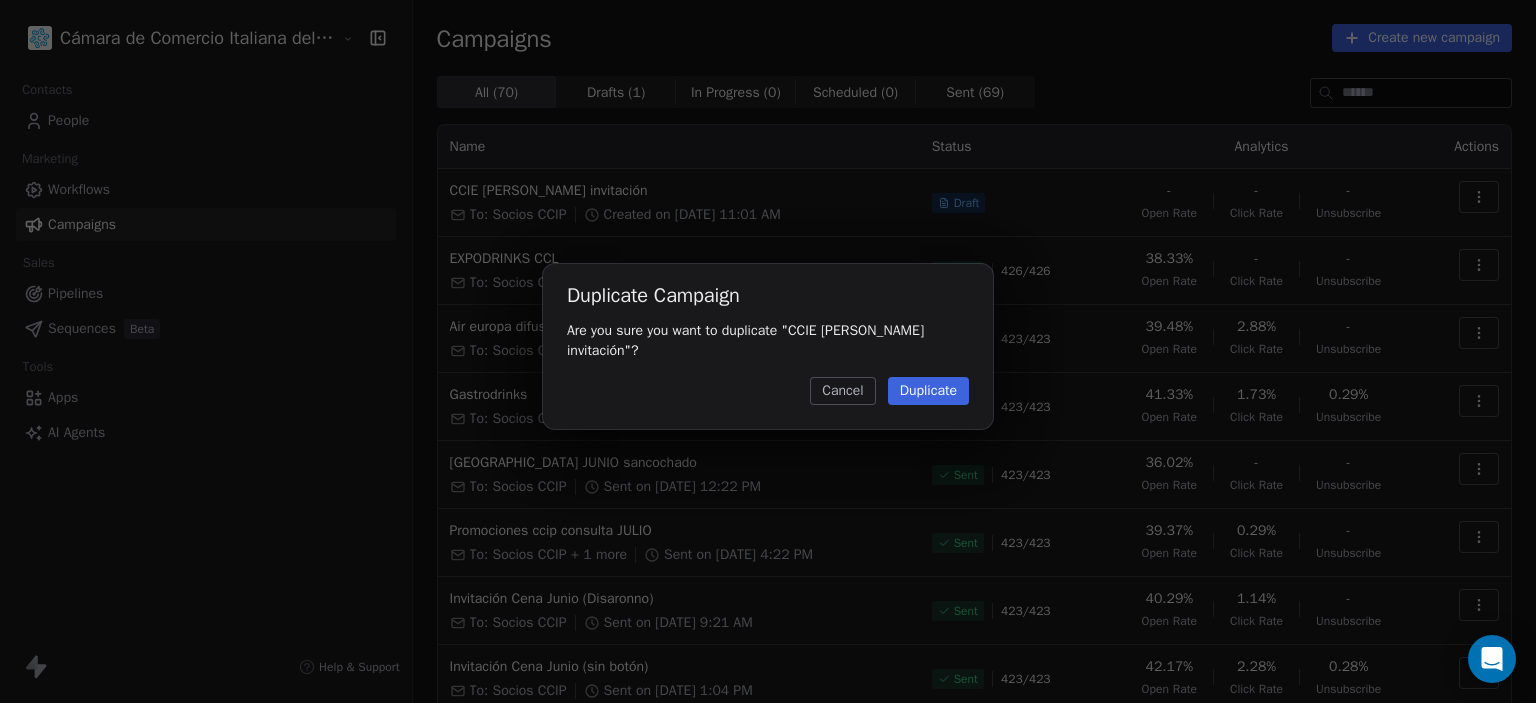 click on "Duplicate" at bounding box center [928, 391] 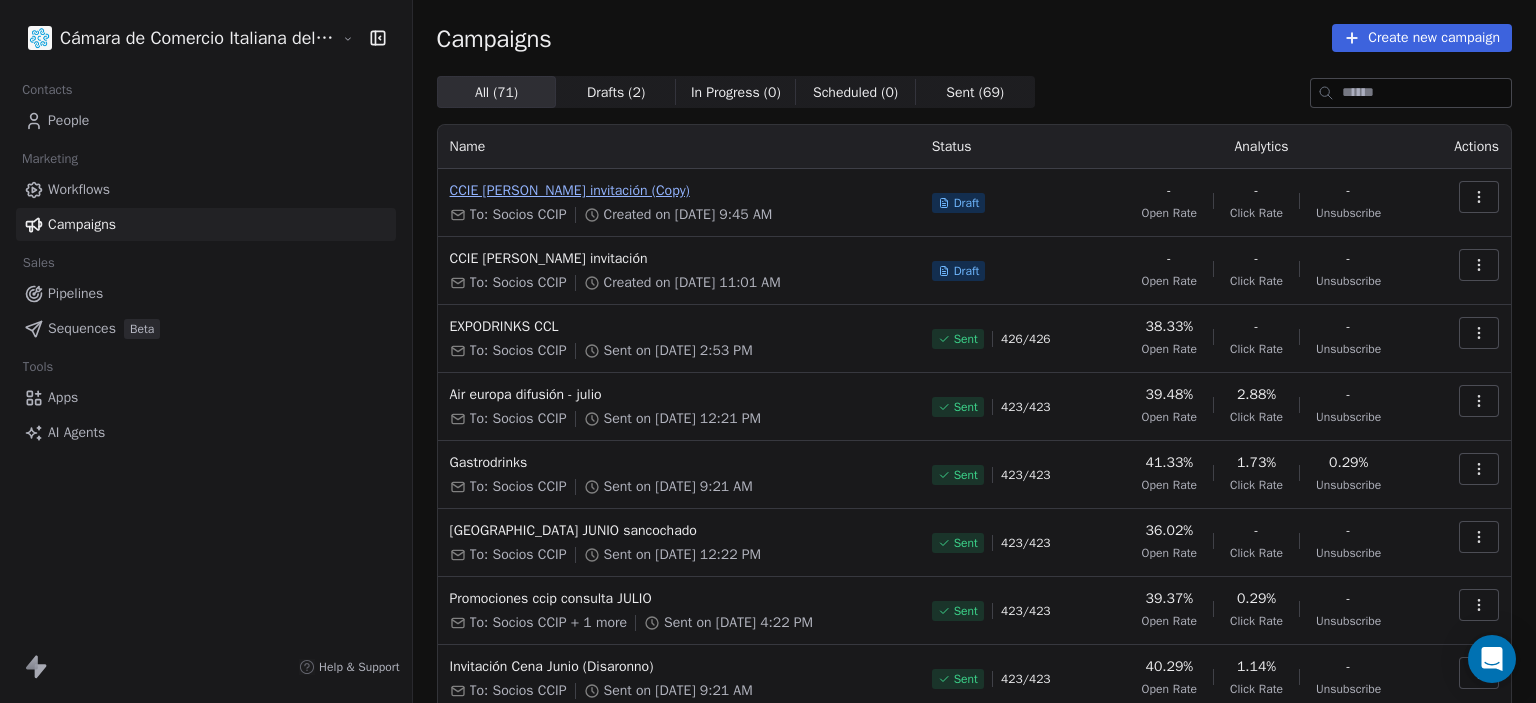 click on "CCIE Rosario invitación (Copy)" at bounding box center [679, 191] 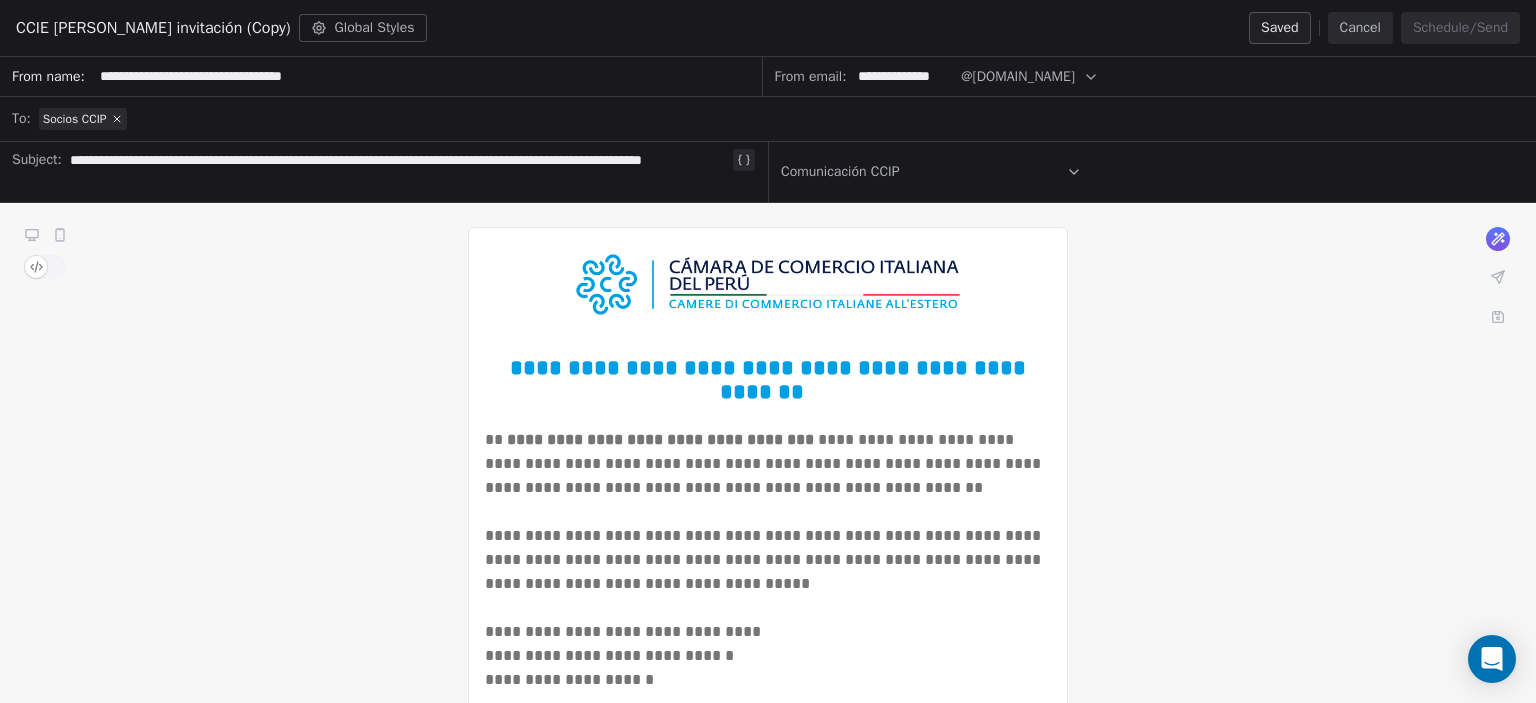 click on "**********" at bounding box center (427, 76) 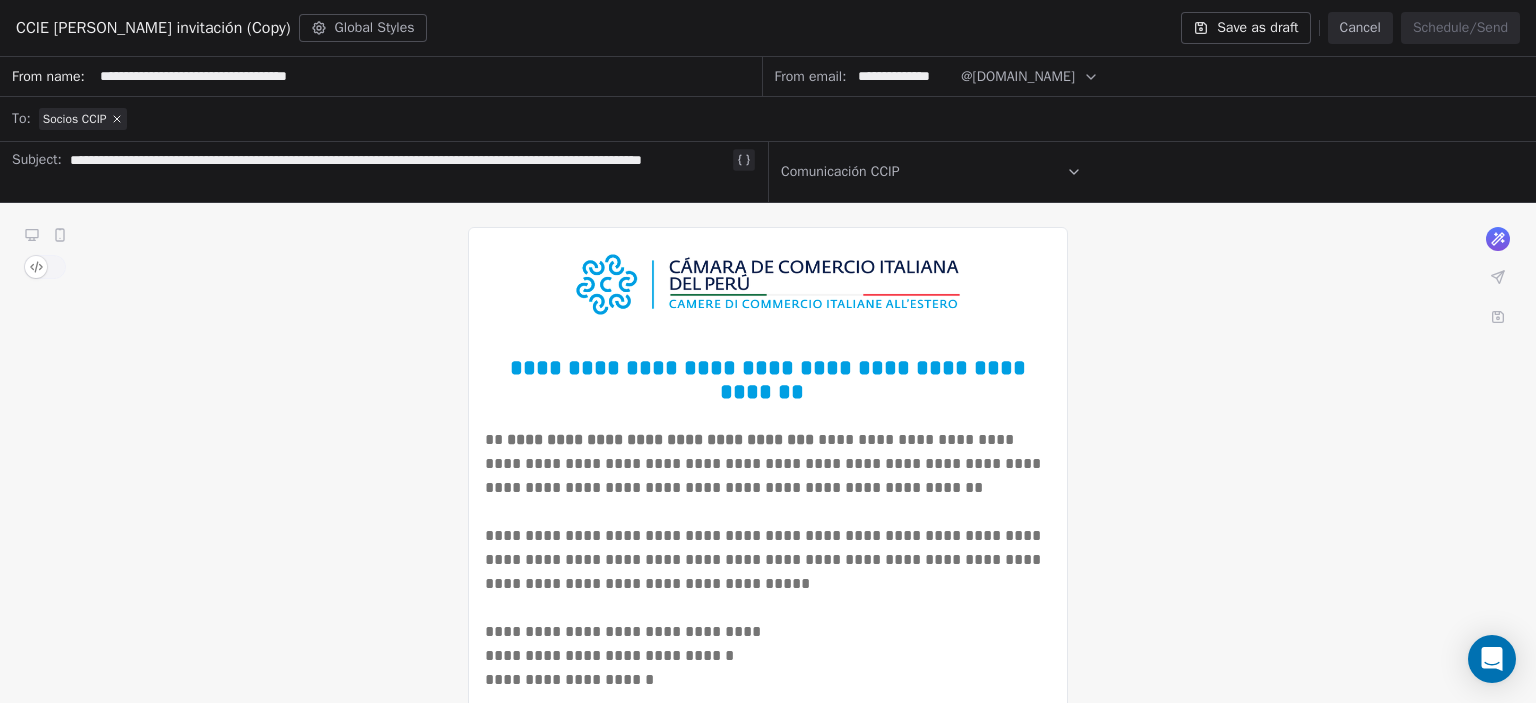 type on "**********" 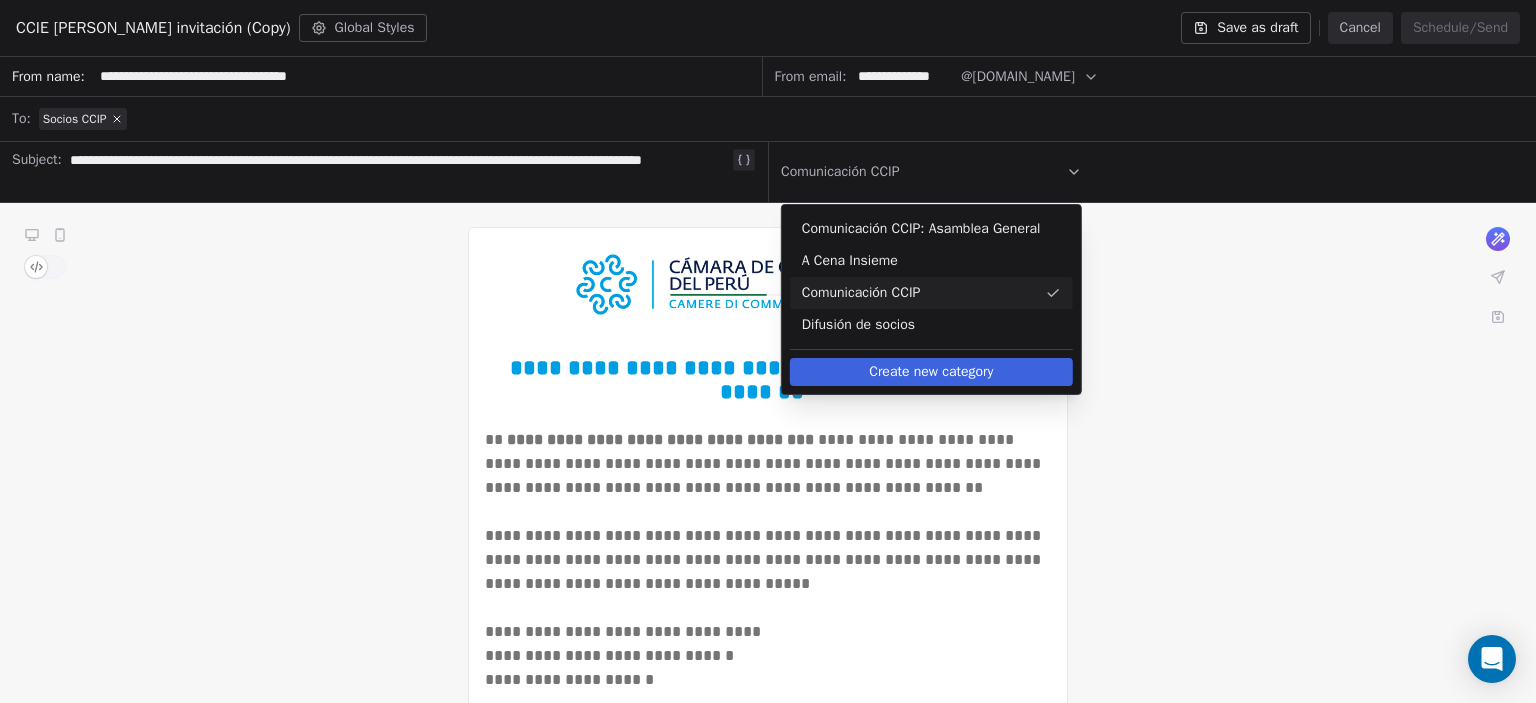 click on "Comunicación CCIP" at bounding box center (919, 293) 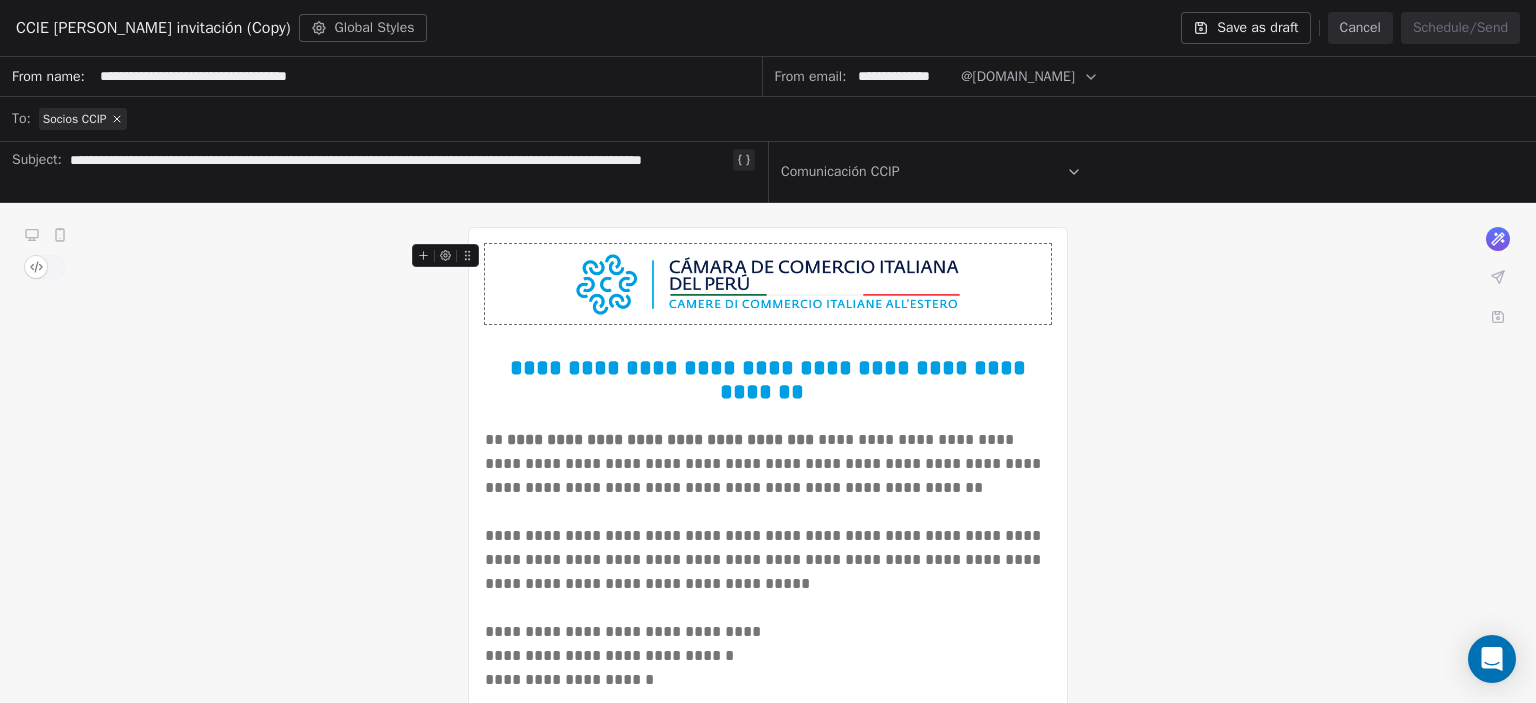 click on "Comunicación CCIP" at bounding box center (840, 172) 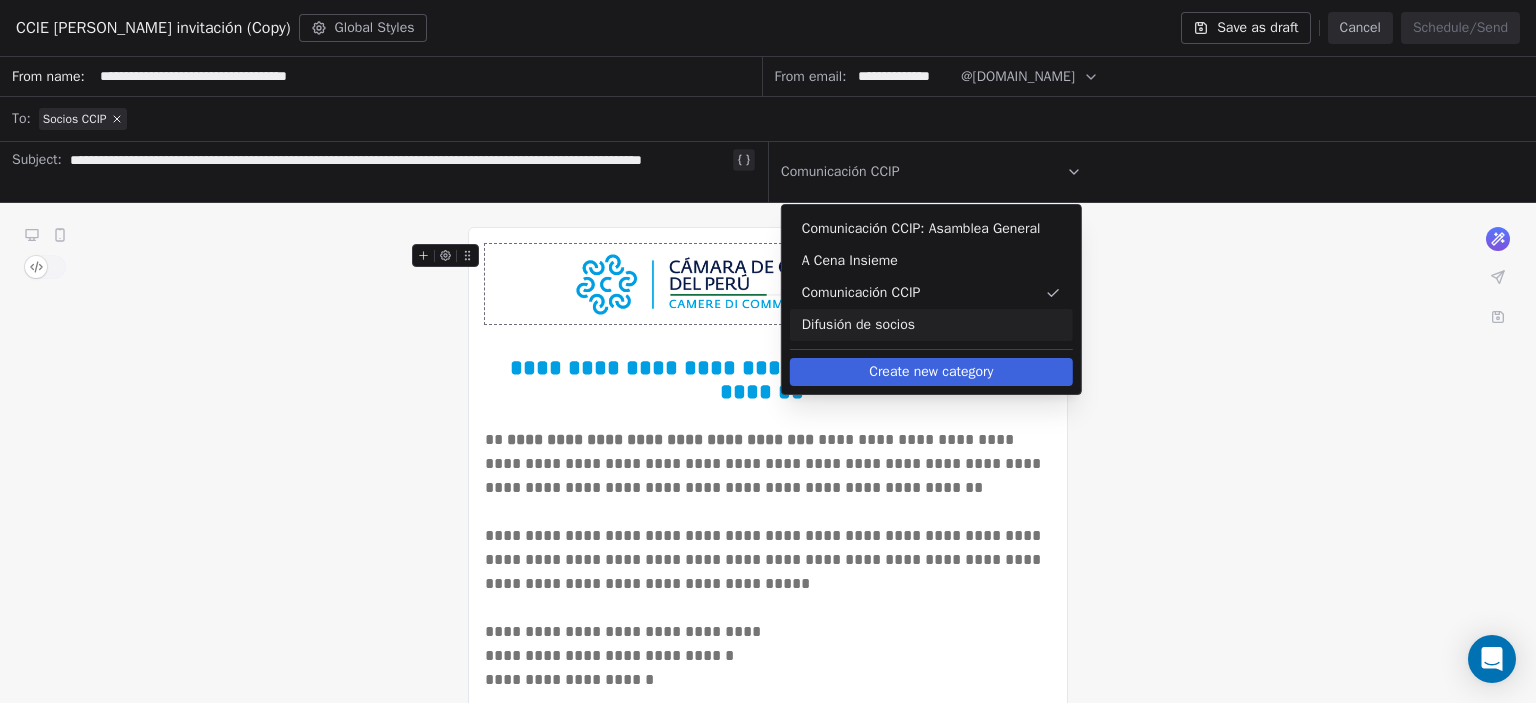 click on "Difusión de socios" at bounding box center [931, 325] 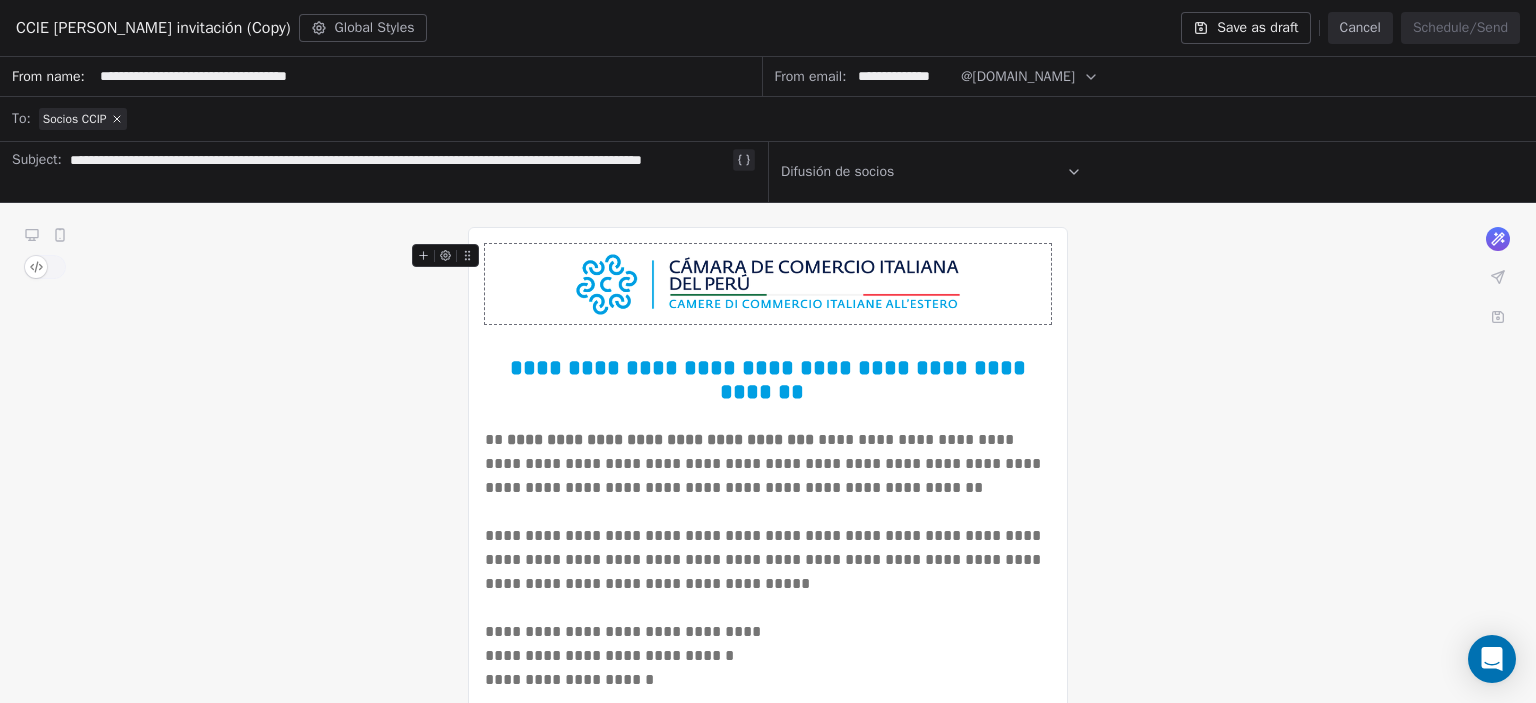 click on "**********" at bounding box center [768, 1332] 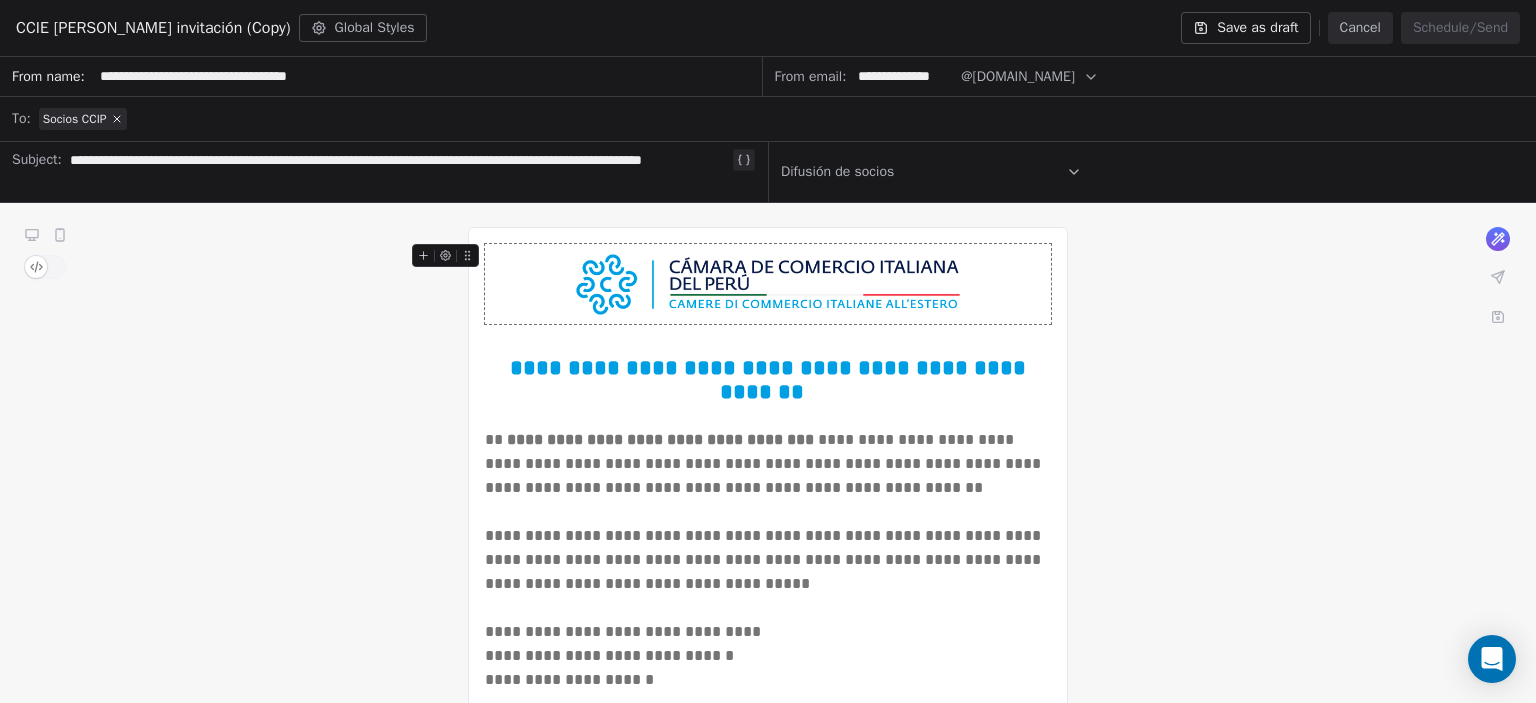 click on "**********" at bounding box center [399, 172] 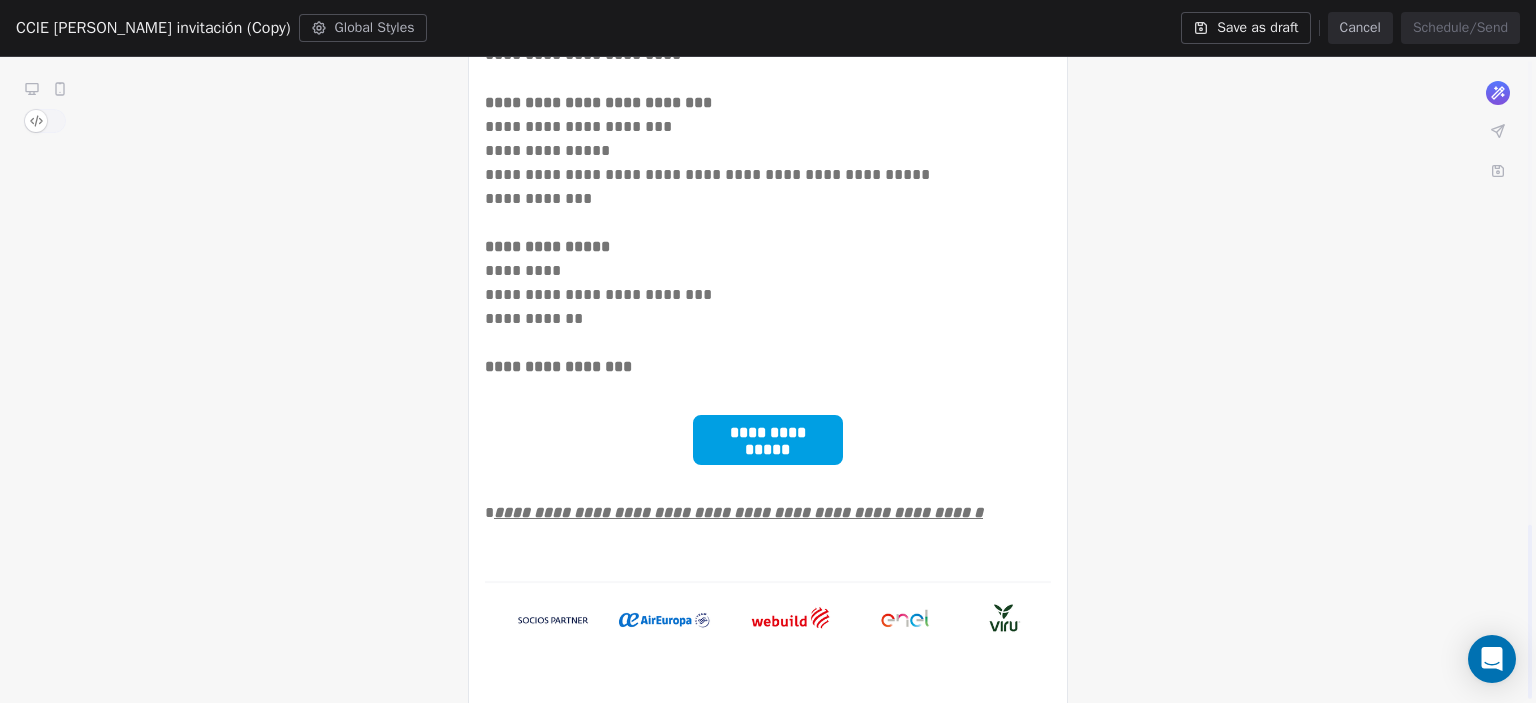 scroll, scrollTop: 1720, scrollLeft: 0, axis: vertical 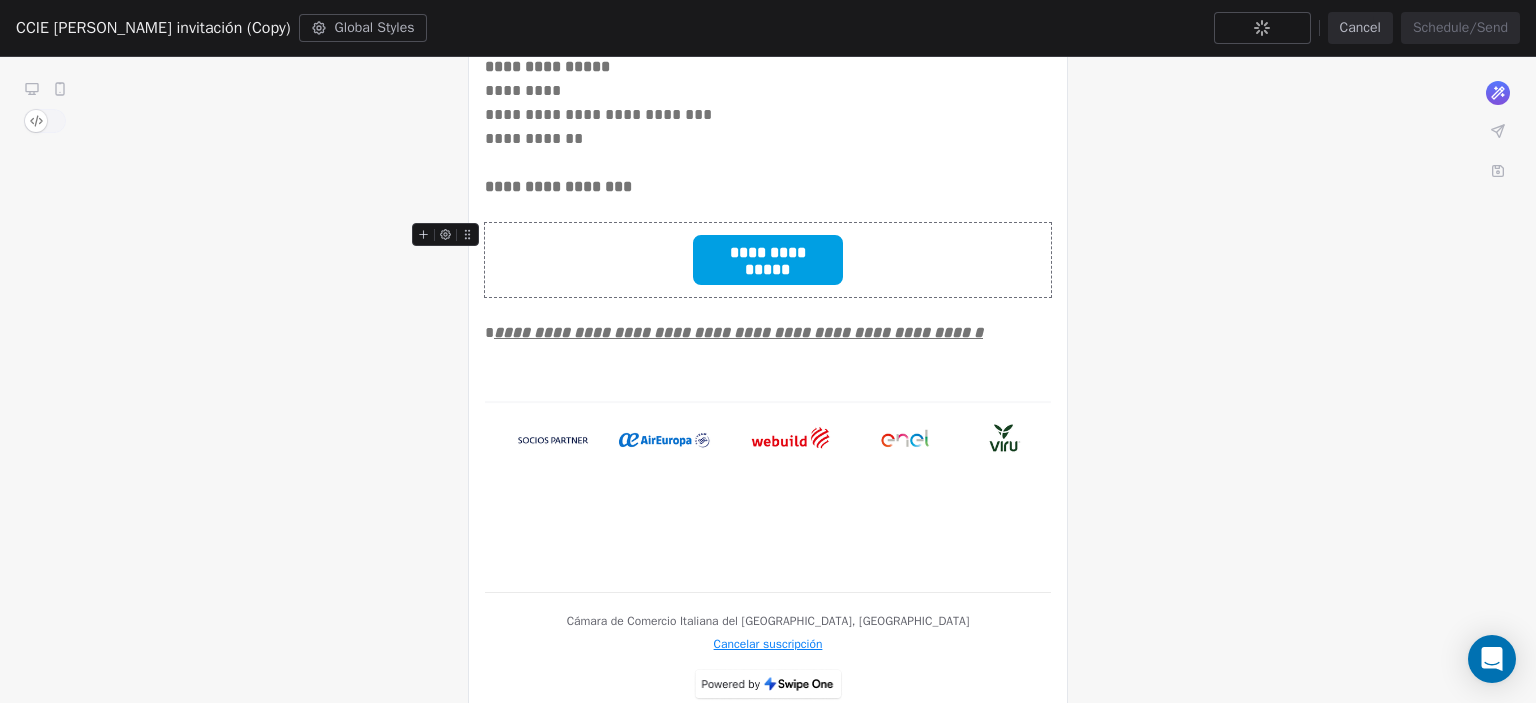click on "**********" at bounding box center (768, 253) 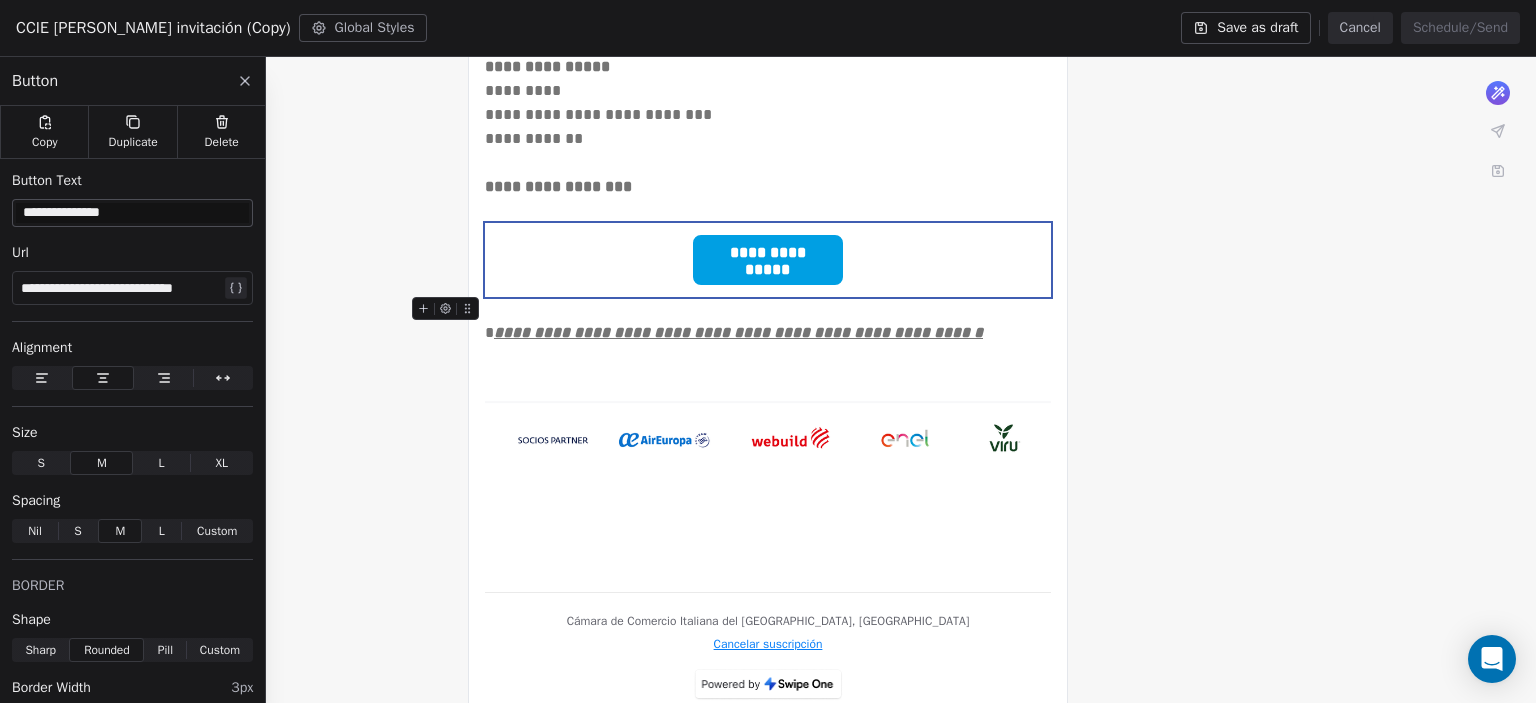 click on "**********" at bounding box center [768, -388] 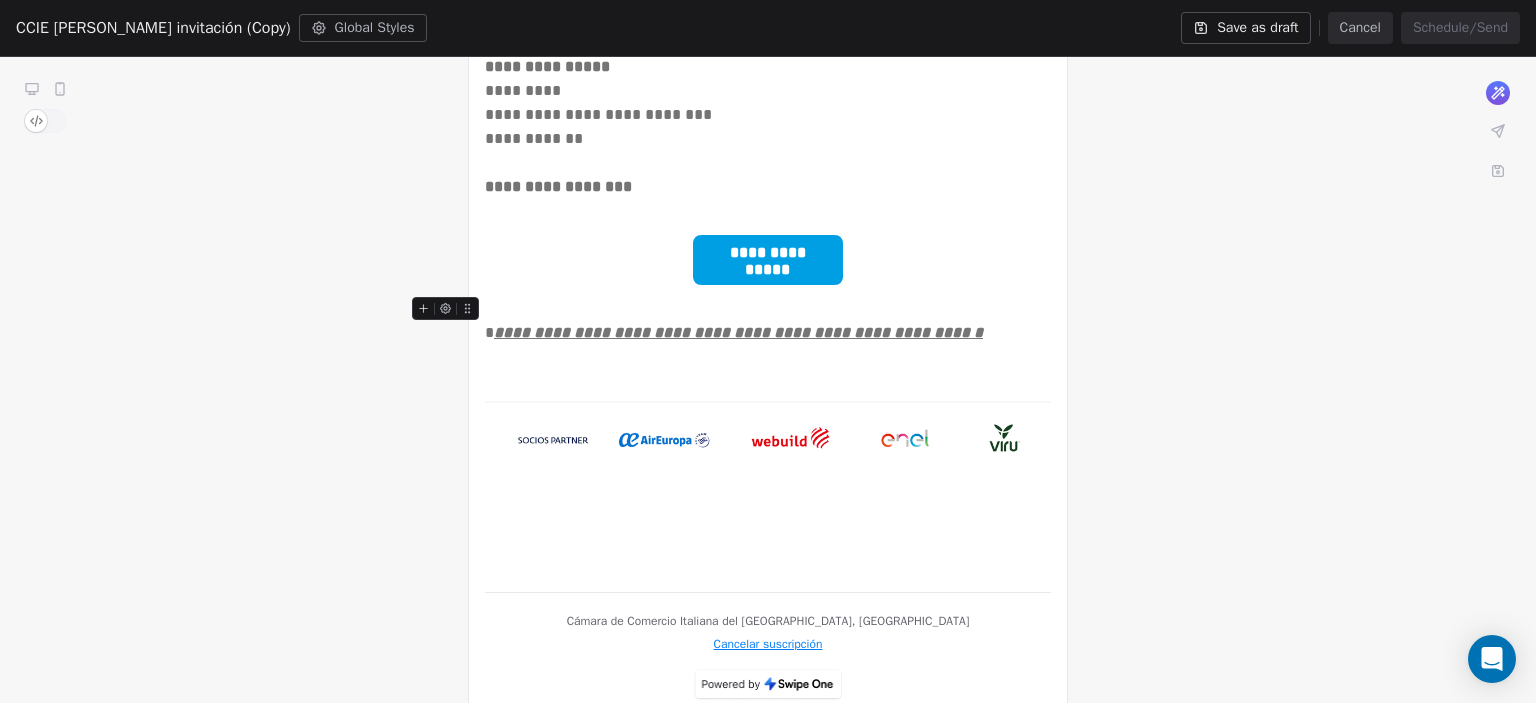 click on "**********" at bounding box center (768, -388) 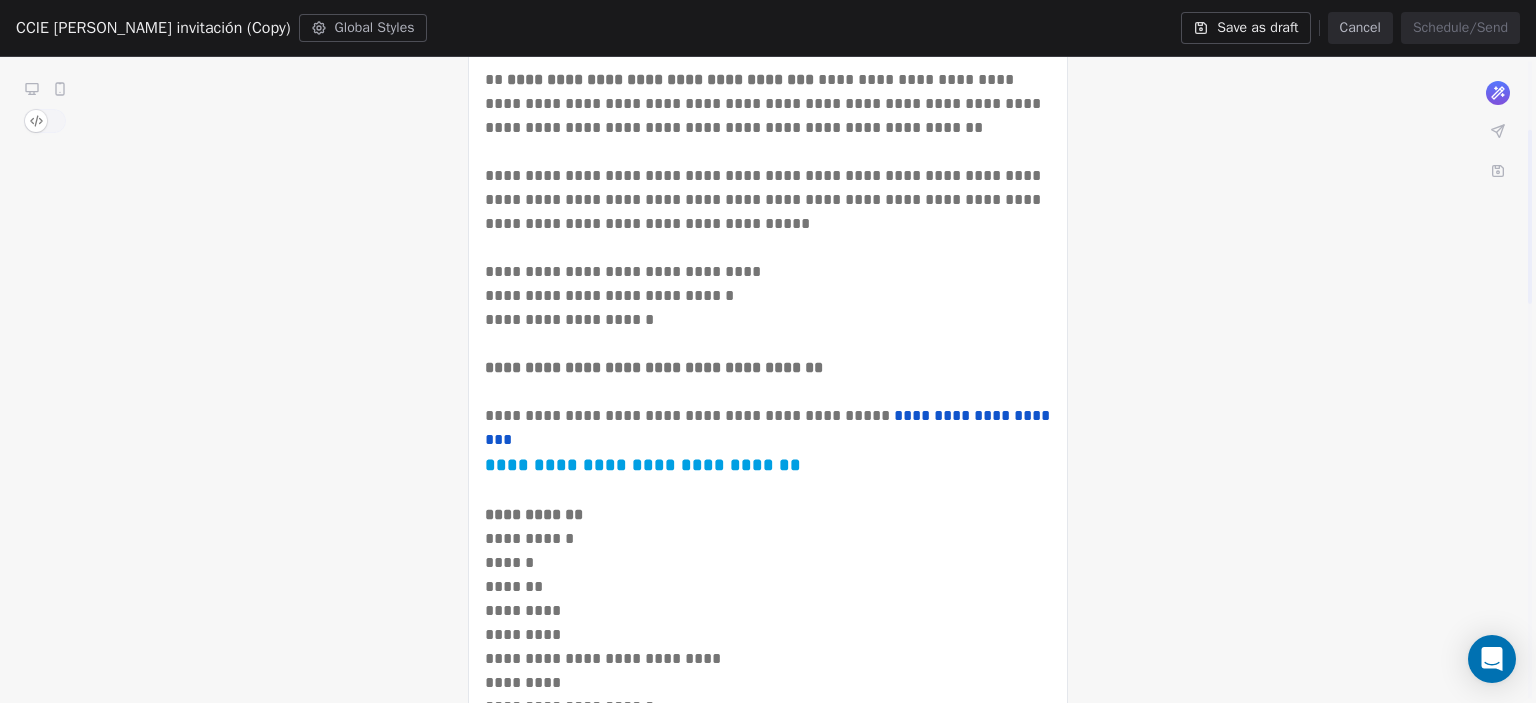 scroll, scrollTop: 0, scrollLeft: 0, axis: both 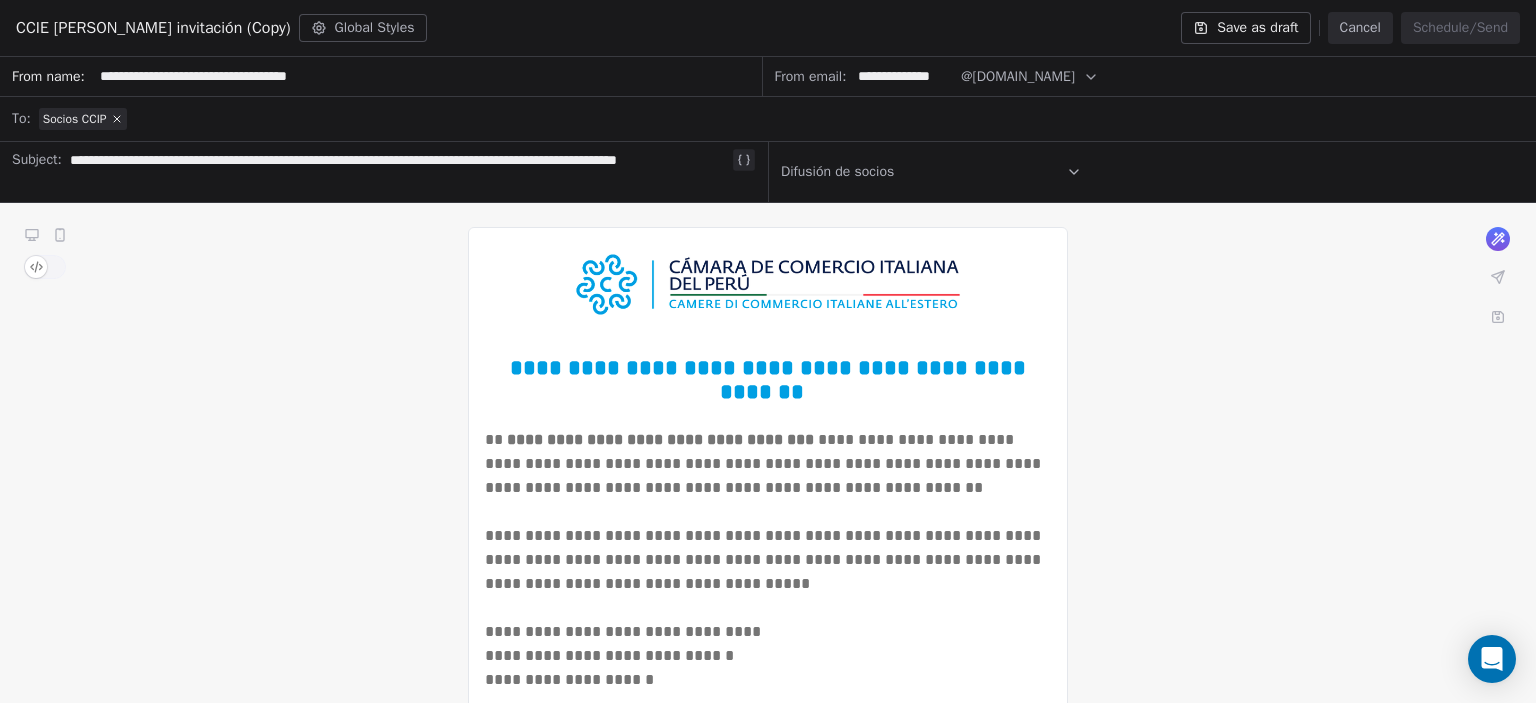 click 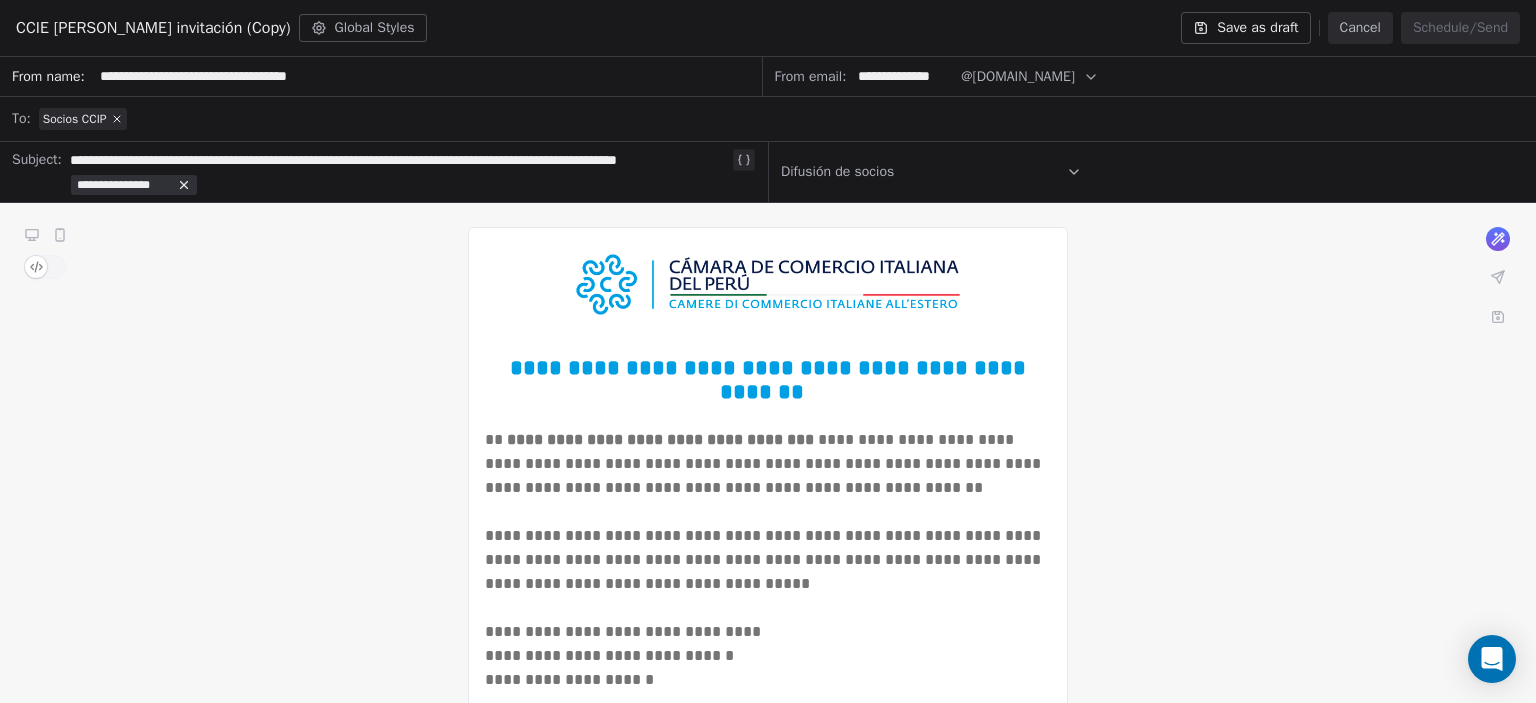 click 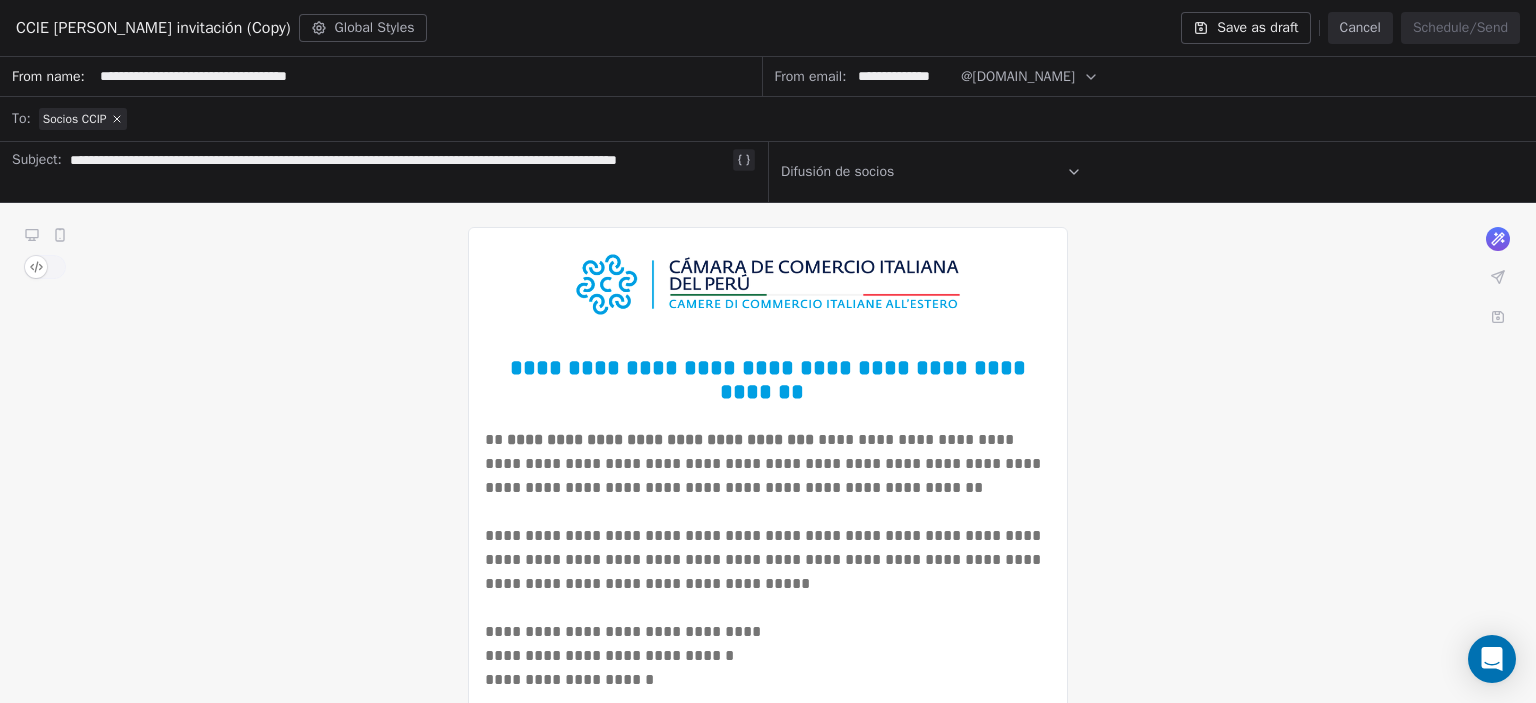 click on "Cancel" at bounding box center (1360, 28) 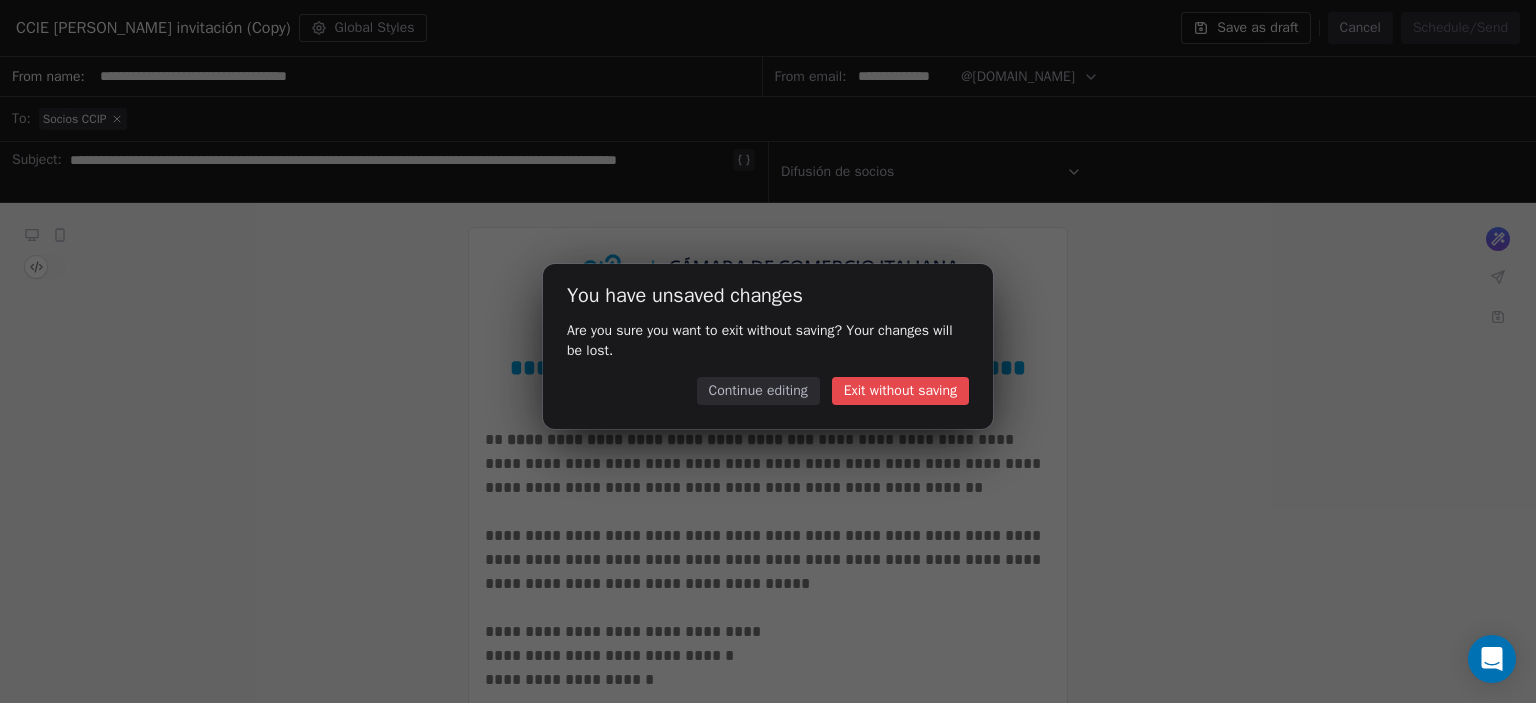 click on "Exit without saving" at bounding box center [900, 391] 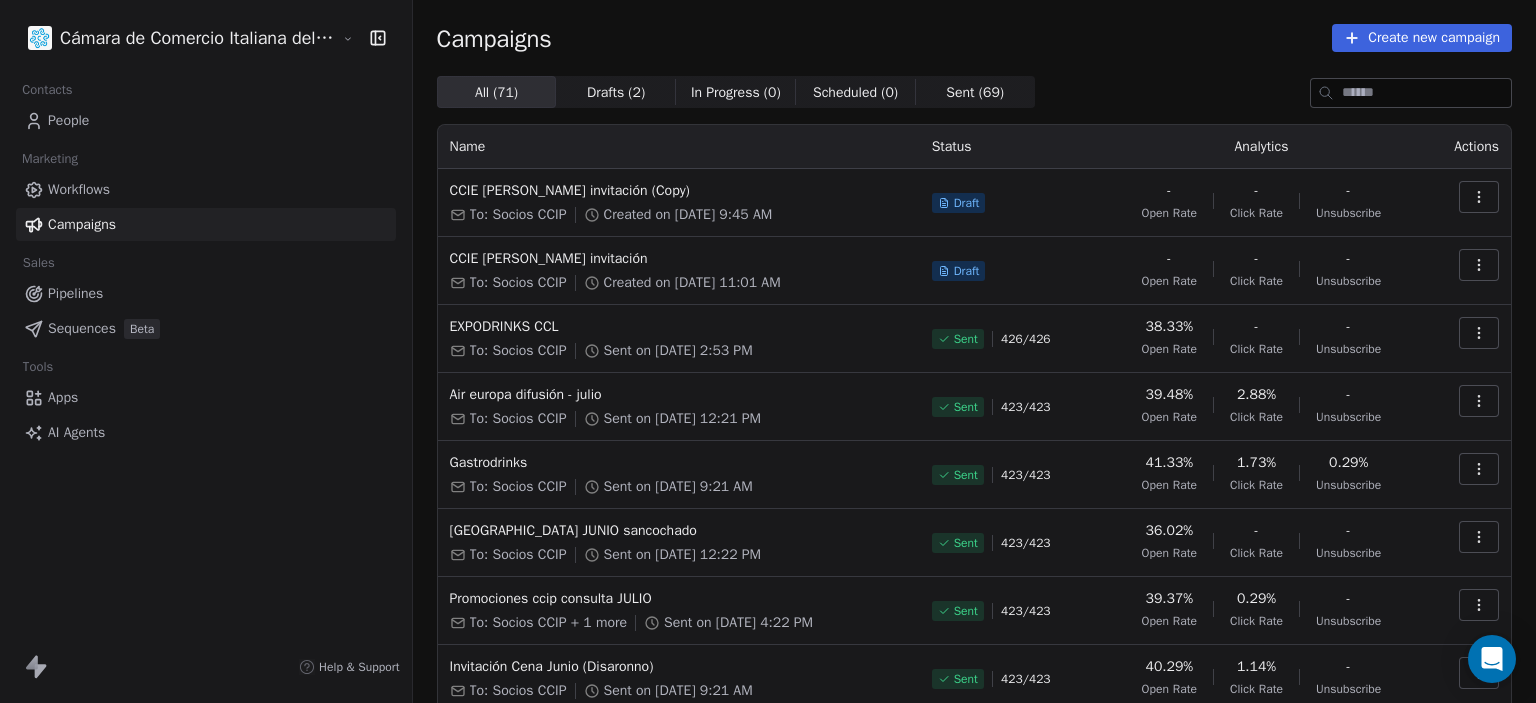 click on "Create new campaign" at bounding box center [1422, 38] 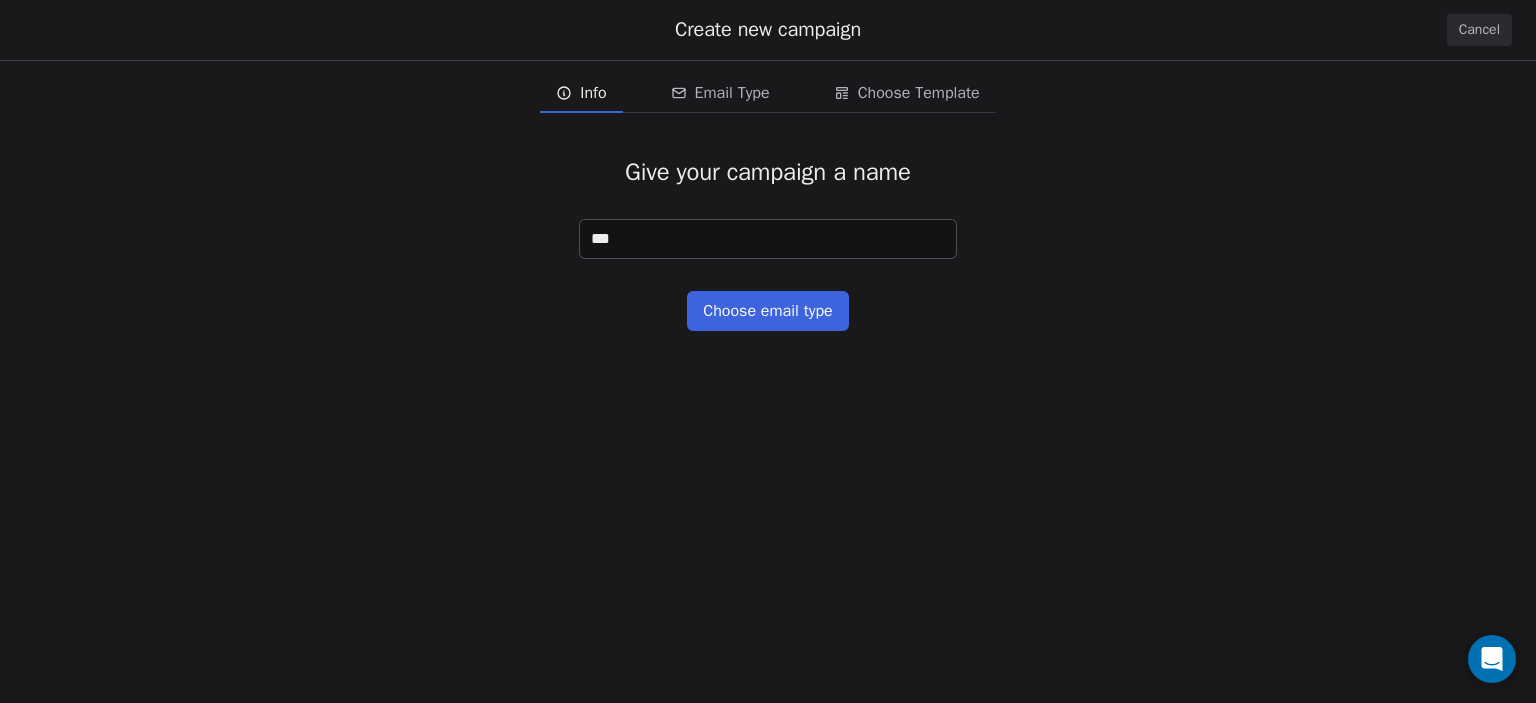 type on "***" 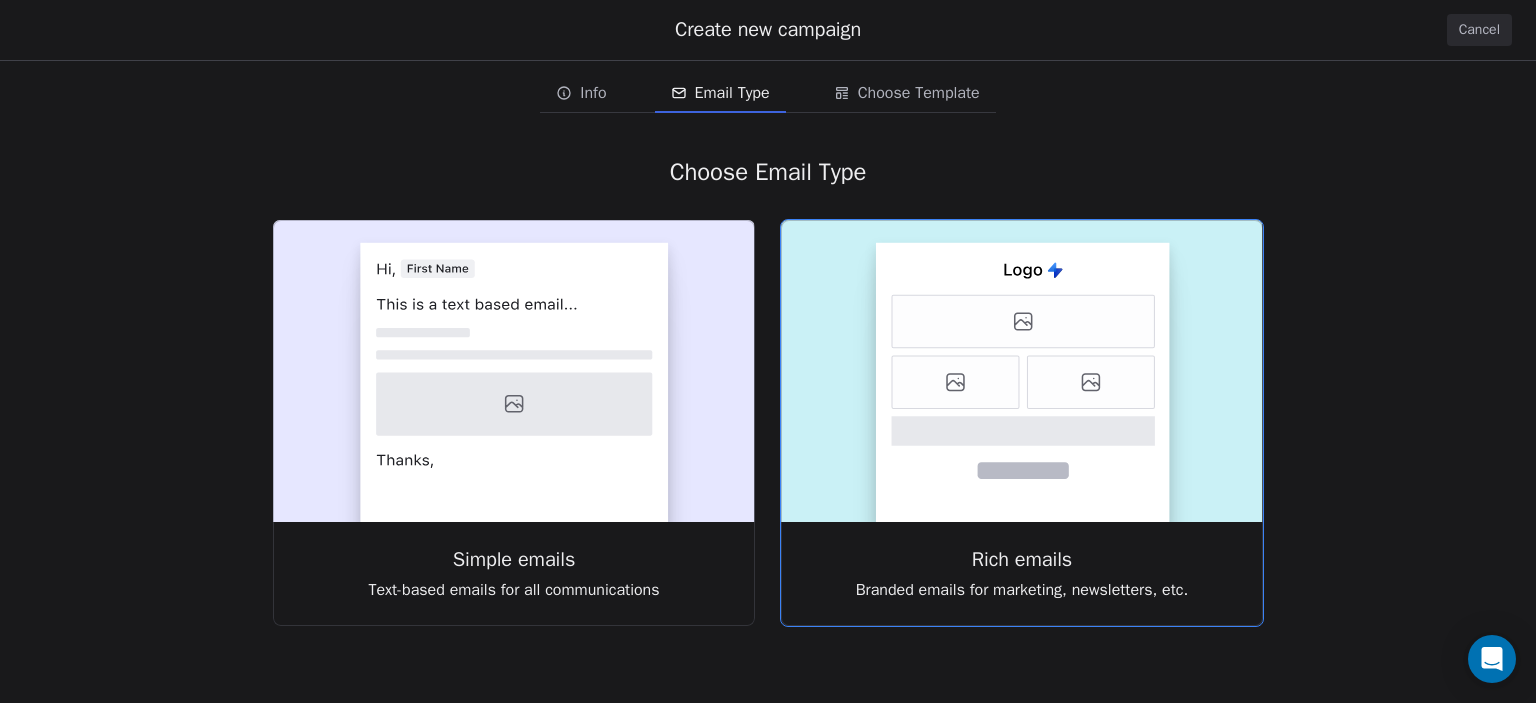 click 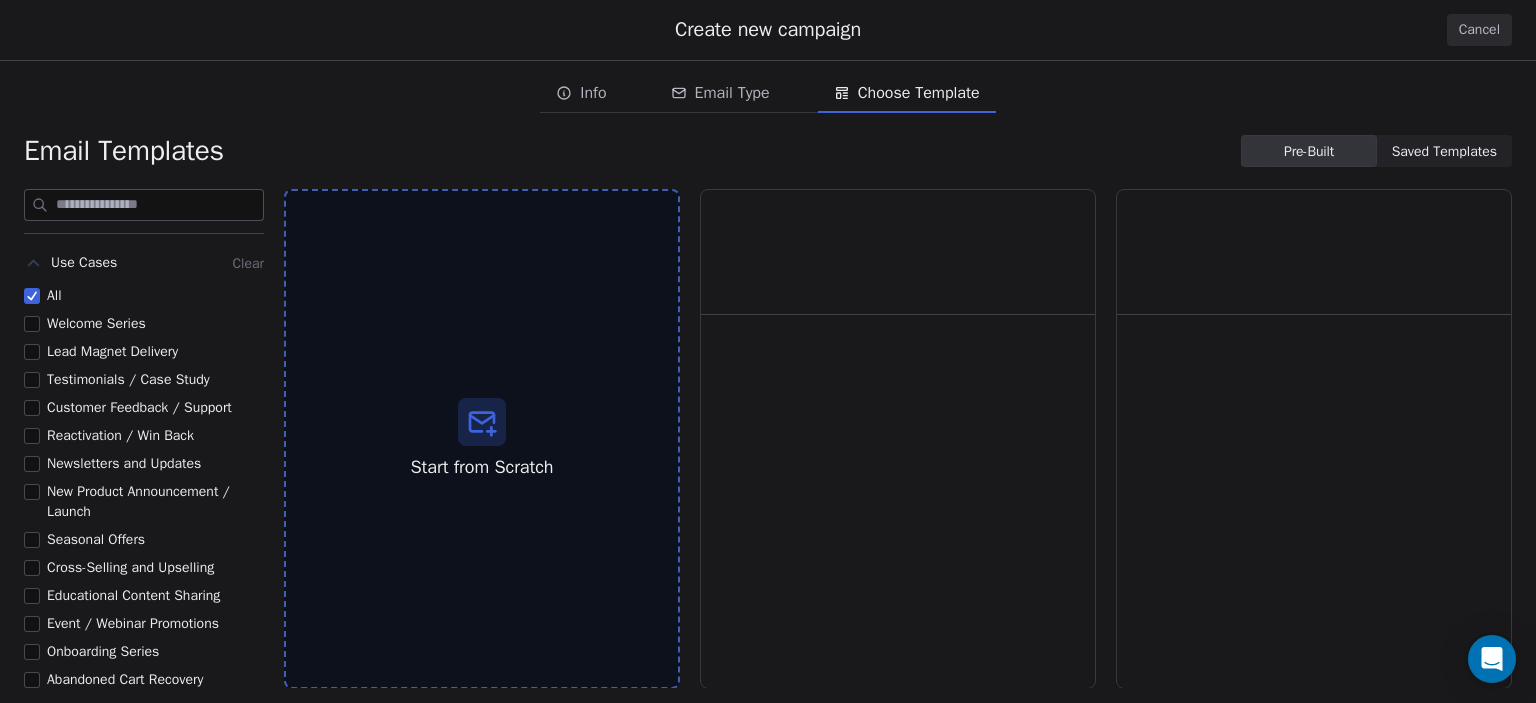 click on "Saved Templates" at bounding box center [1444, 151] 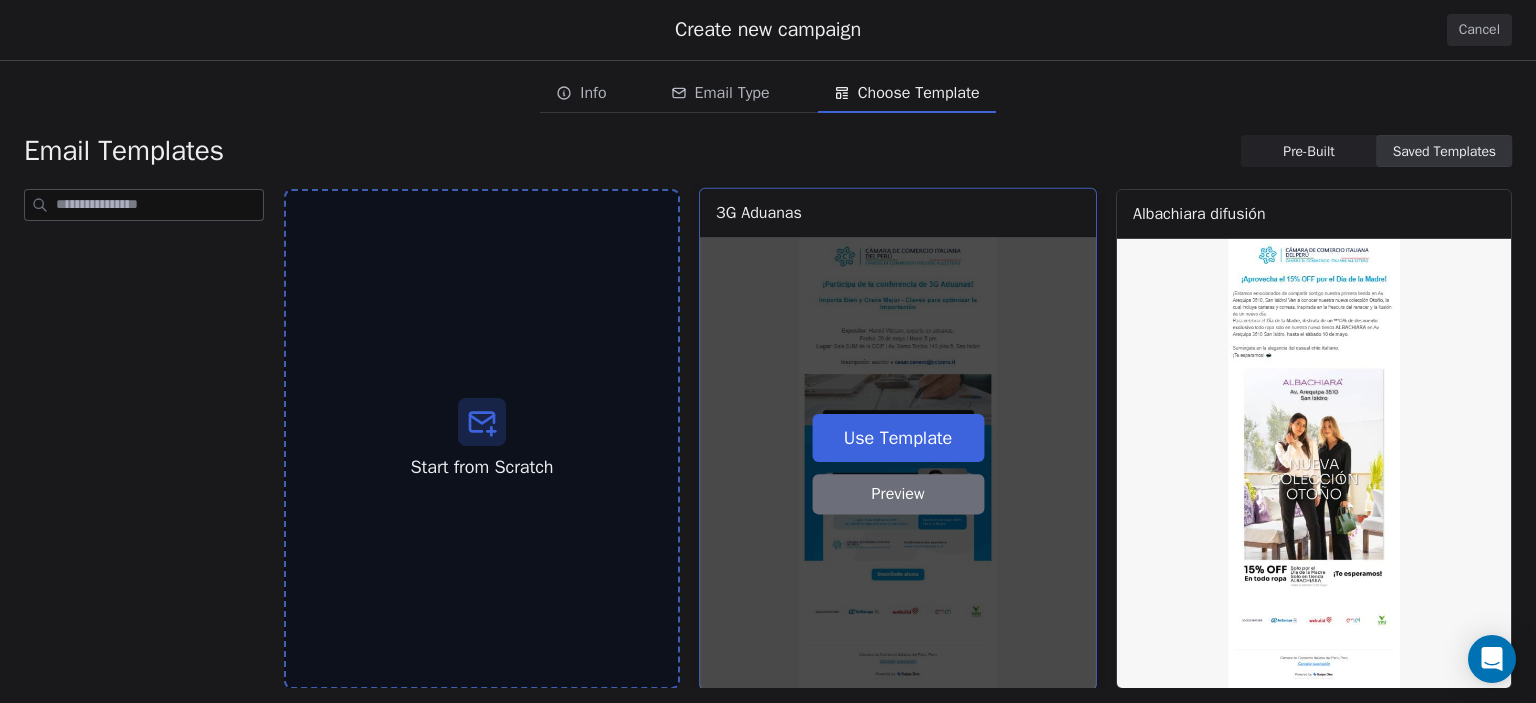 click on "Use Template" at bounding box center [898, 437] 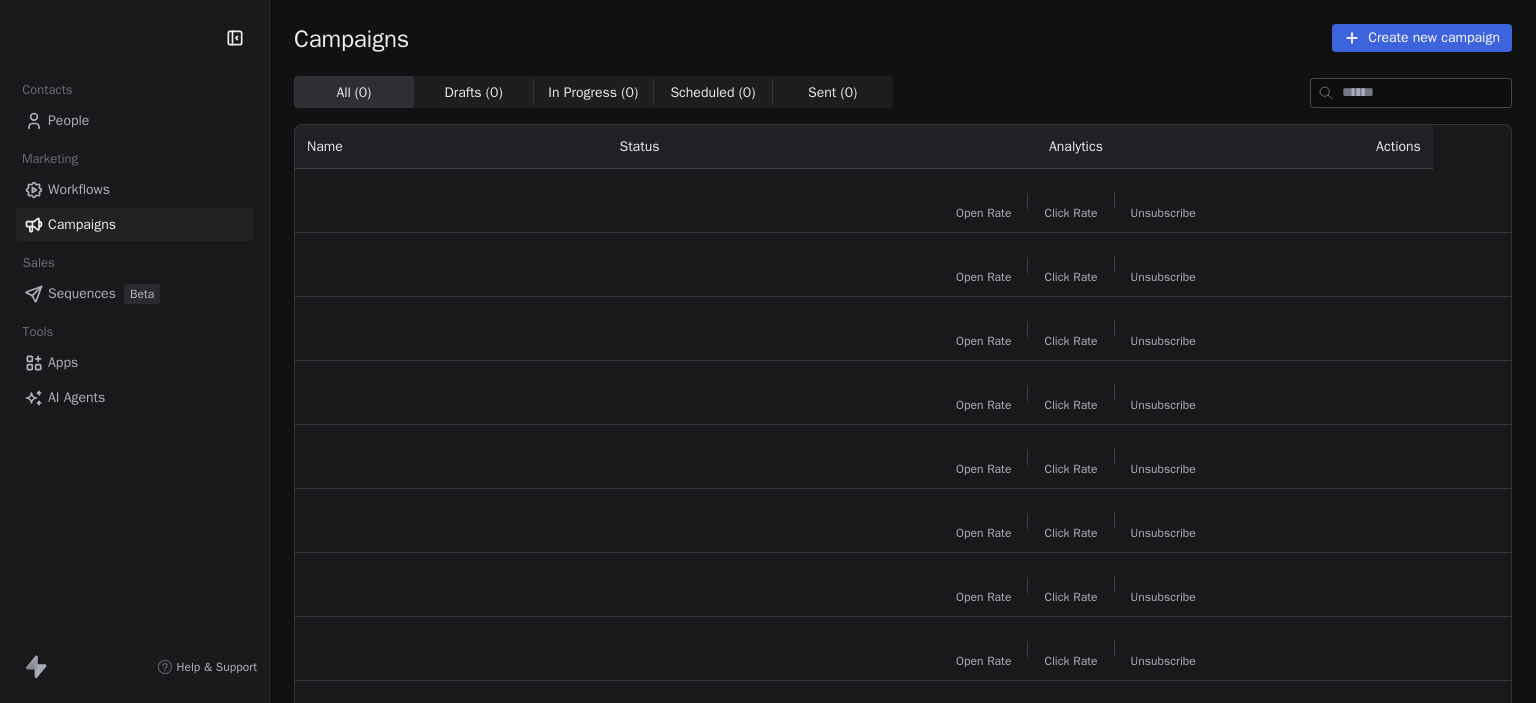 scroll, scrollTop: 0, scrollLeft: 0, axis: both 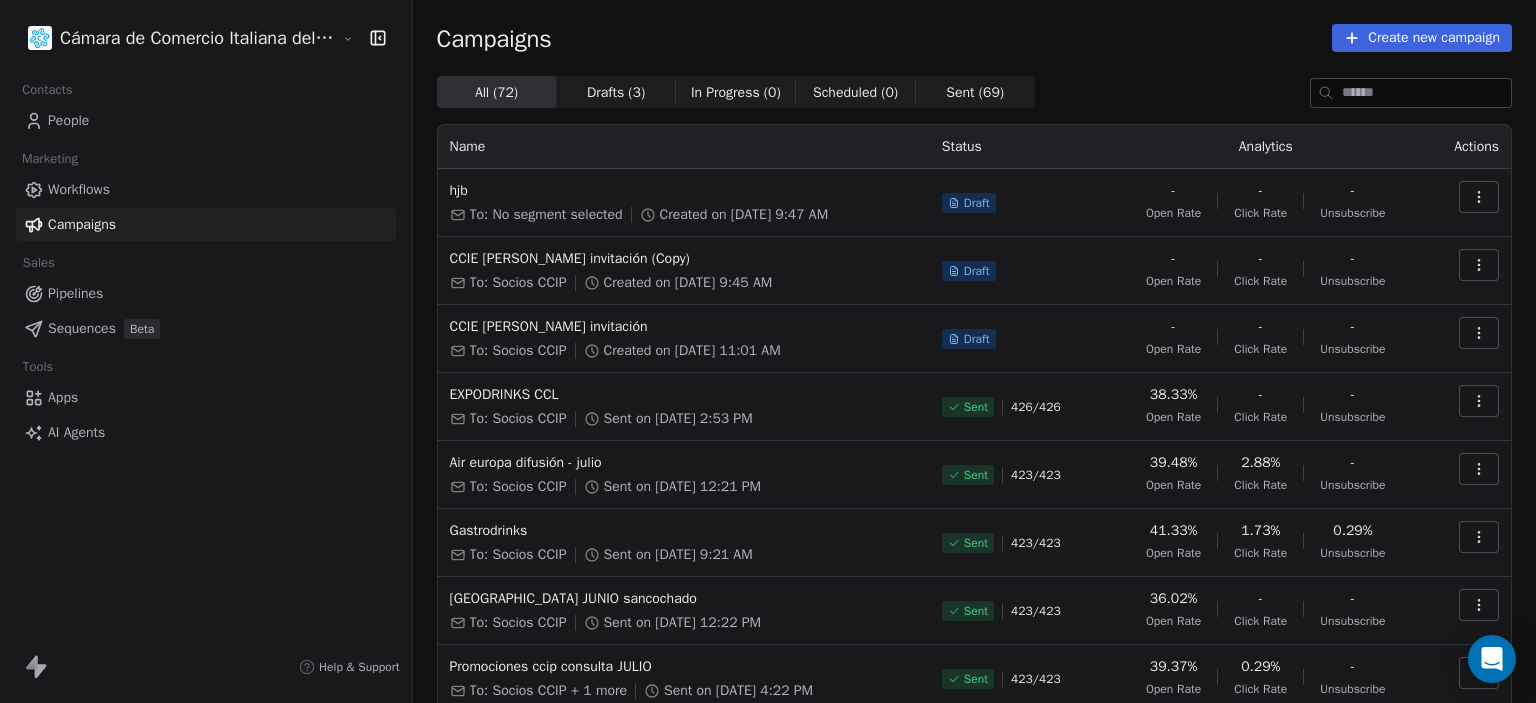 click 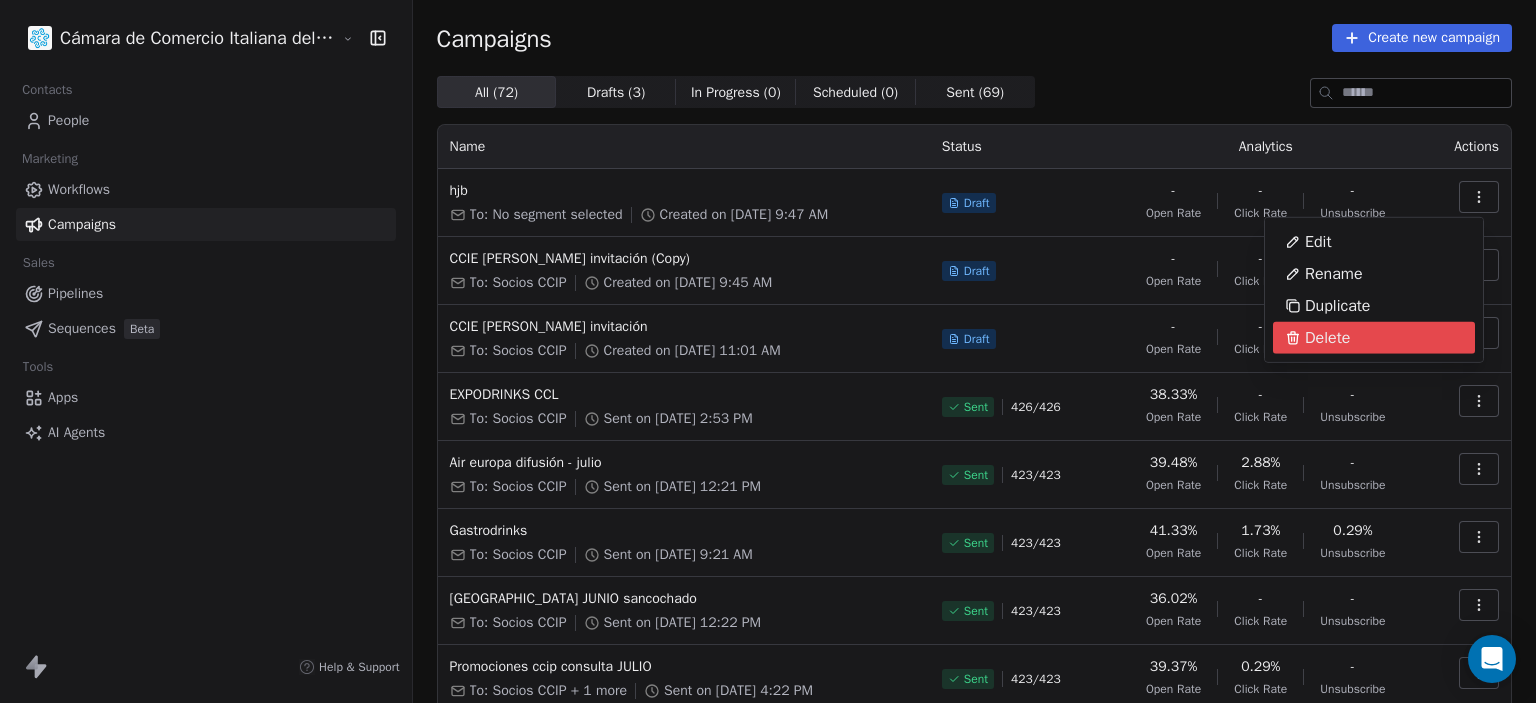 click on "Delete" at bounding box center [1327, 338] 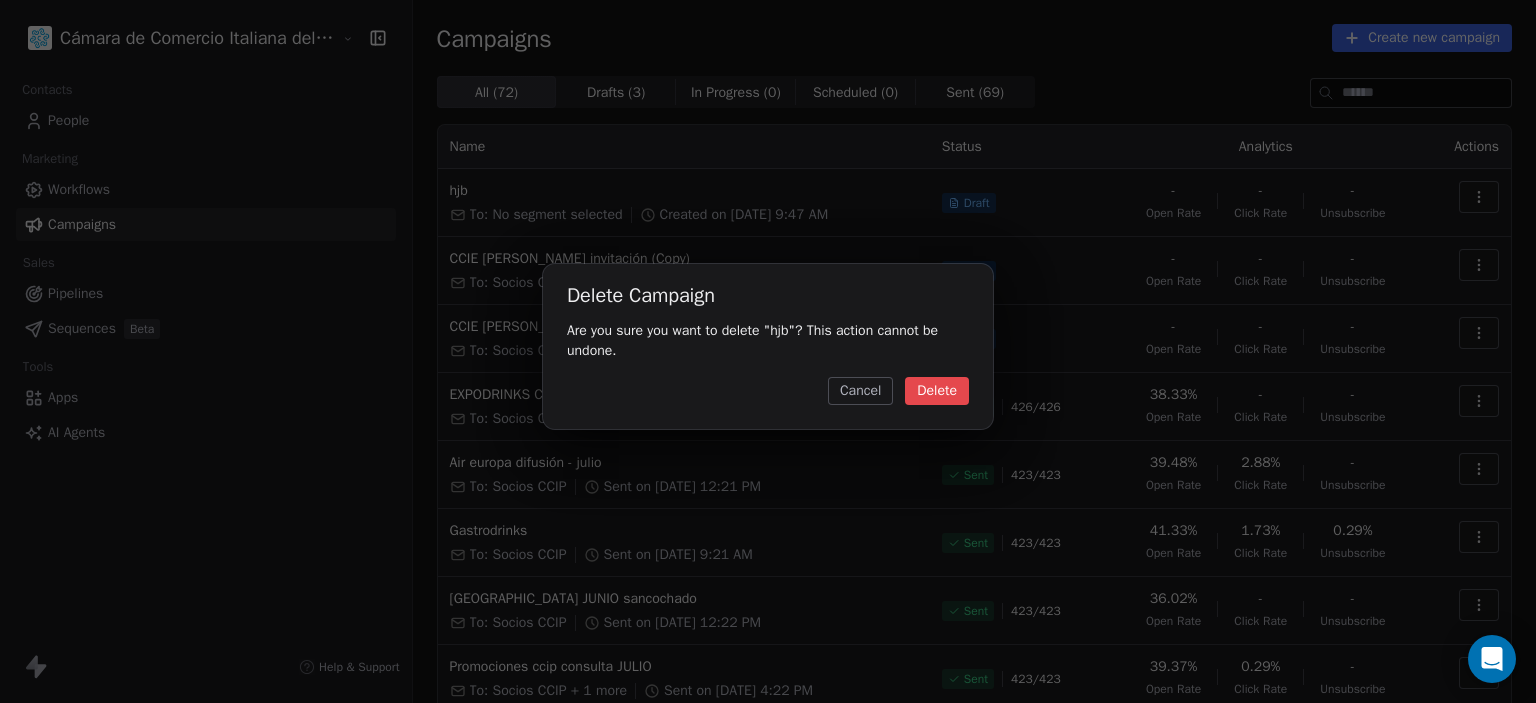 click on "Delete" at bounding box center (937, 391) 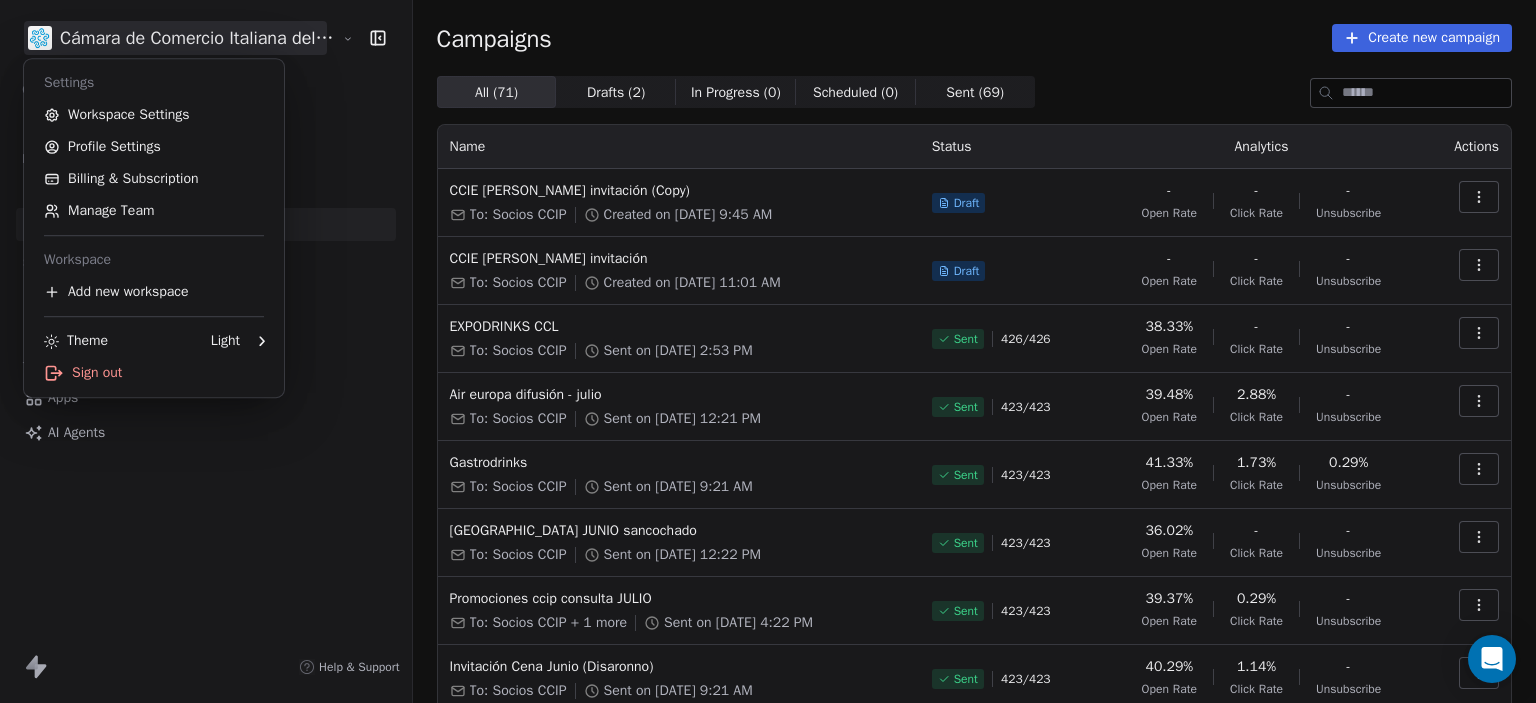 click on "Cámara de Comercio Italiana del Perú Contacts People Marketing Workflows Campaigns Sales Pipelines Sequences Beta Tools Apps AI Agents Help & Support Campaigns  Create new campaign All ( 71 ) All ( 71 ) Drafts ( 2 ) Drafts ( 2 ) In Progress ( 0 ) In Progress ( 0 ) Scheduled ( 0 ) Scheduled ( 0 ) Sent ( 69 ) Sent ( 69 ) Name Status Analytics Actions CCIE Rosario invitación (Copy) To: Socios CCIP  Created on Jul 9, 2025, 9:45 AM Draft - Open Rate - Click Rate - Unsubscribe CCIE Rosario invitación To: Socios CCIP  Created on Jul 8, 2025, 11:01 AM Draft - Open Rate - Click Rate - Unsubscribe EXPODRINKS CCL To: Socios CCIP  Sent on Jul 7, 2025, 2:53 PM Sent 426 / 426 38.33% Open Rate - Click Rate - Unsubscribe Air europa difusión - julio To: Socios CCIP  Sent on Jul 1, 2025, 12:21 PM Sent 423 / 423 39.48% Open Rate 2.88% Click Rate - Unsubscribe Gastrodrinks To: Socios CCIP  Sent on Jul 2, 2025, 9:21 AM Sent 423 / 423 41.33% Open Rate 1.73% Click Rate 0.29% Unsubscribe CROWNE PLAZA JUNIO sancochado Sent 423" at bounding box center [768, 351] 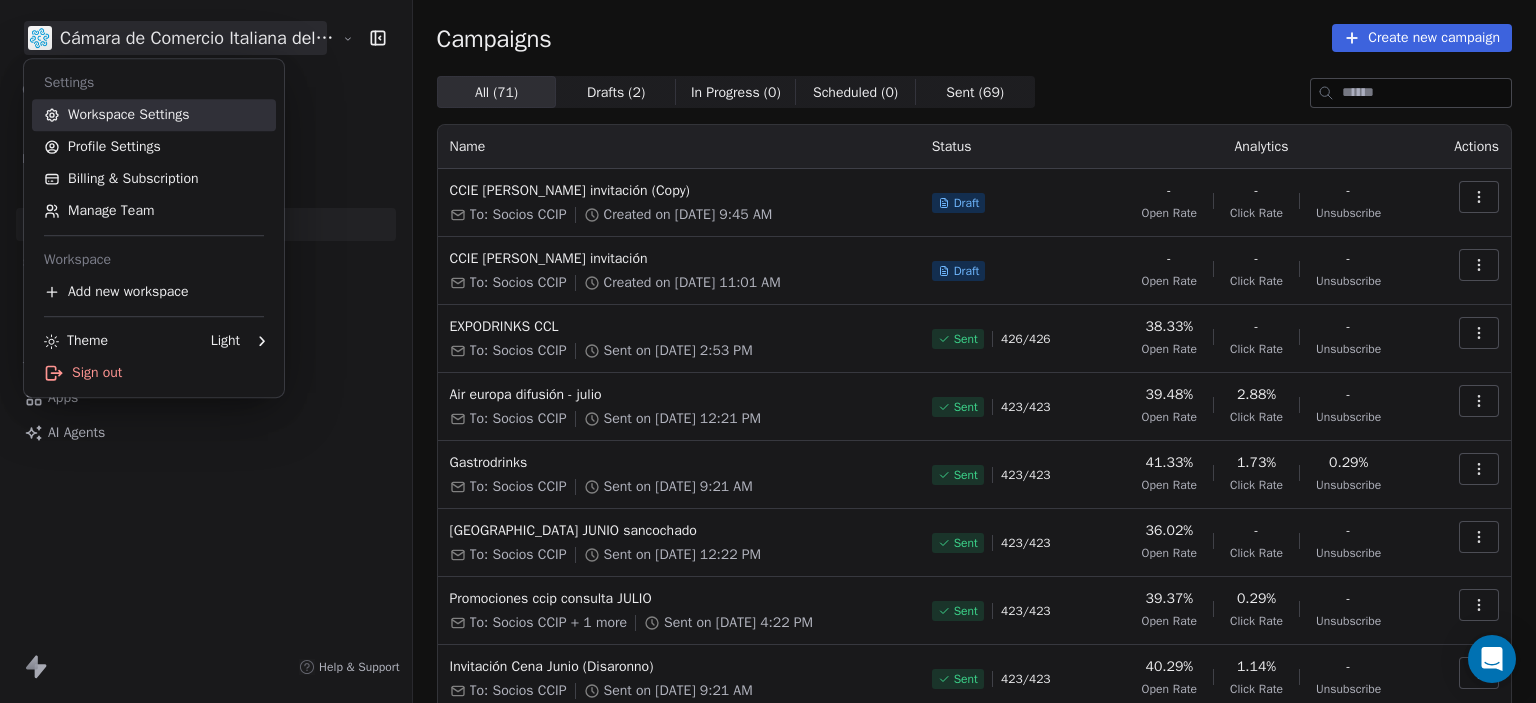 click on "Workspace Settings" at bounding box center (154, 115) 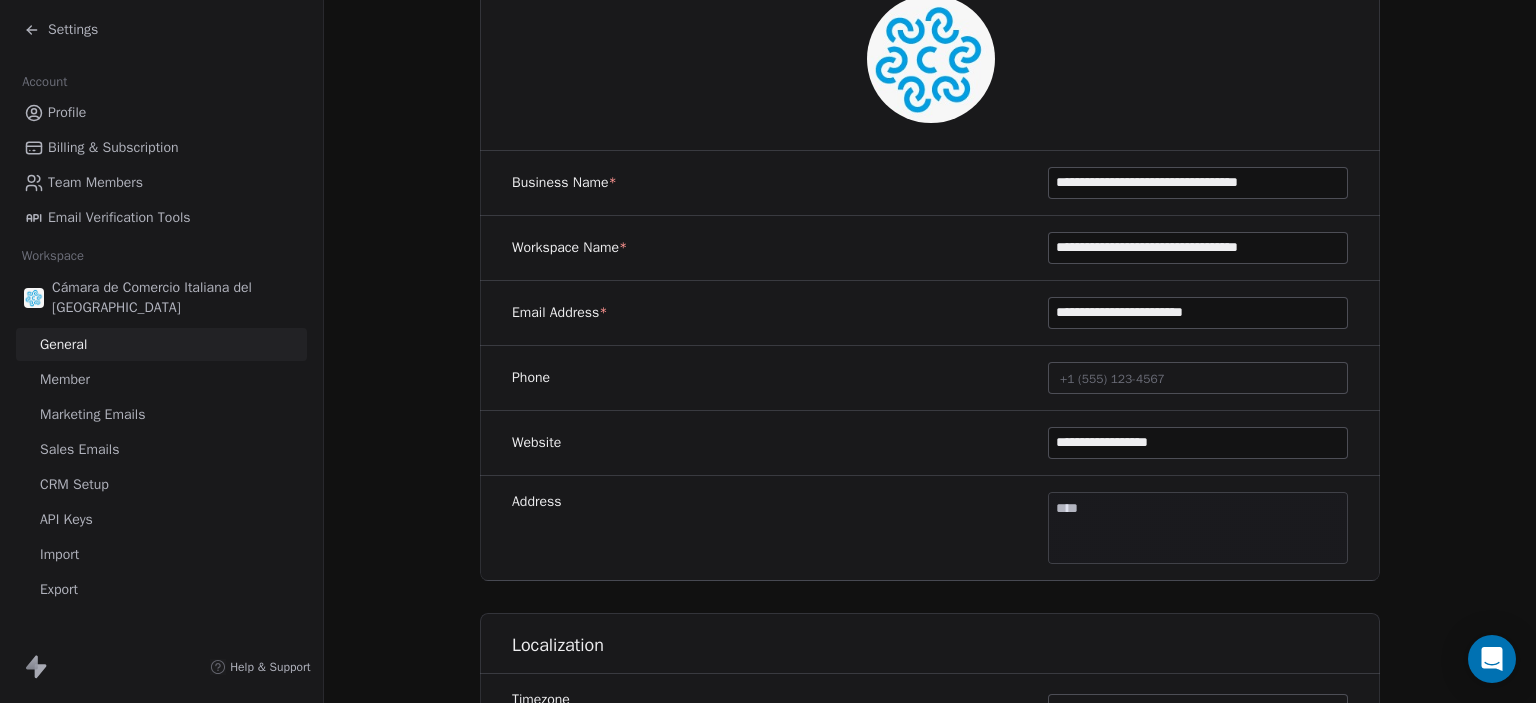 scroll, scrollTop: 223, scrollLeft: 0, axis: vertical 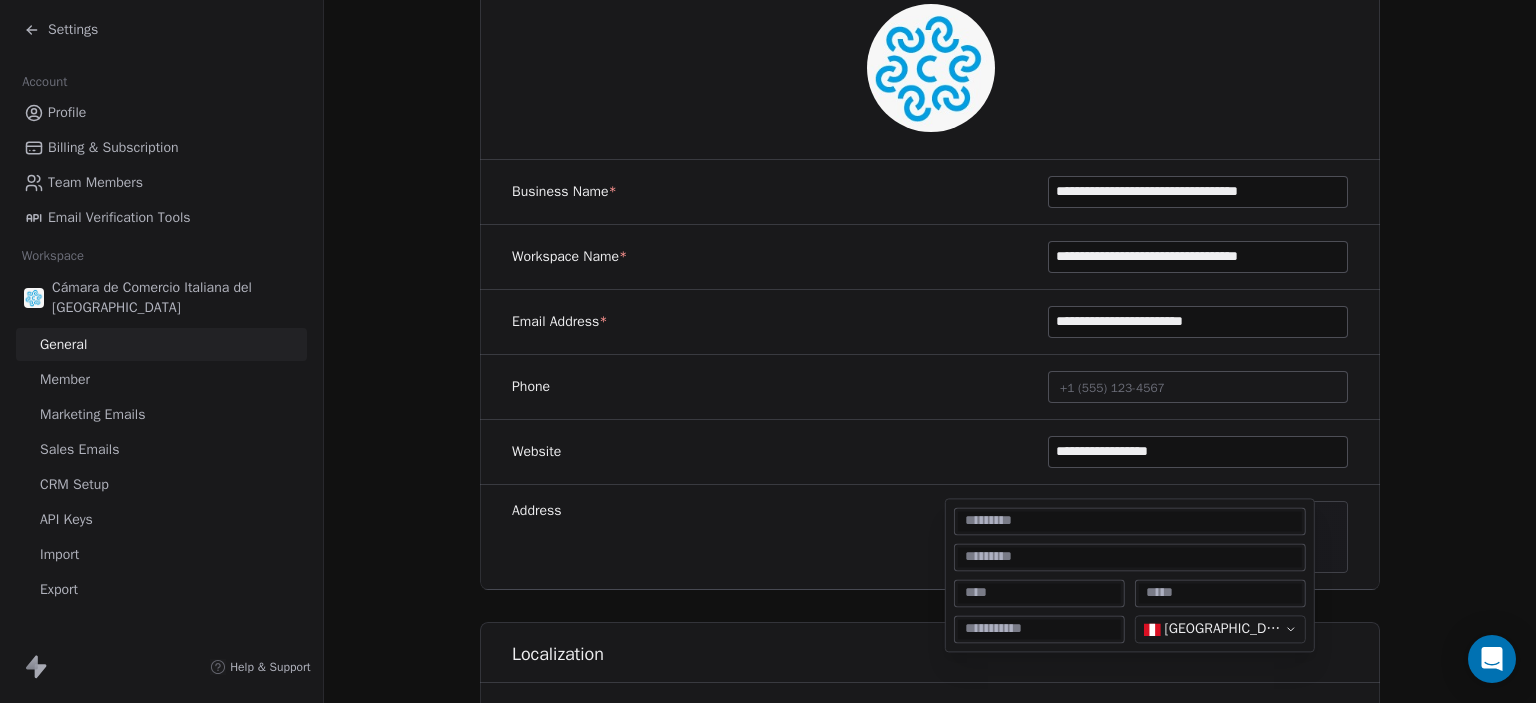 click on "**********" at bounding box center (768, 351) 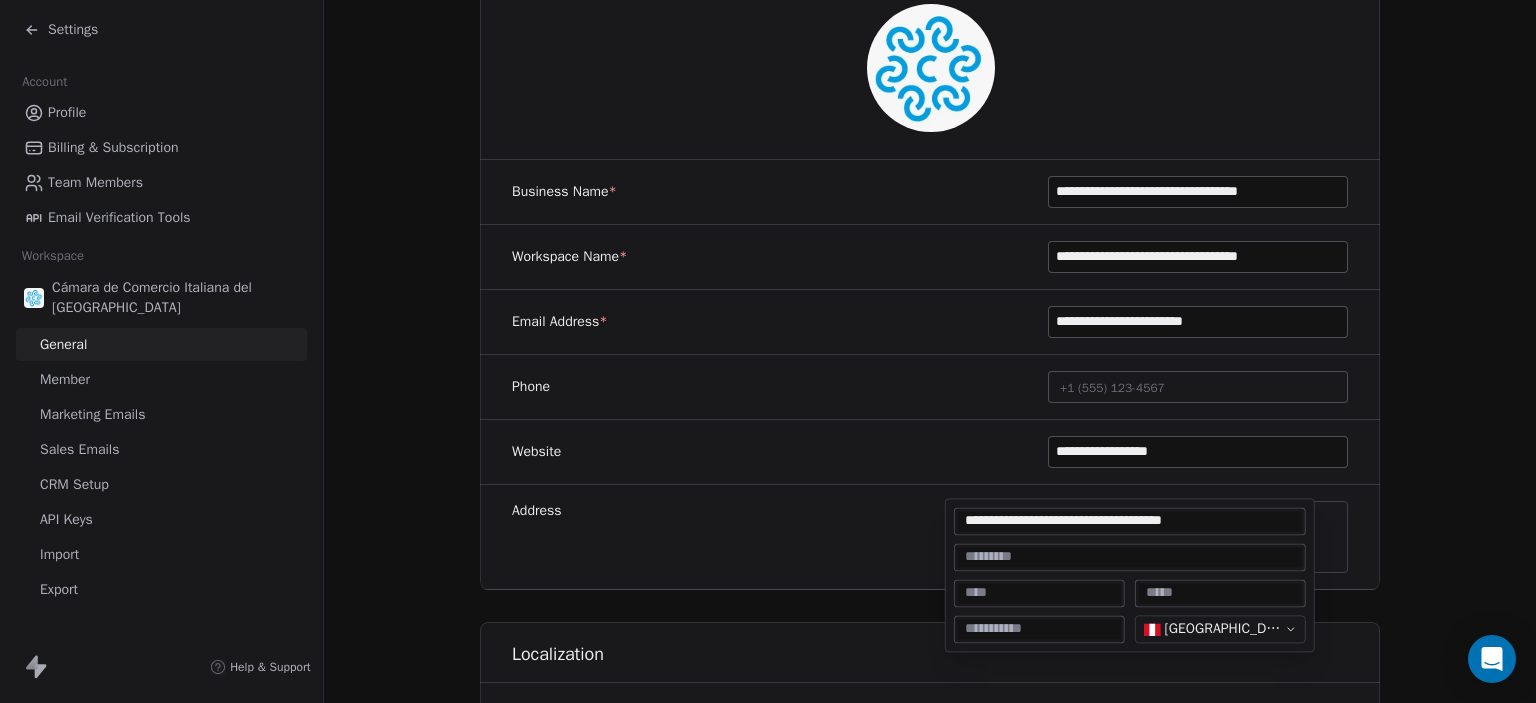 click on "**********" at bounding box center (1130, 521) 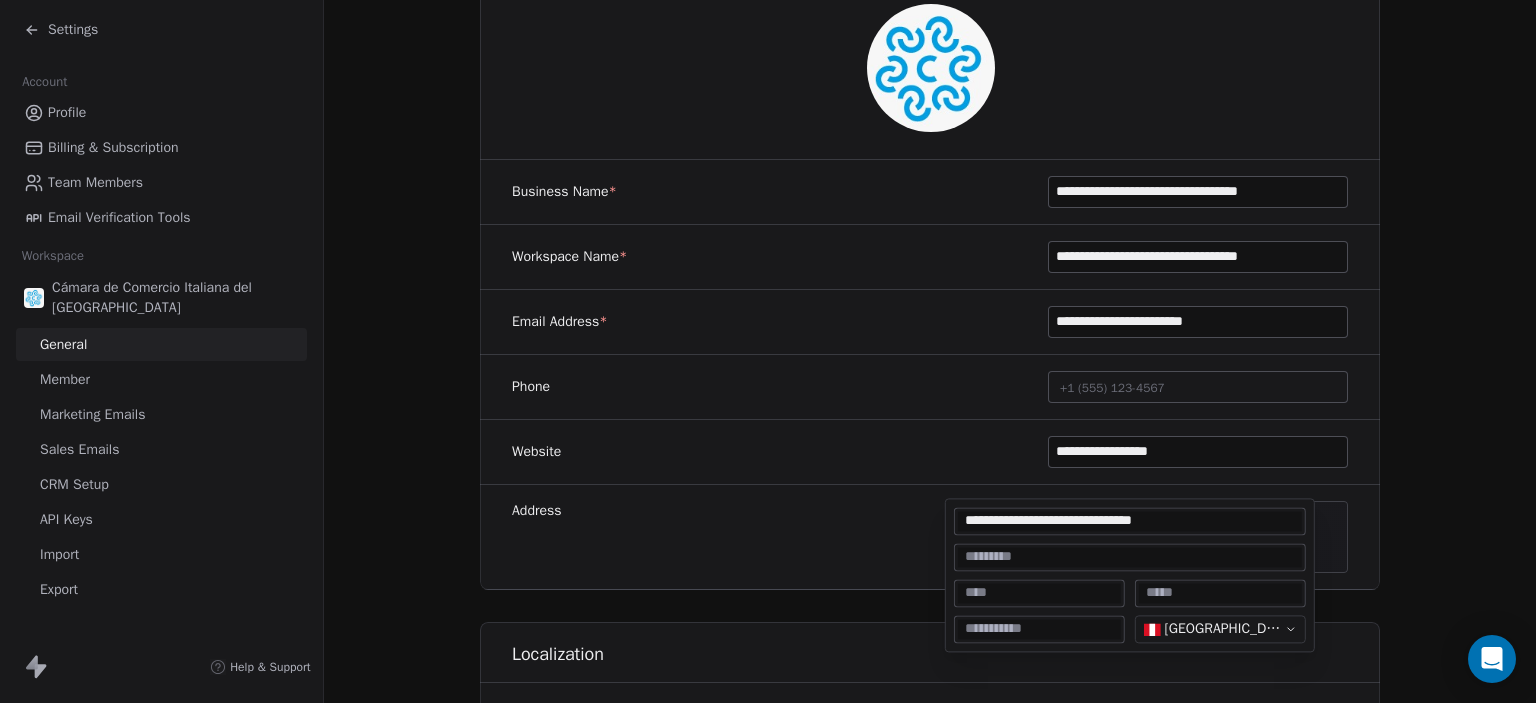 type on "**********" 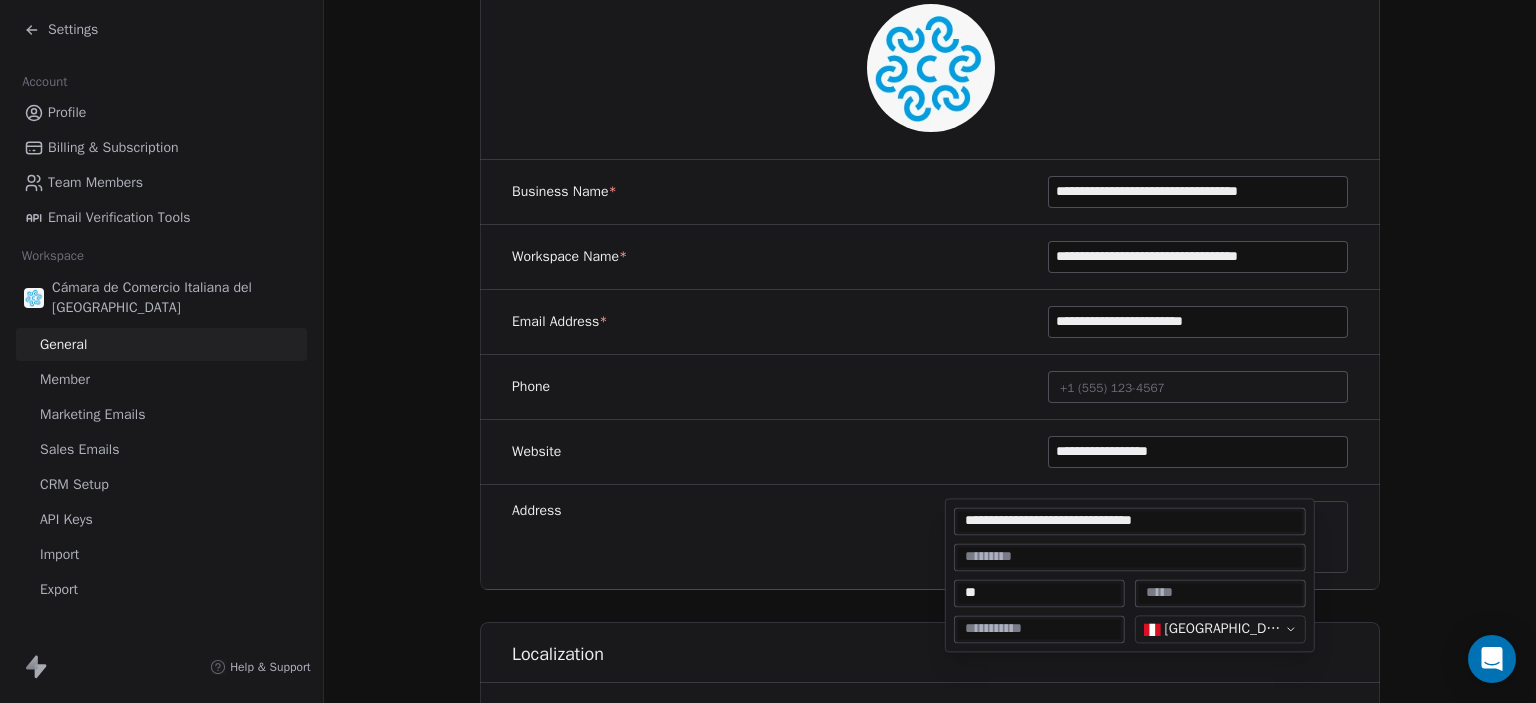 type on "*" 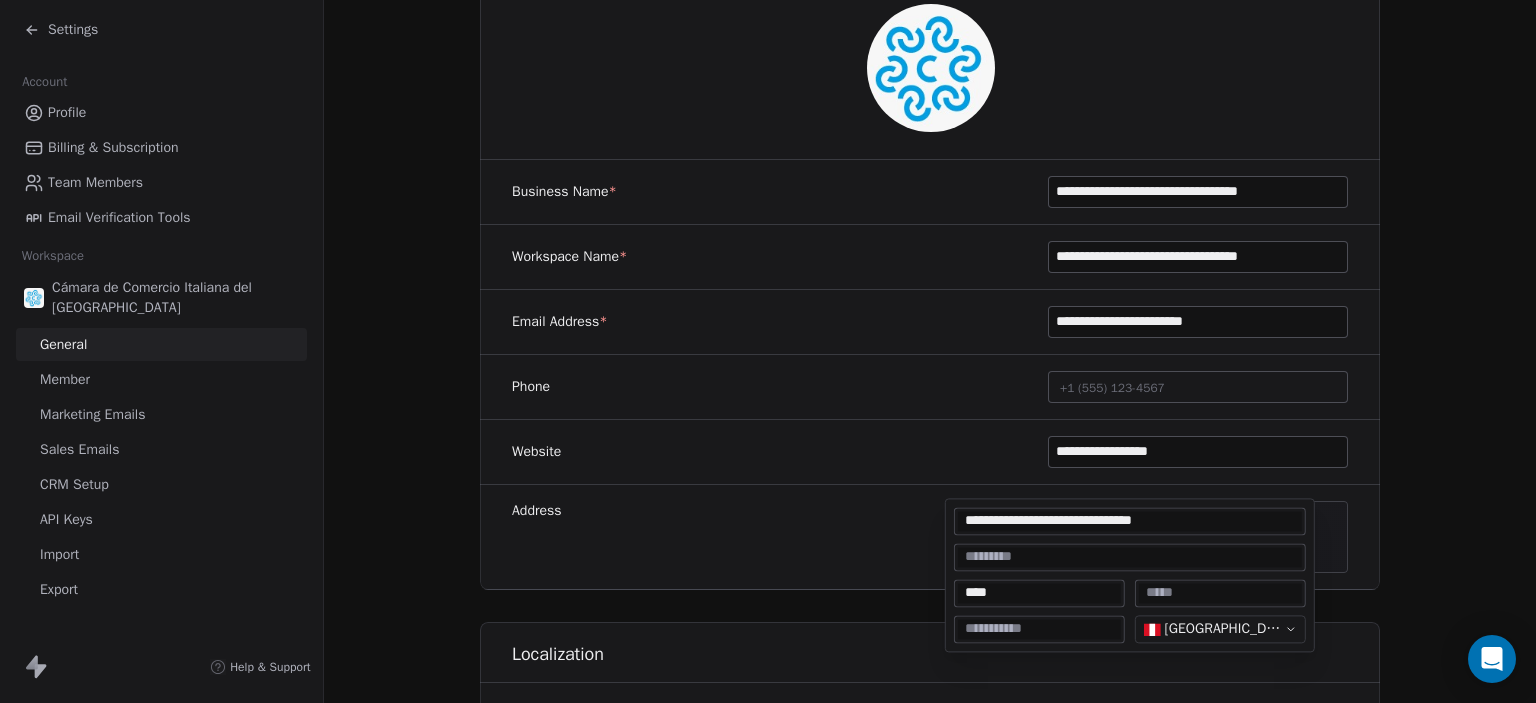 type on "****" 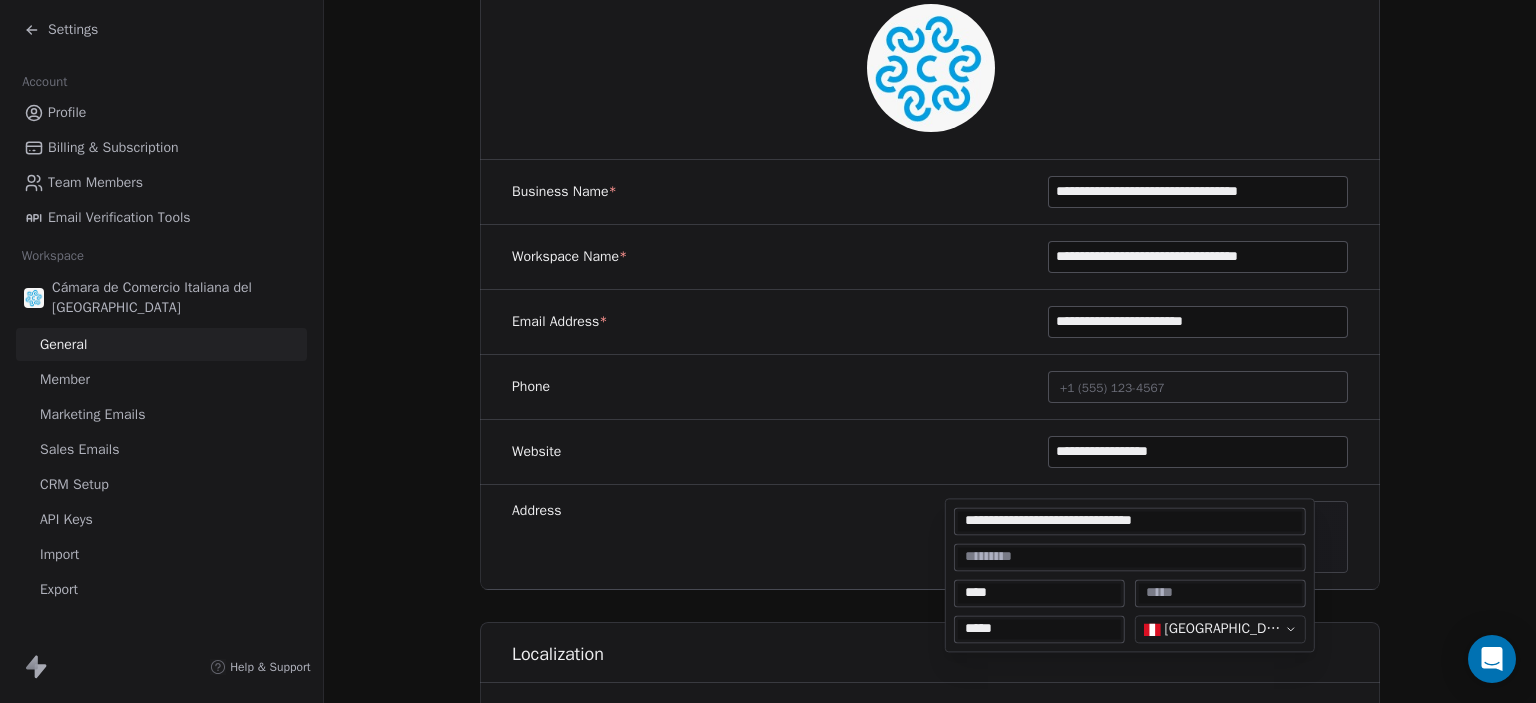 type on "*****" 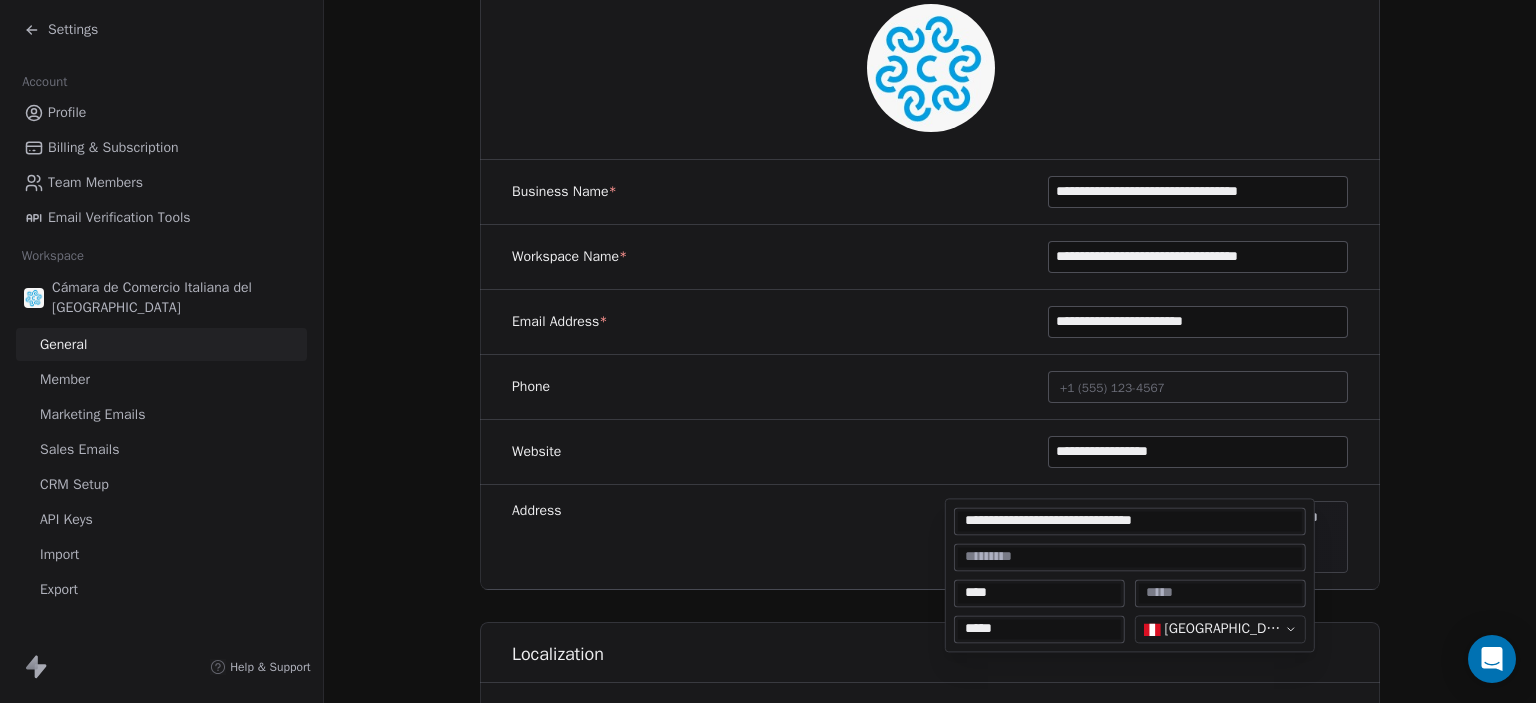 click on "**********" at bounding box center [768, 351] 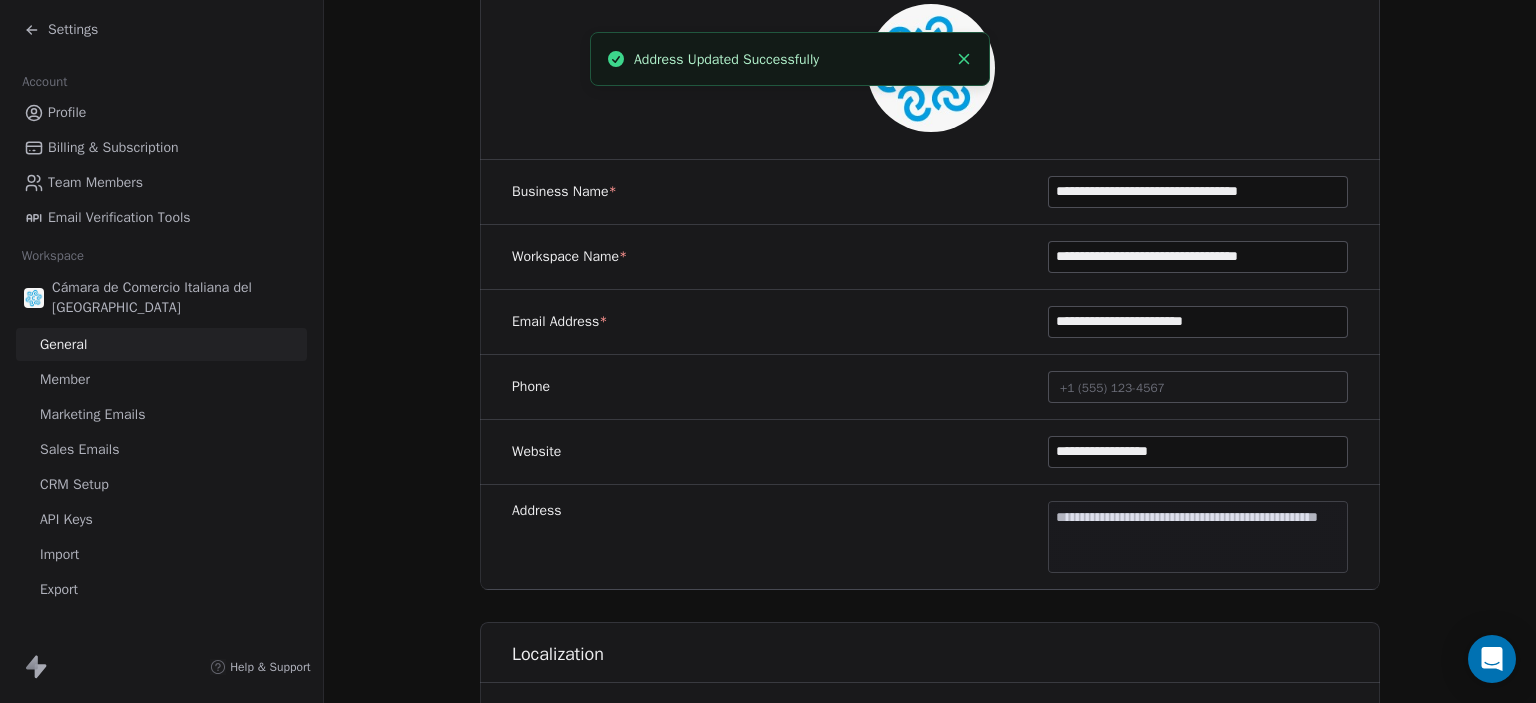 click on "**********" at bounding box center [930, 713] 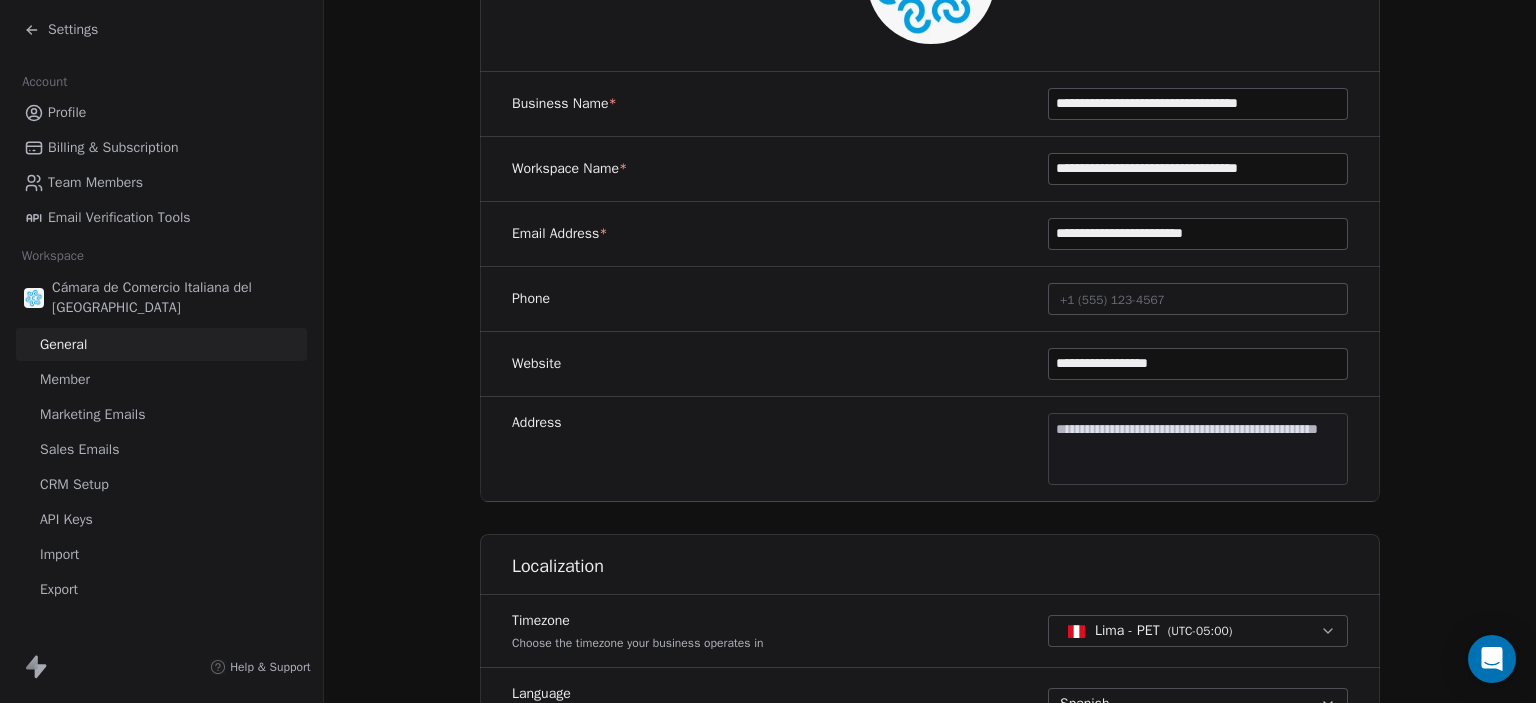 scroll, scrollTop: 0, scrollLeft: 0, axis: both 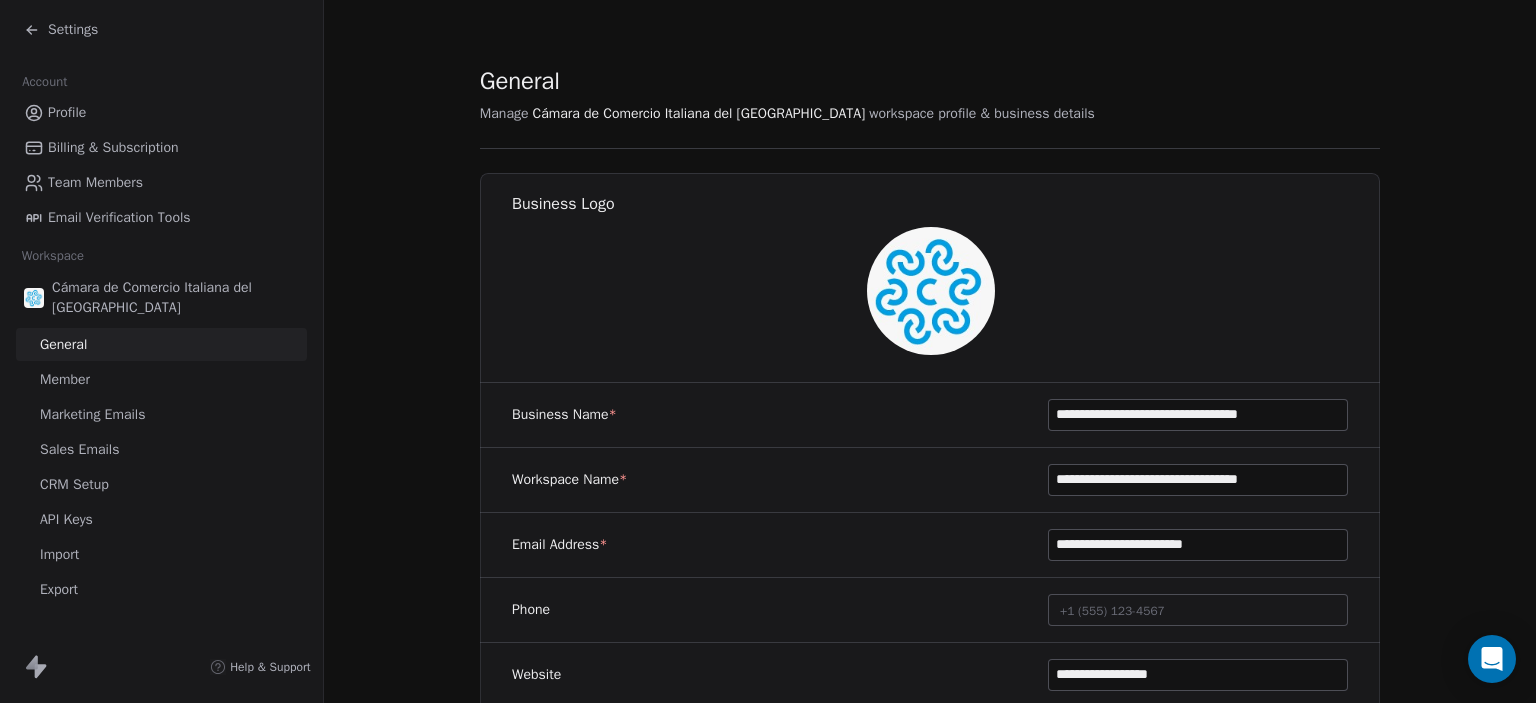 click on "Settings" at bounding box center [73, 30] 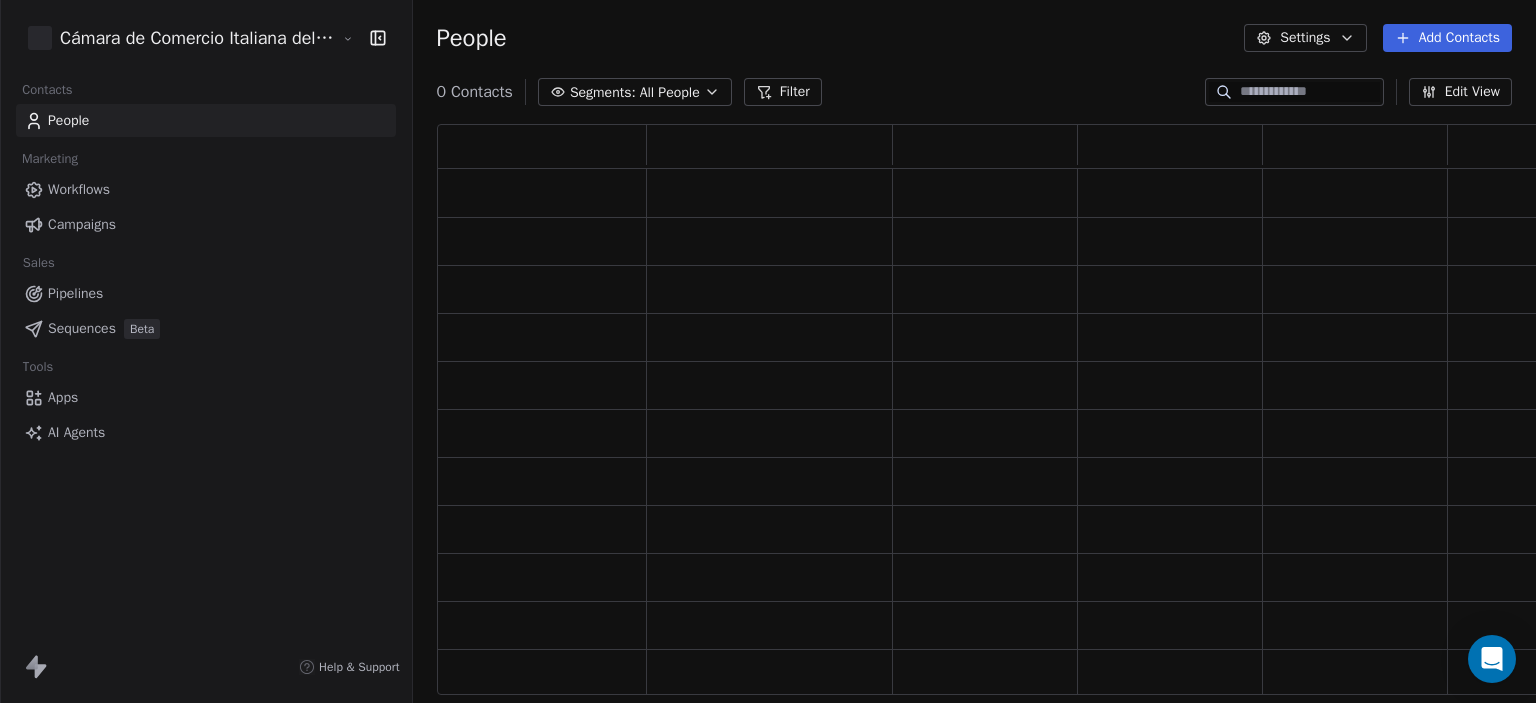 scroll, scrollTop: 16, scrollLeft: 16, axis: both 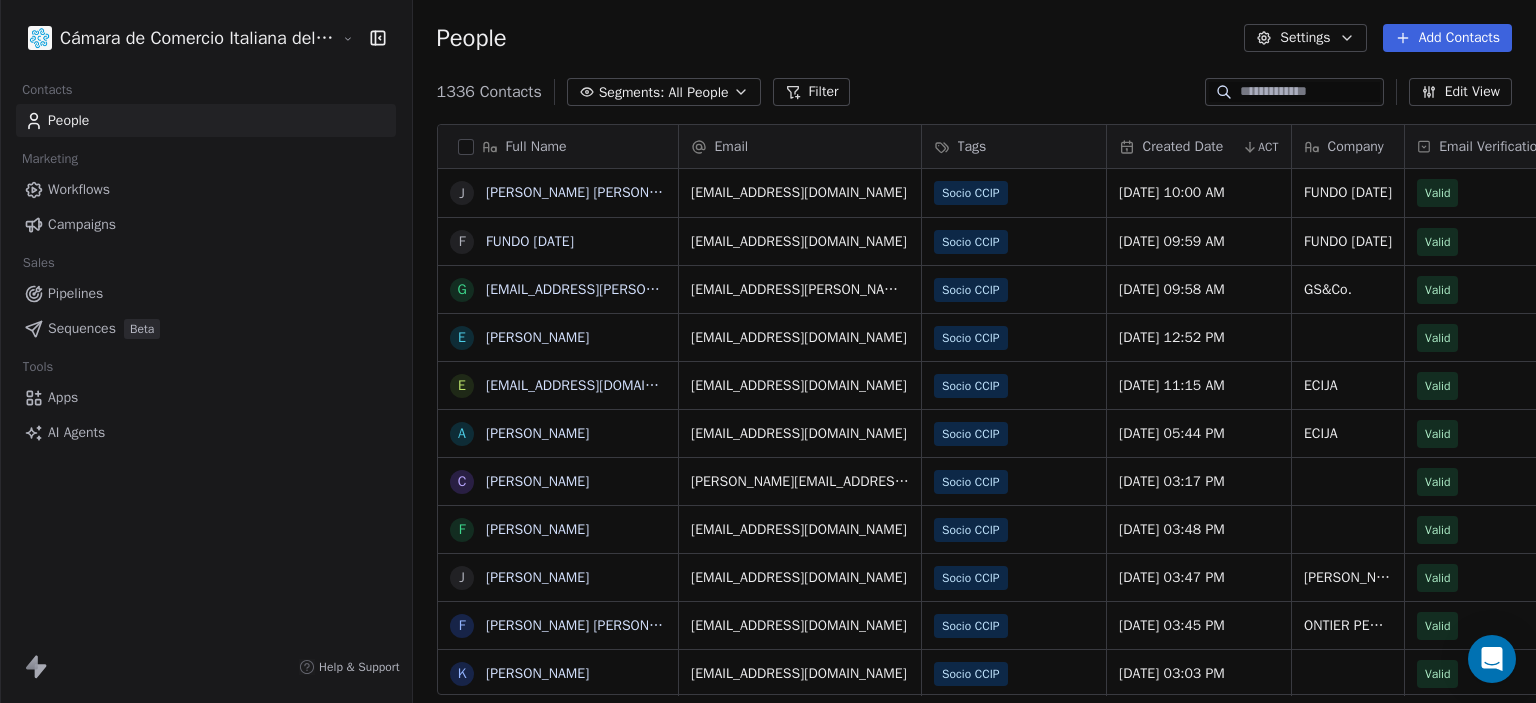 click on "Campaigns" at bounding box center (82, 224) 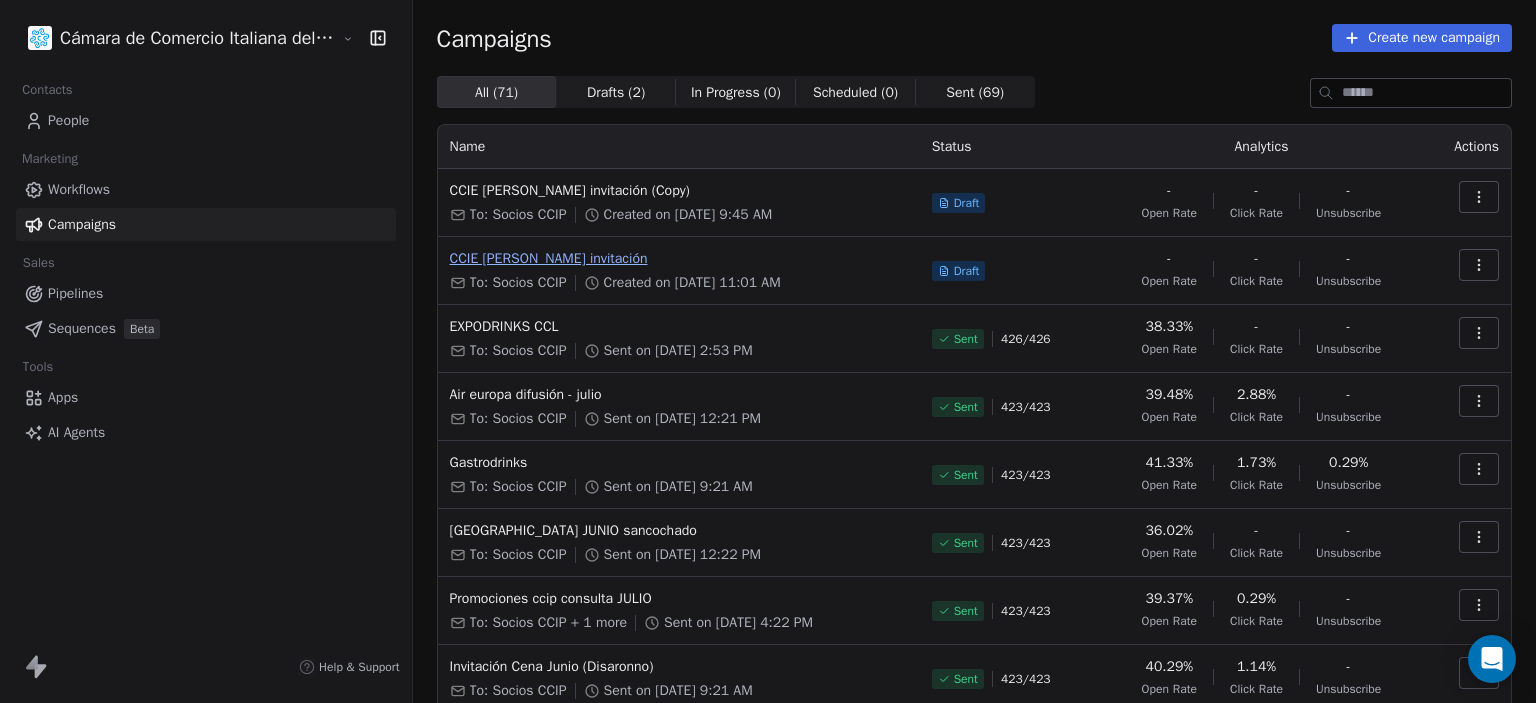 click on "CCIE [PERSON_NAME] invitación" at bounding box center (679, 259) 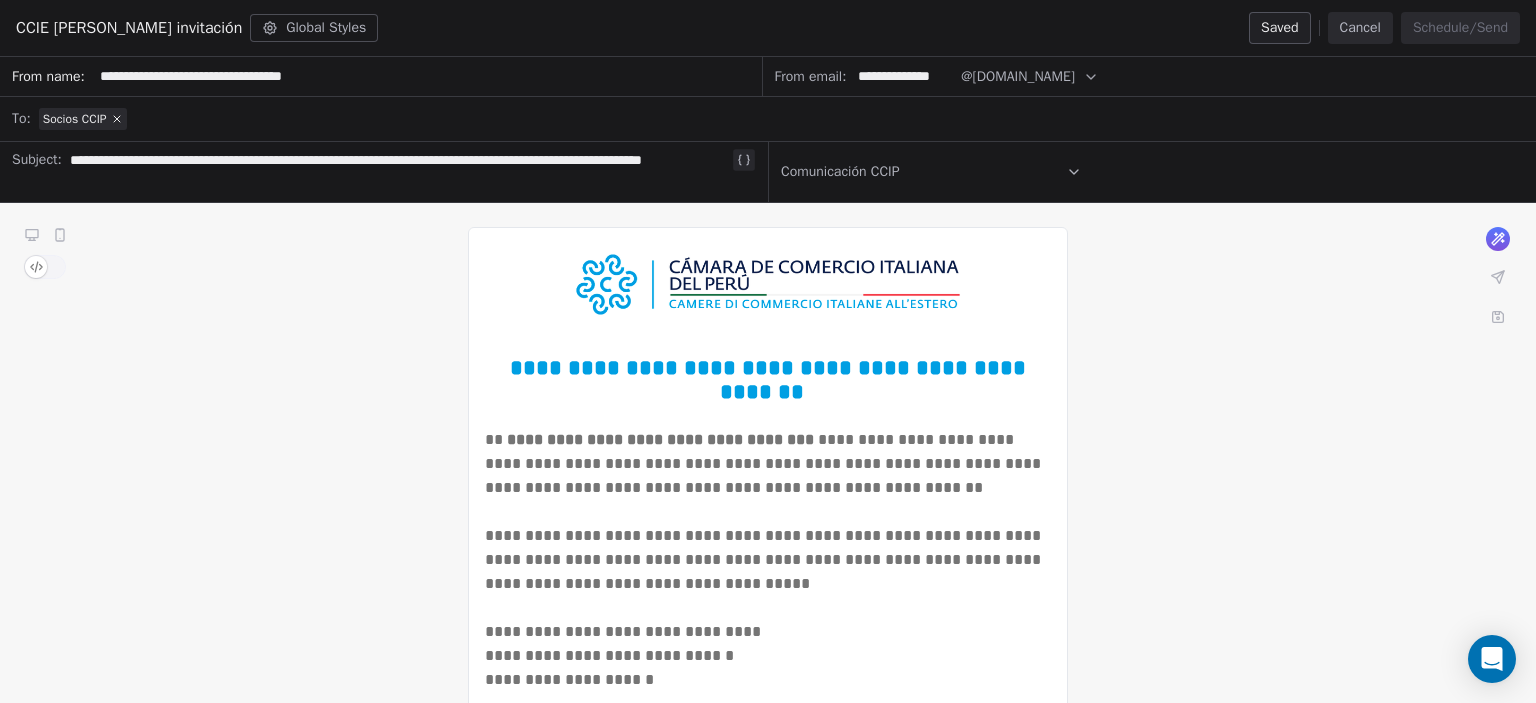 click on "Cancel" at bounding box center (1360, 28) 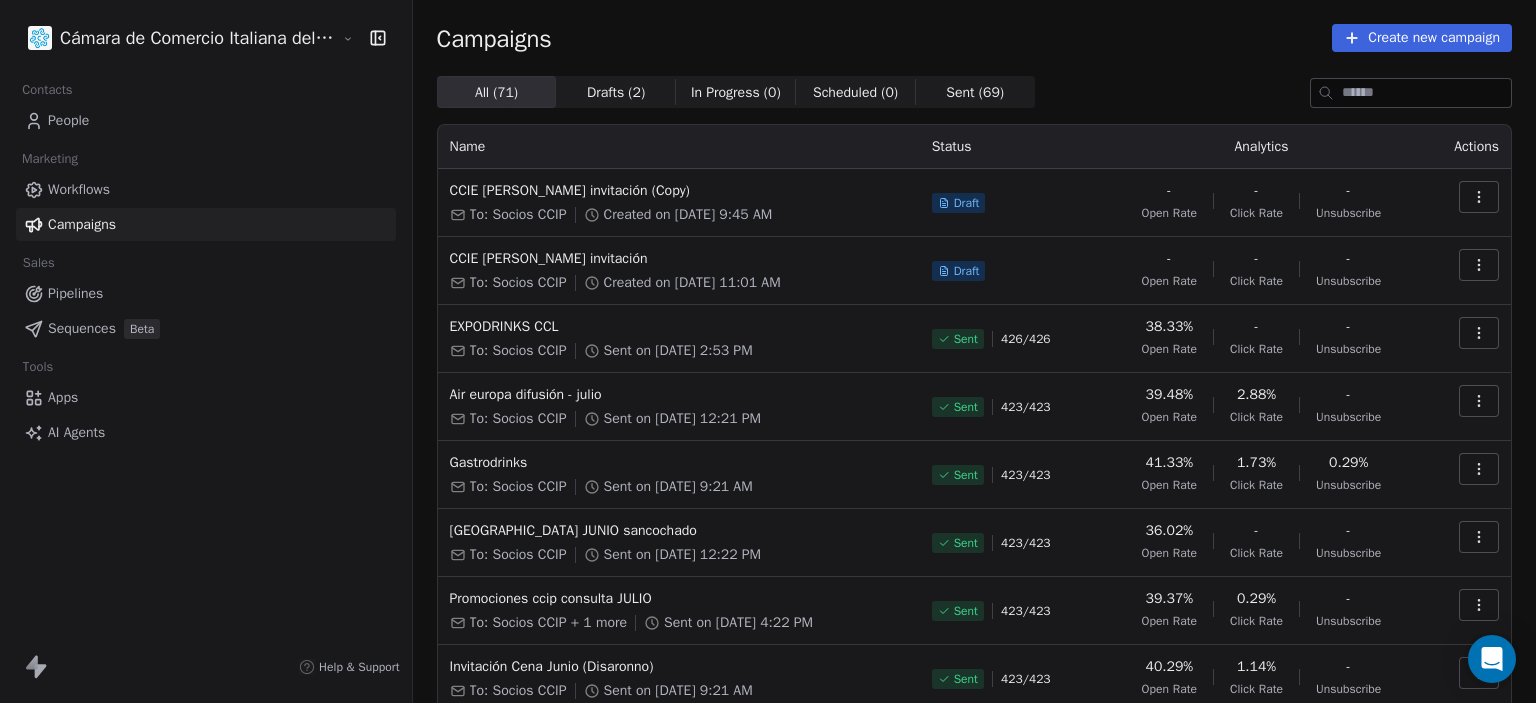 click at bounding box center (374, 38) 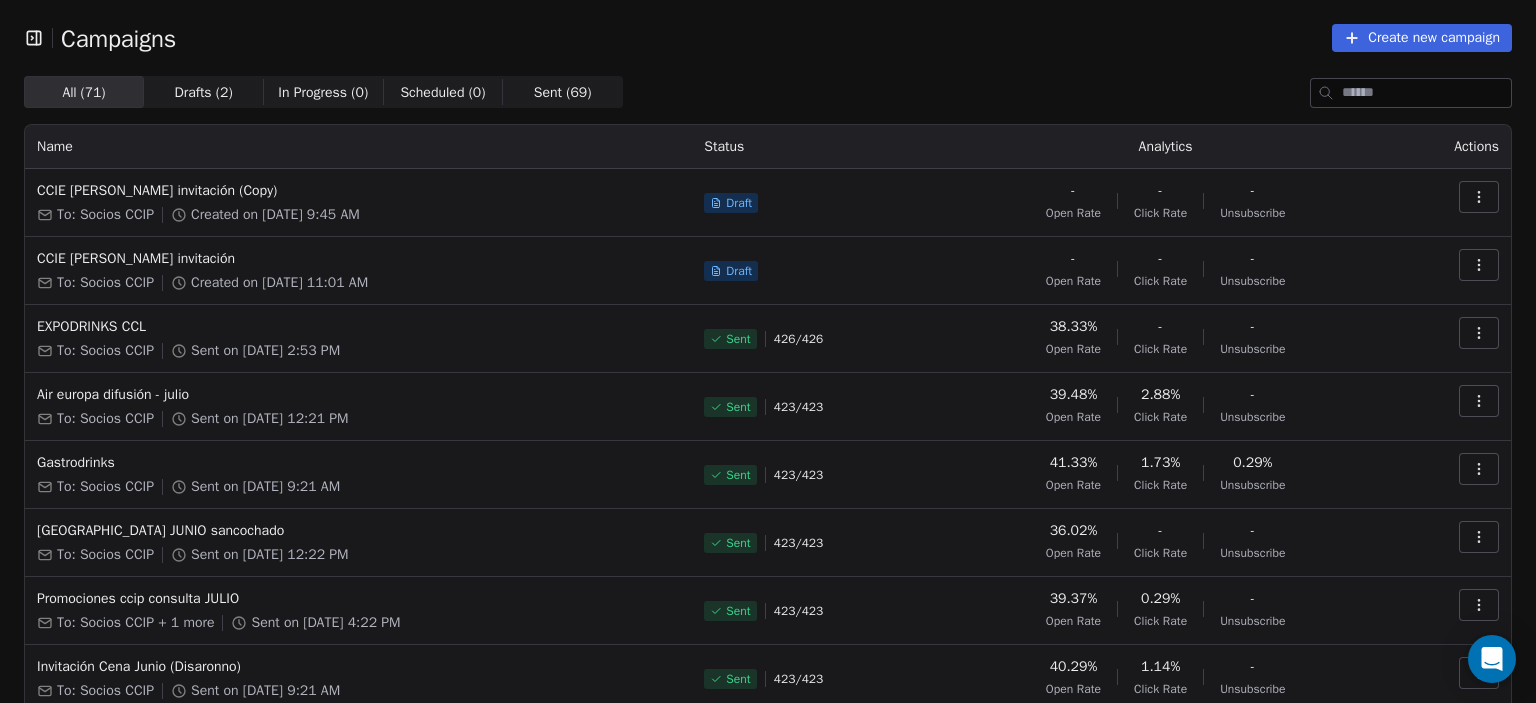 click 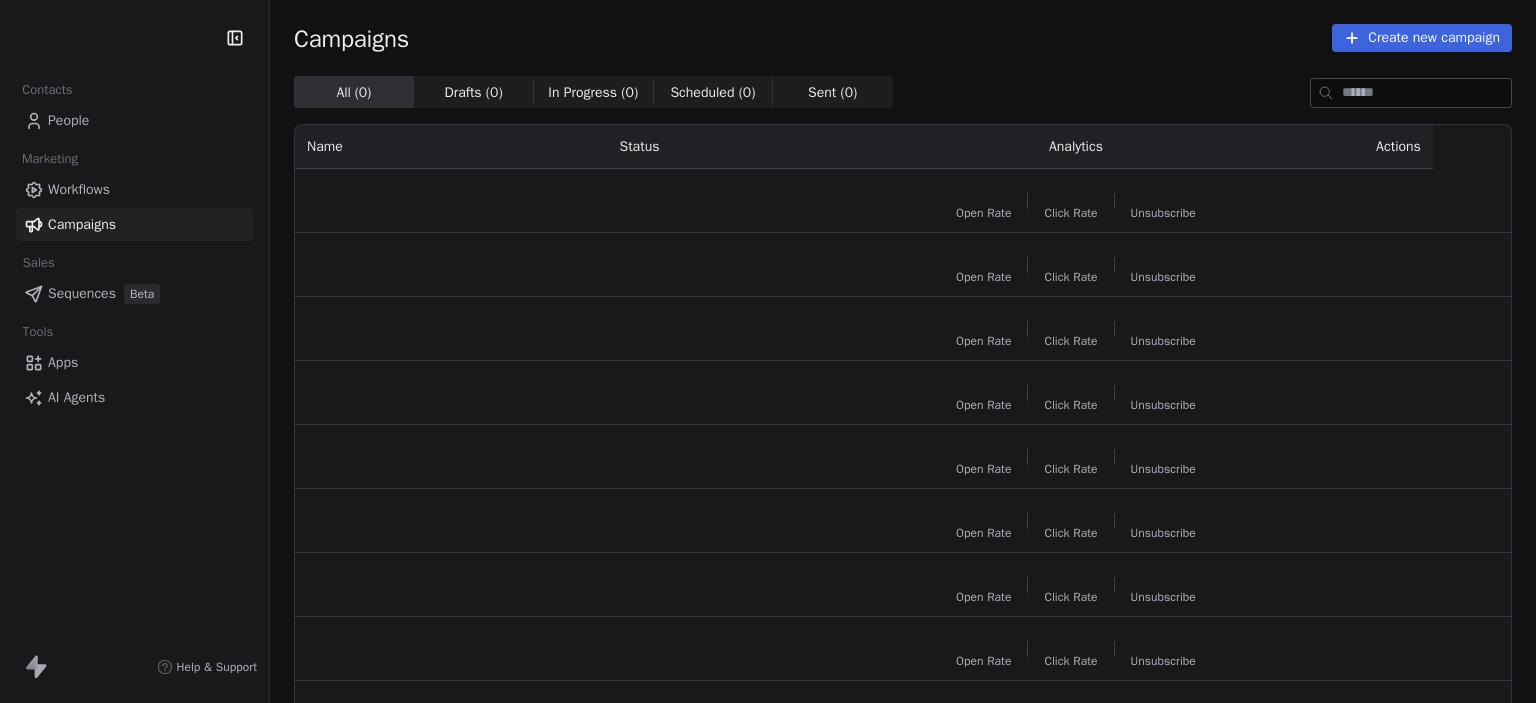 scroll, scrollTop: 0, scrollLeft: 0, axis: both 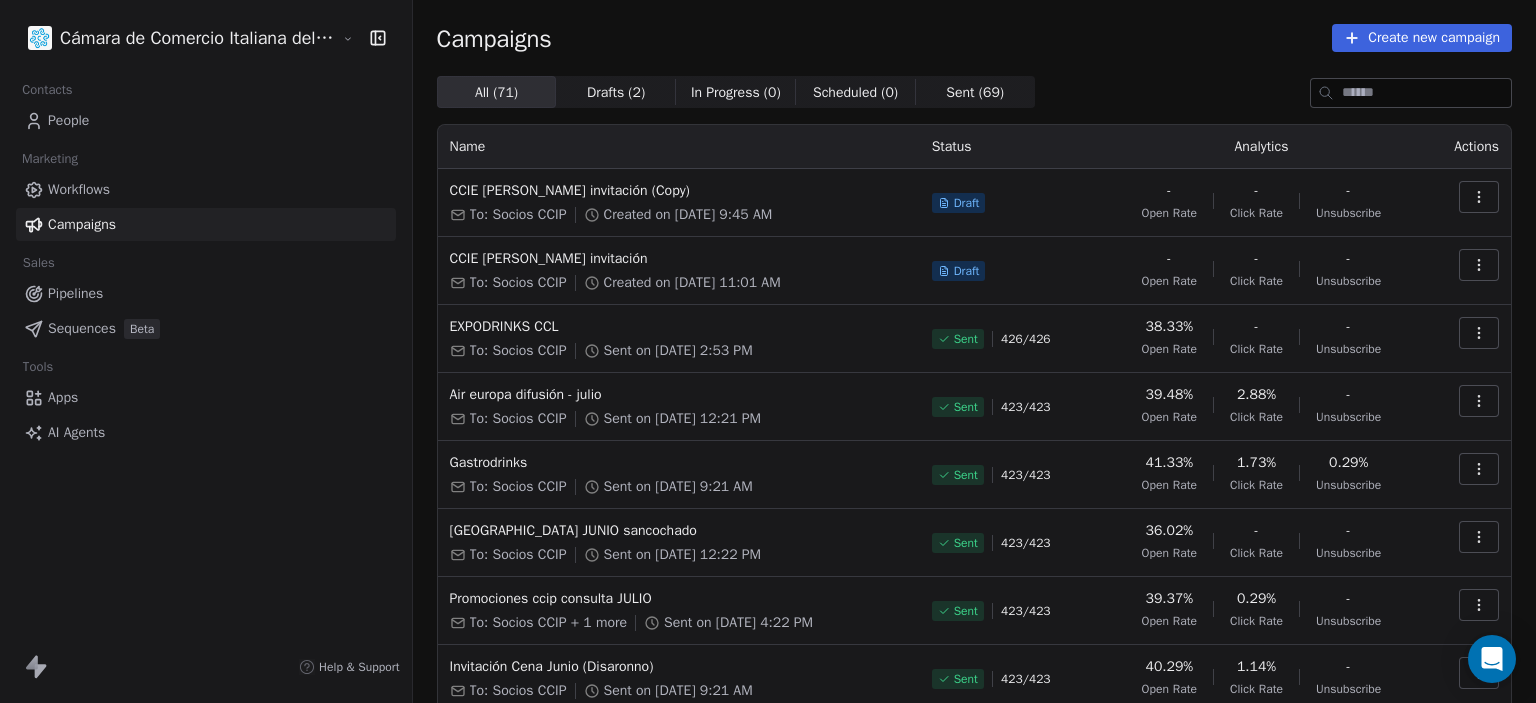 click on "Cámara de Comercio Italiana del Perú Contacts People Marketing Workflows Campaigns Sales Pipelines Sequences Beta Tools Apps AI Agents Help & Support Campaigns  Create new campaign All ( 71 ) All ( 71 ) Drafts ( 2 ) Drafts ( 2 ) In Progress ( 0 ) In Progress ( 0 ) Scheduled ( 0 ) Scheduled ( 0 ) Sent ( 69 ) Sent ( 69 ) Name Status Analytics Actions CCIE [PERSON_NAME] invitación (Copy) To: Socios CCIP  Created on [DATE] 9:45 AM Draft - Open Rate - Click Rate - Unsubscribe CCIE [PERSON_NAME] invitación To: Socios CCIP  Created on [DATE] 11:01 AM Draft - Open Rate - Click Rate - Unsubscribe EXPODRINKS CCL To: Socios CCIP  Sent on [DATE] 2:53 PM Sent 426 / 426 38.33% Open Rate - Click Rate - Unsubscribe Air europa difusión - [PERSON_NAME] To: Socios CCIP  Sent on [DATE] 12:21 PM Sent 423 / 423 39.48% Open Rate 2.88% Click Rate - Unsubscribe Gastrodrinks To: Socios CCIP  Sent on [DATE] 9:21 AM Sent 423 / 423 41.33% Open Rate 1.73% Click Rate 0.29% Unsubscribe CROWNE PLAZA JUNIO sancochado Sent 423" at bounding box center (768, 351) 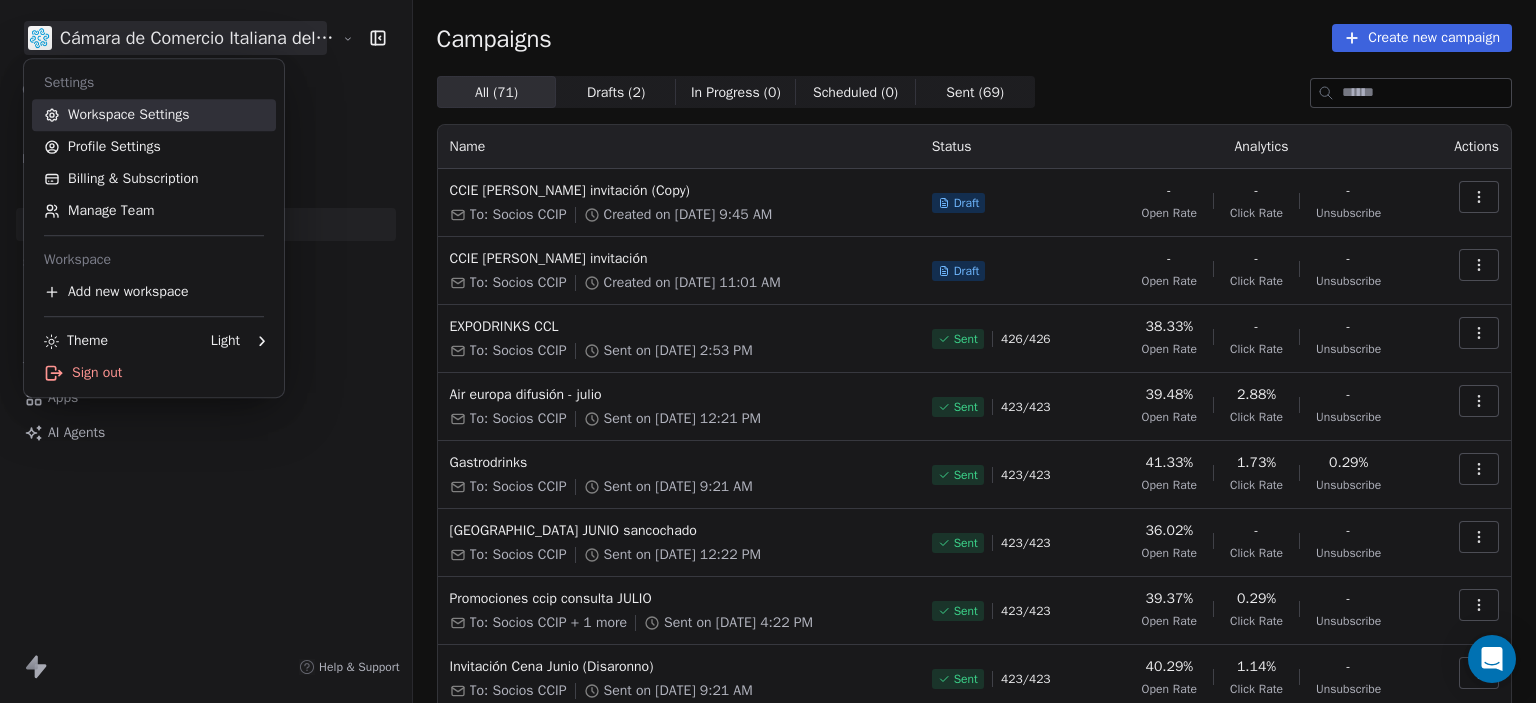 click on "Workspace Settings" at bounding box center (154, 115) 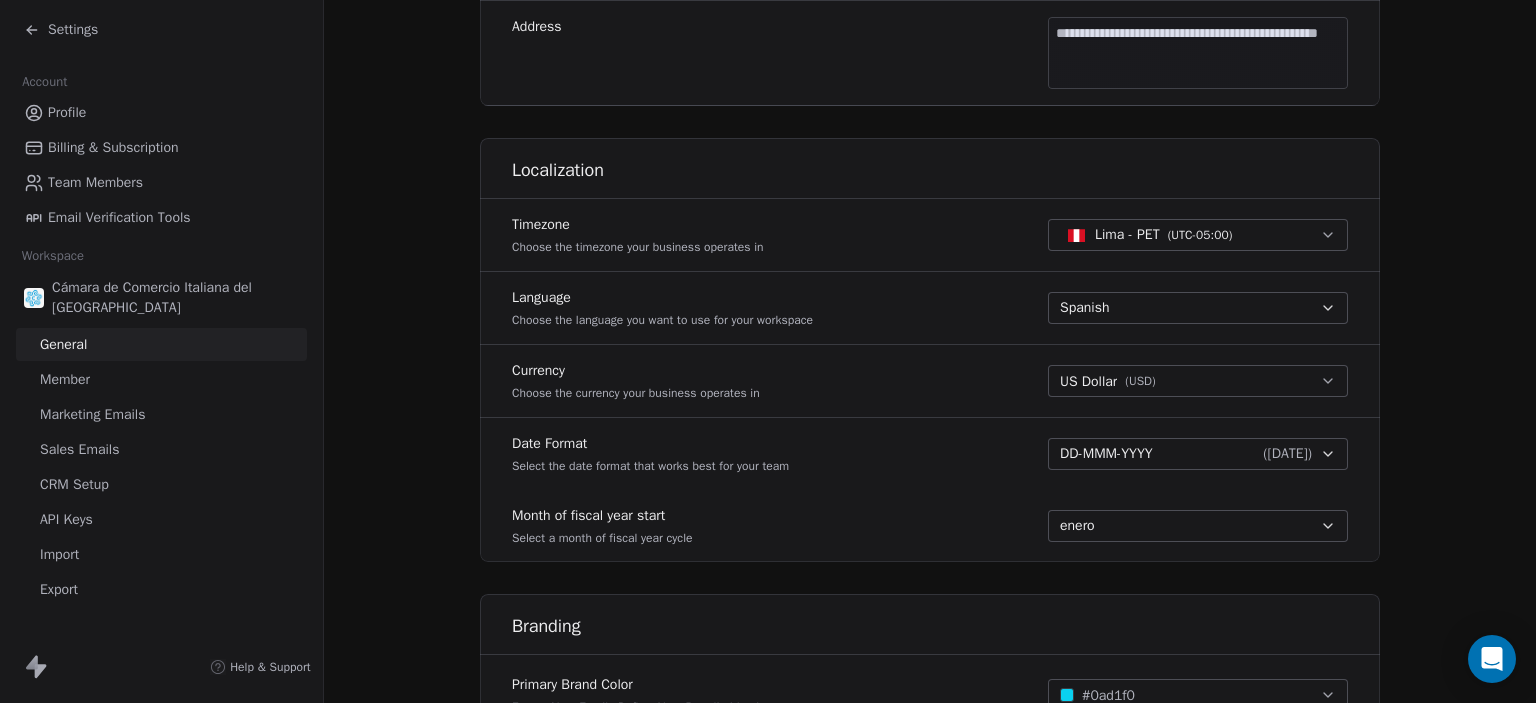 scroll, scrollTop: 0, scrollLeft: 0, axis: both 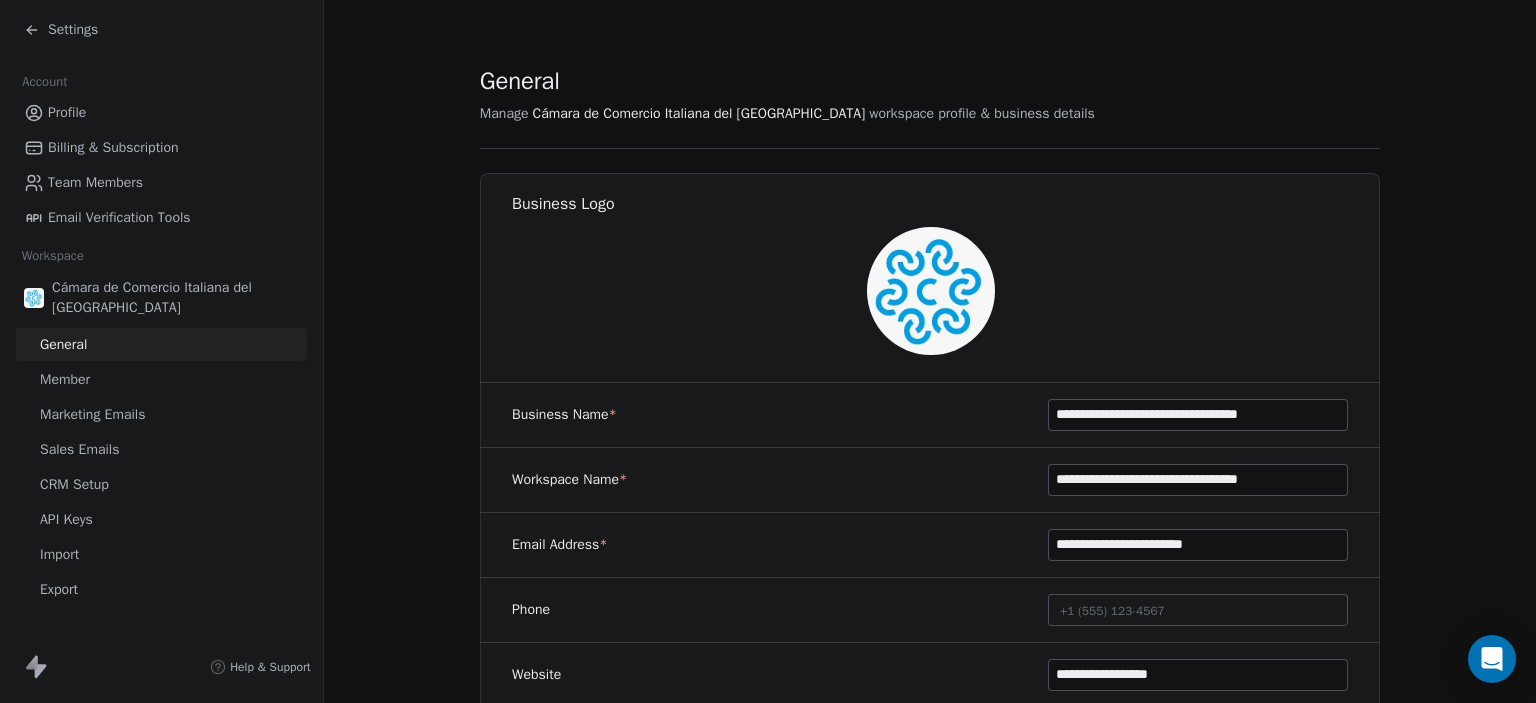 click 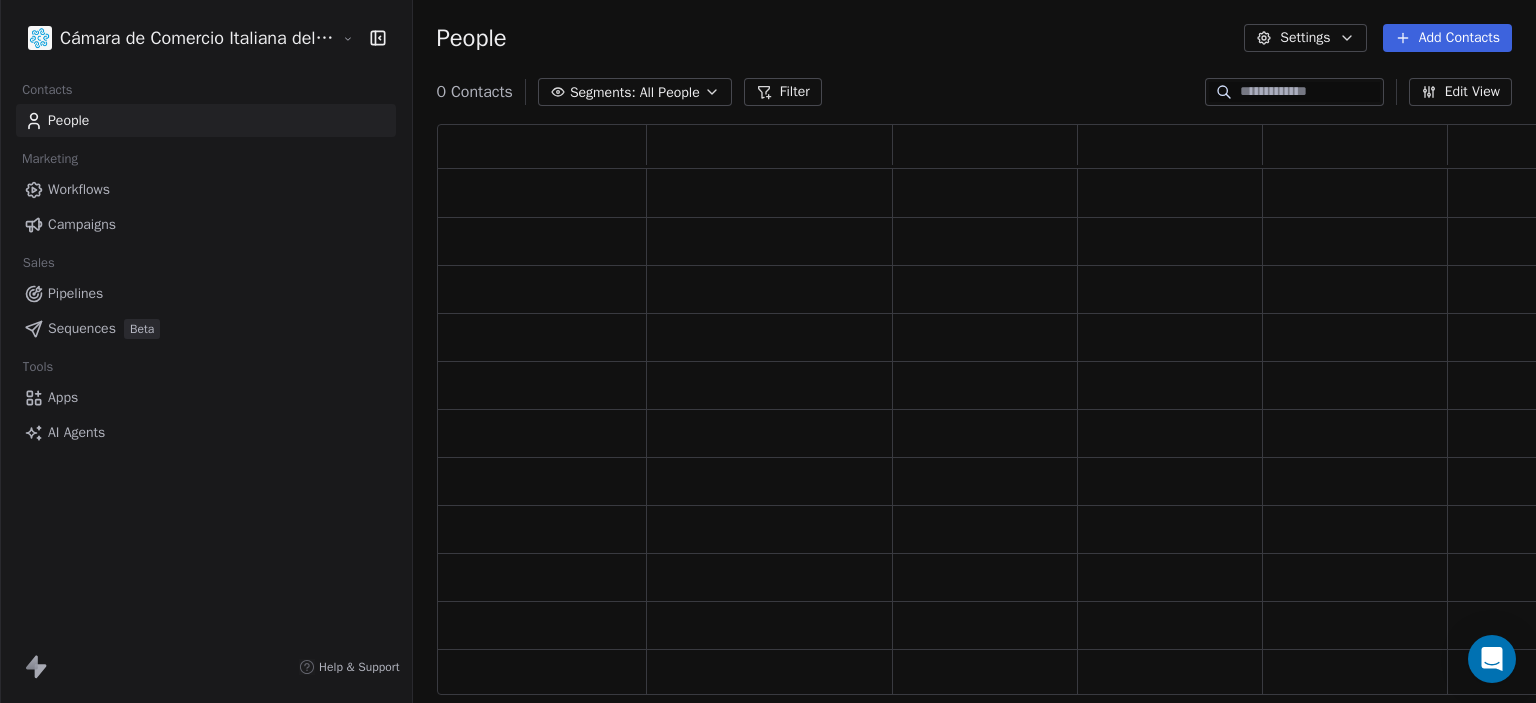 scroll, scrollTop: 16, scrollLeft: 16, axis: both 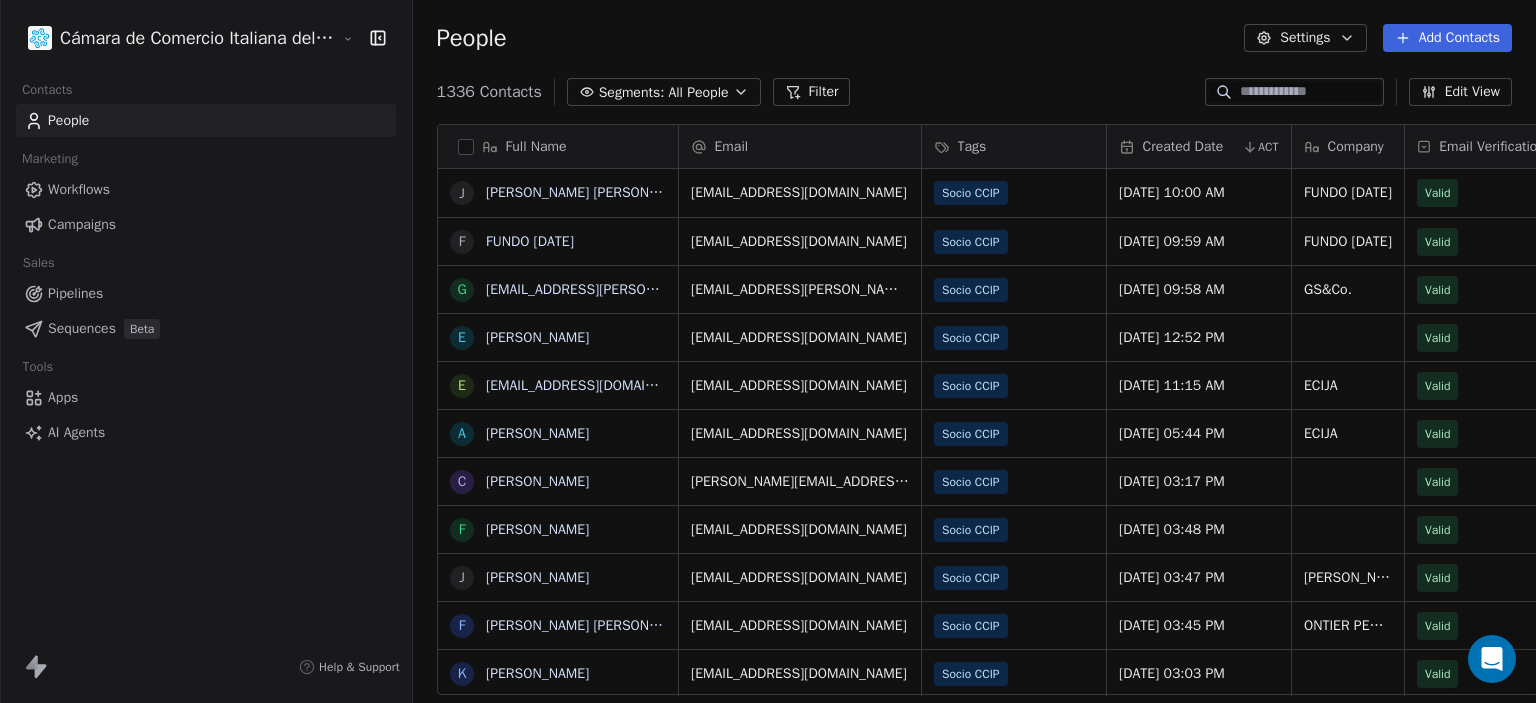 click on "Campaigns" at bounding box center (82, 224) 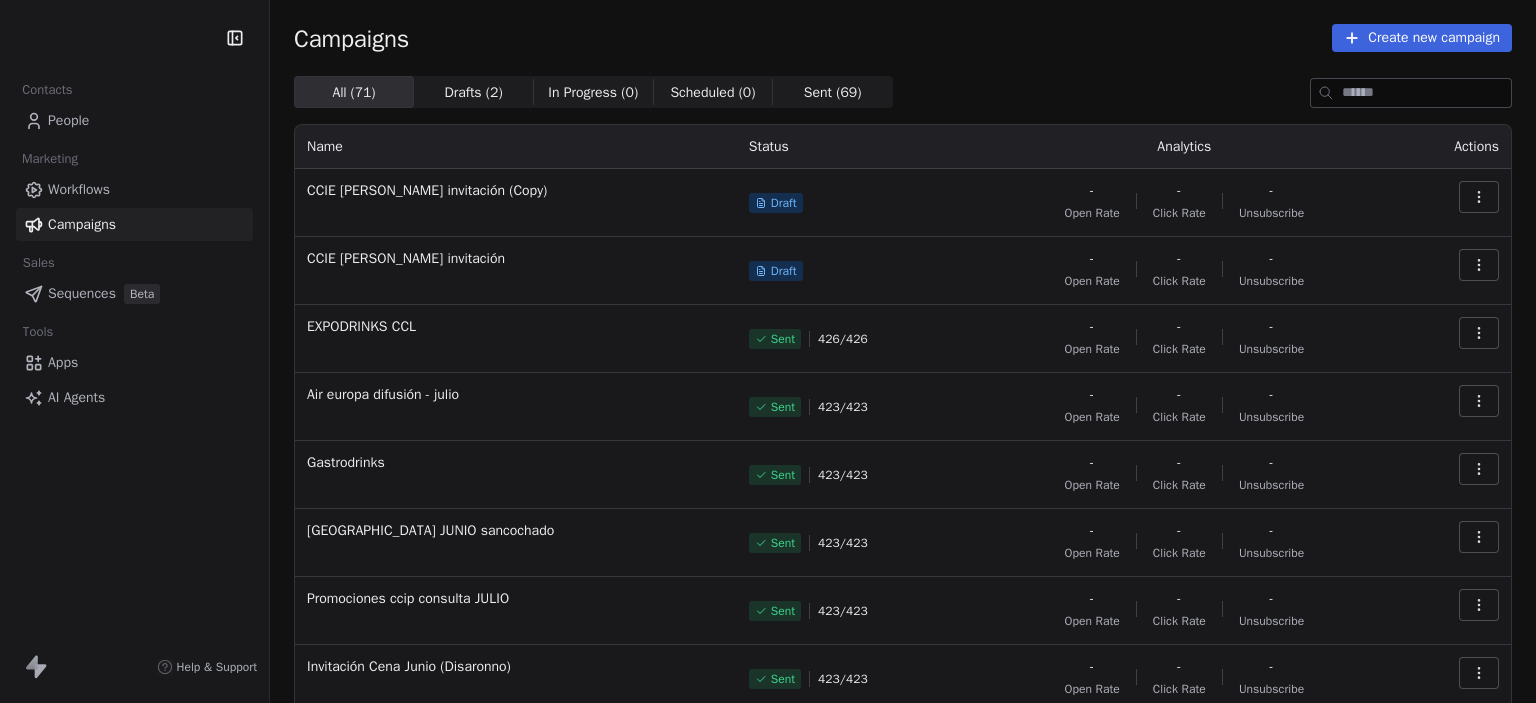 scroll, scrollTop: 0, scrollLeft: 0, axis: both 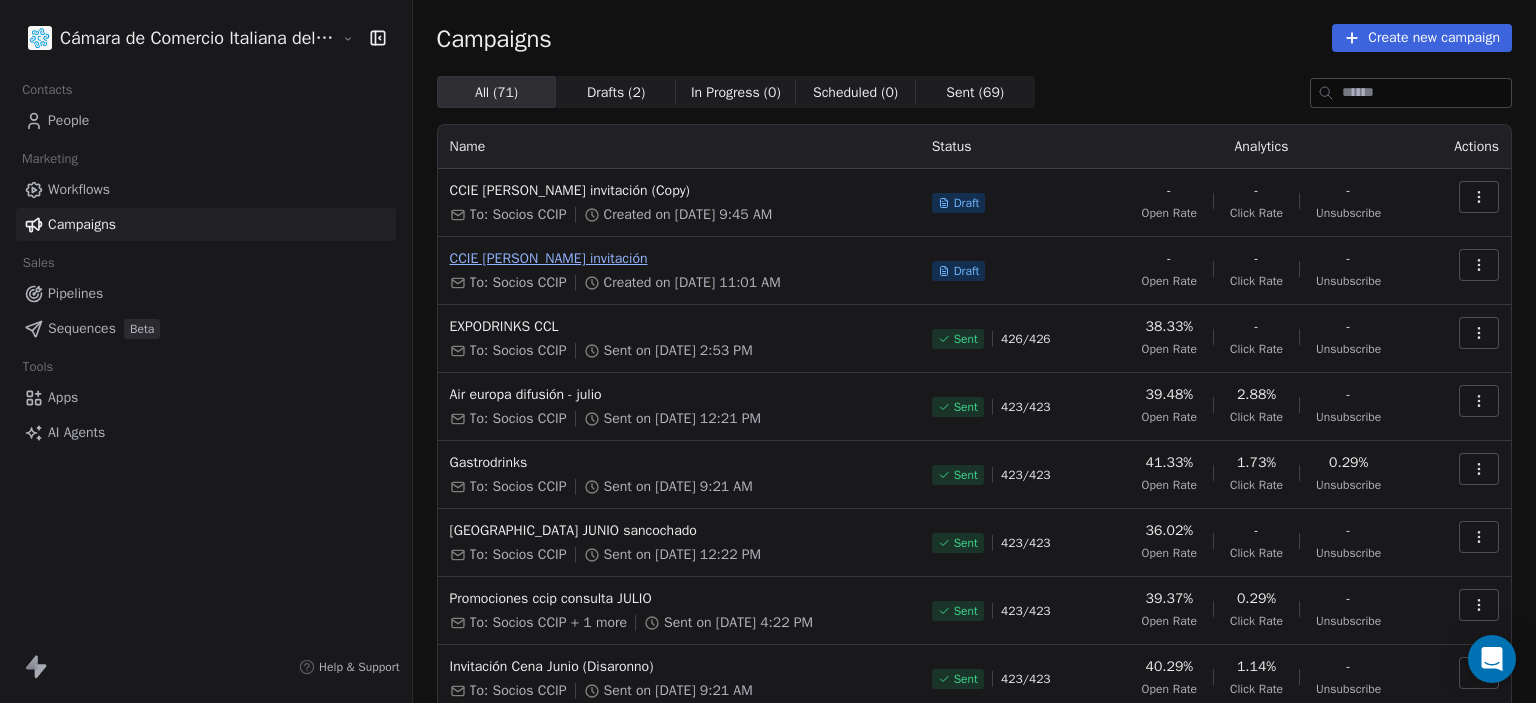 click on "CCIE [PERSON_NAME] invitación" at bounding box center [679, 259] 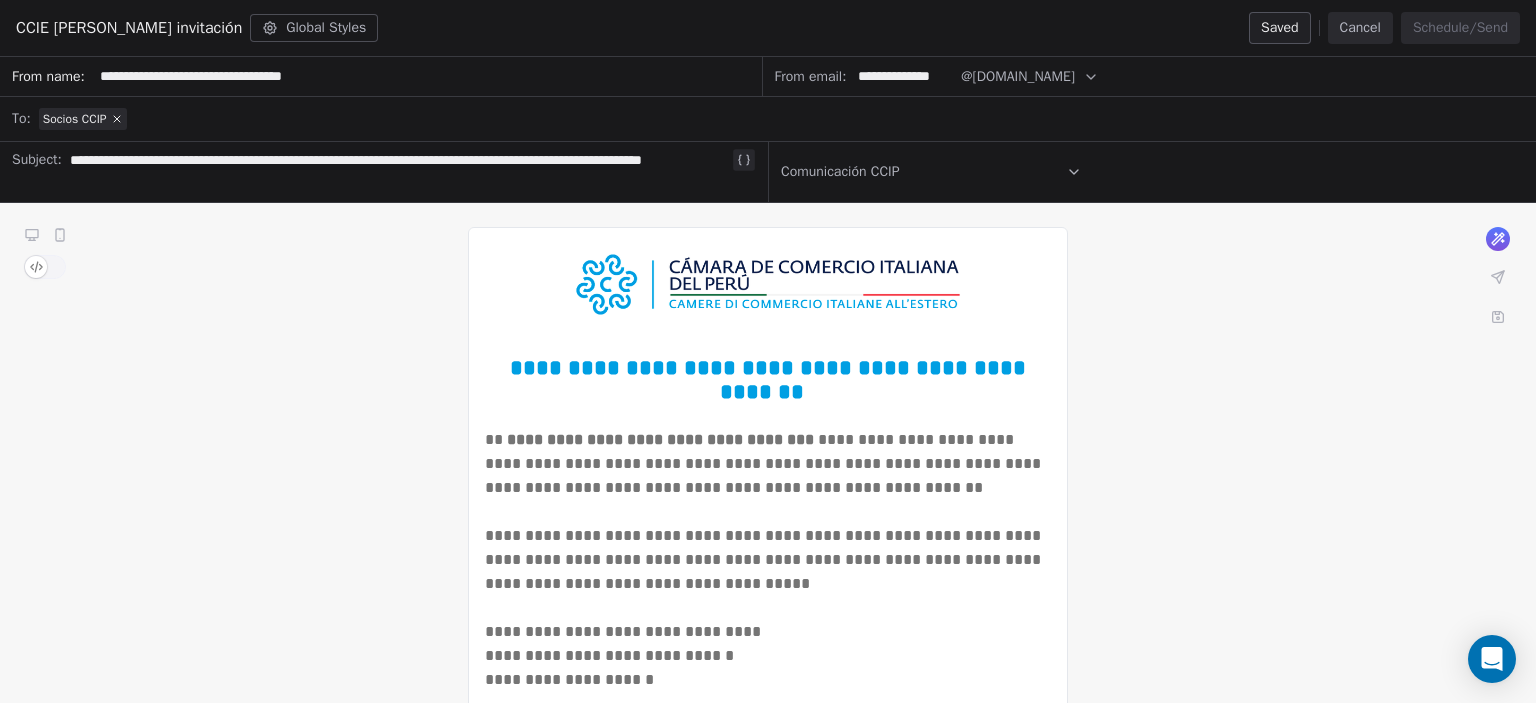 click on "Cancel" at bounding box center [1360, 28] 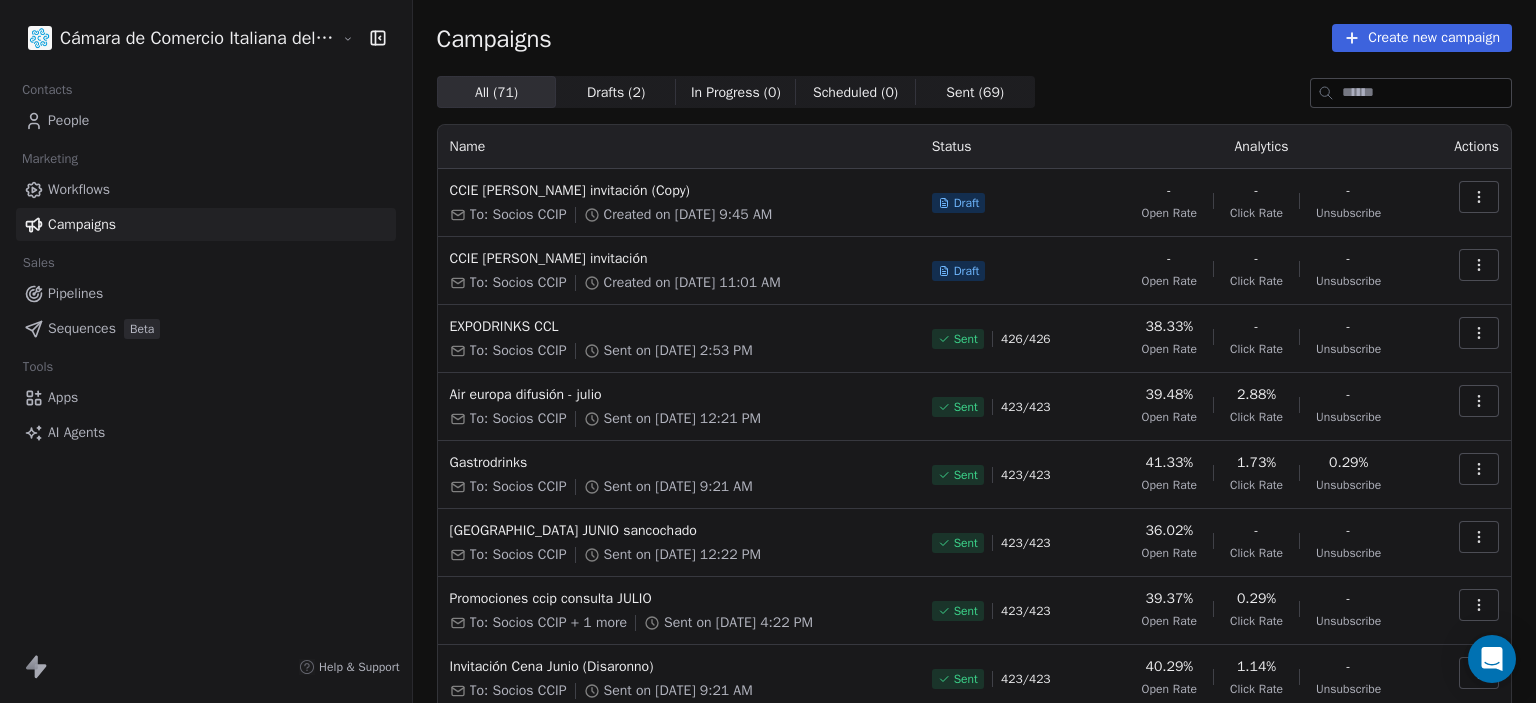 click on "Cámara de Comercio Italiana del Perú Contacts People Marketing Workflows Campaigns Sales Pipelines Sequences Beta Tools Apps AI Agents Help & Support Campaigns  Create new campaign All ( 71 ) All ( 71 ) Drafts ( 2 ) Drafts ( 2 ) In Progress ( 0 ) In Progress ( 0 ) Scheduled ( 0 ) Scheduled ( 0 ) Sent ( 69 ) Sent ( 69 ) Name Status Analytics Actions CCIE Rosario invitación (Copy) To: Socios CCIP  Created on Jul 9, 2025, 9:45 AM Draft - Open Rate - Click Rate - Unsubscribe CCIE Rosario invitación To: Socios CCIP  Created on Jul 8, 2025, 11:01 AM Draft - Open Rate - Click Rate - Unsubscribe EXPODRINKS CCL To: Socios CCIP  Sent on Jul 7, 2025, 2:53 PM Sent 426 / 426 38.33% Open Rate - Click Rate - Unsubscribe Air europa difusión - julio To: Socios CCIP  Sent on Jul 1, 2025, 12:21 PM Sent 423 / 423 39.48% Open Rate 2.88% Click Rate - Unsubscribe Gastrodrinks To: Socios CCIP  Sent on Jul 2, 2025, 9:21 AM Sent 423 / 423 41.33% Open Rate 1.73% Click Rate 0.29% Unsubscribe CROWNE PLAZA JUNIO sancochado Sent 423" at bounding box center [768, 351] 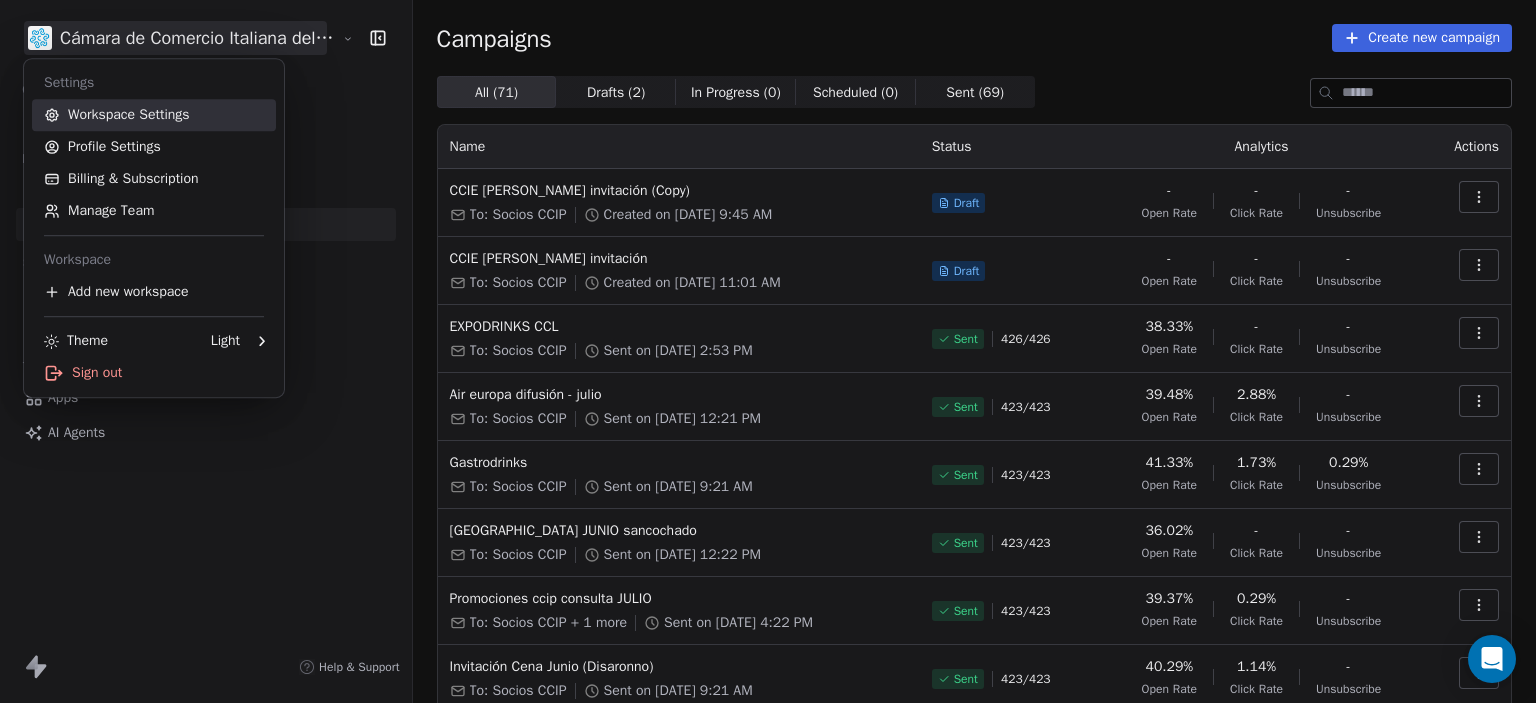 click on "Workspace Settings" at bounding box center [154, 115] 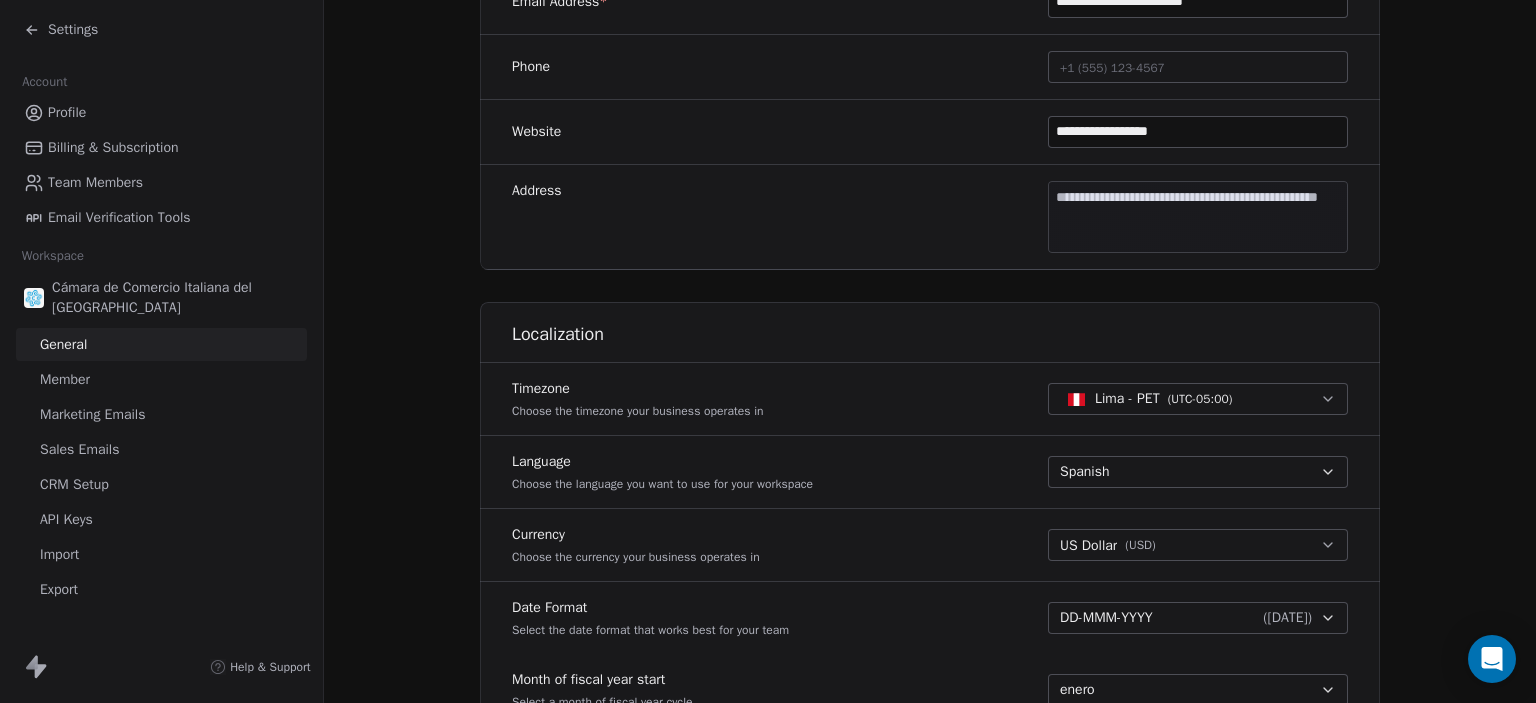 scroll, scrollTop: 540, scrollLeft: 0, axis: vertical 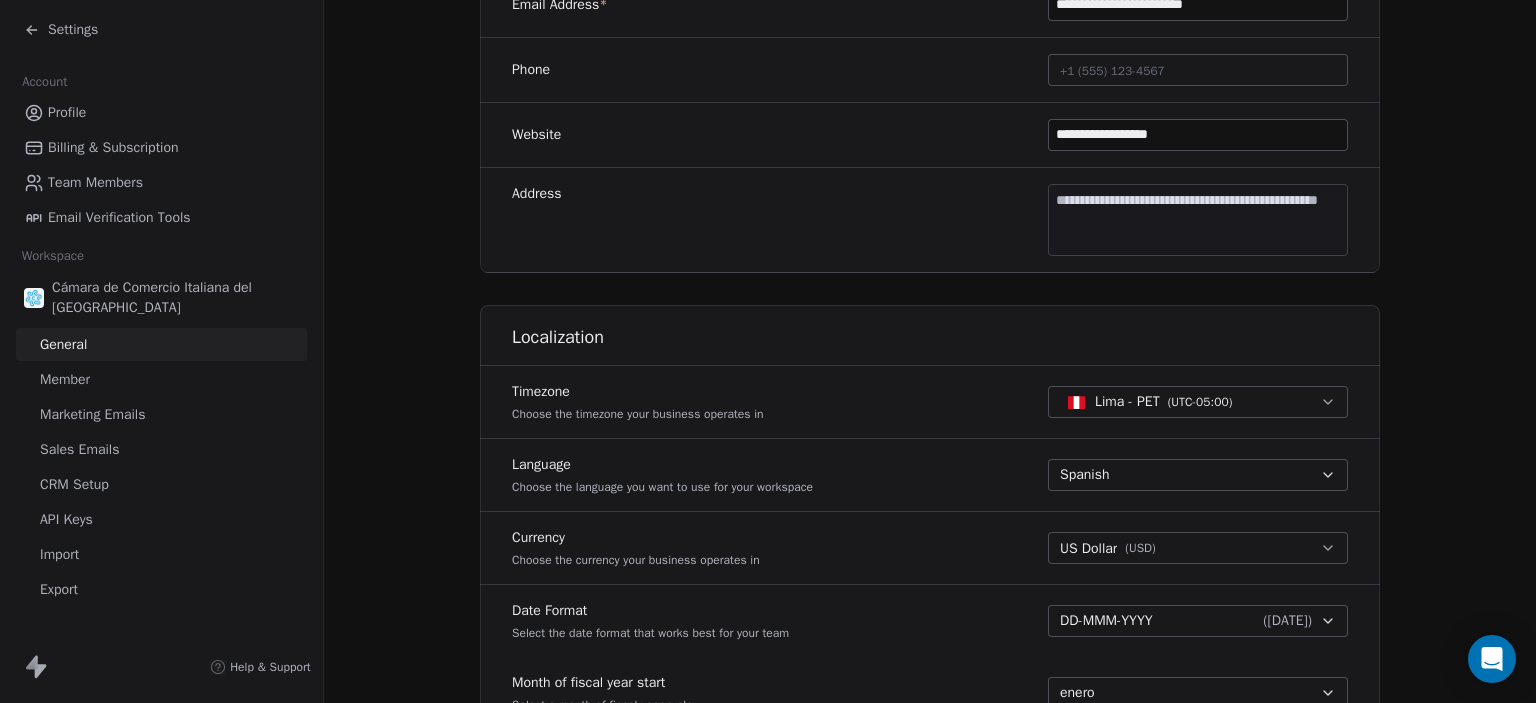 click on "**********" at bounding box center [768, 351] 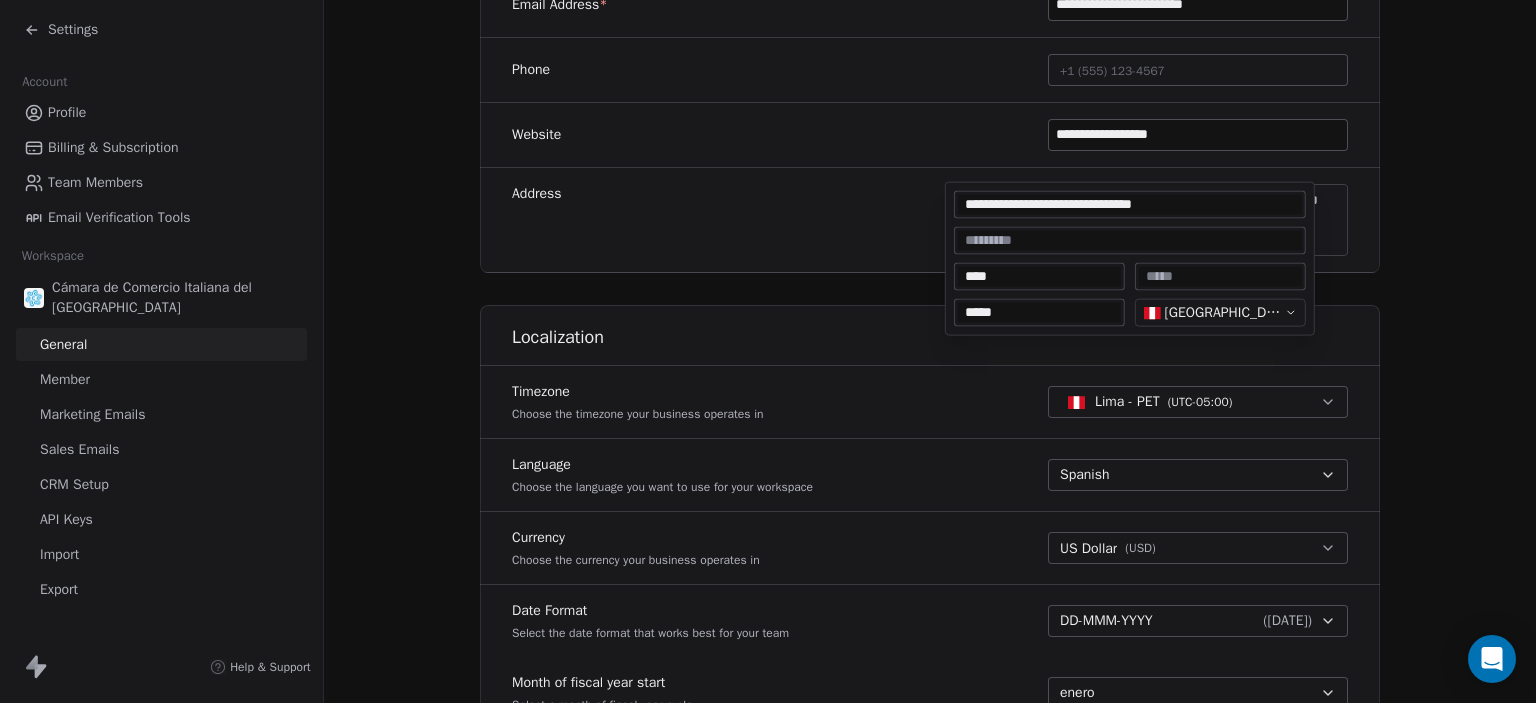 click at bounding box center (1130, 241) 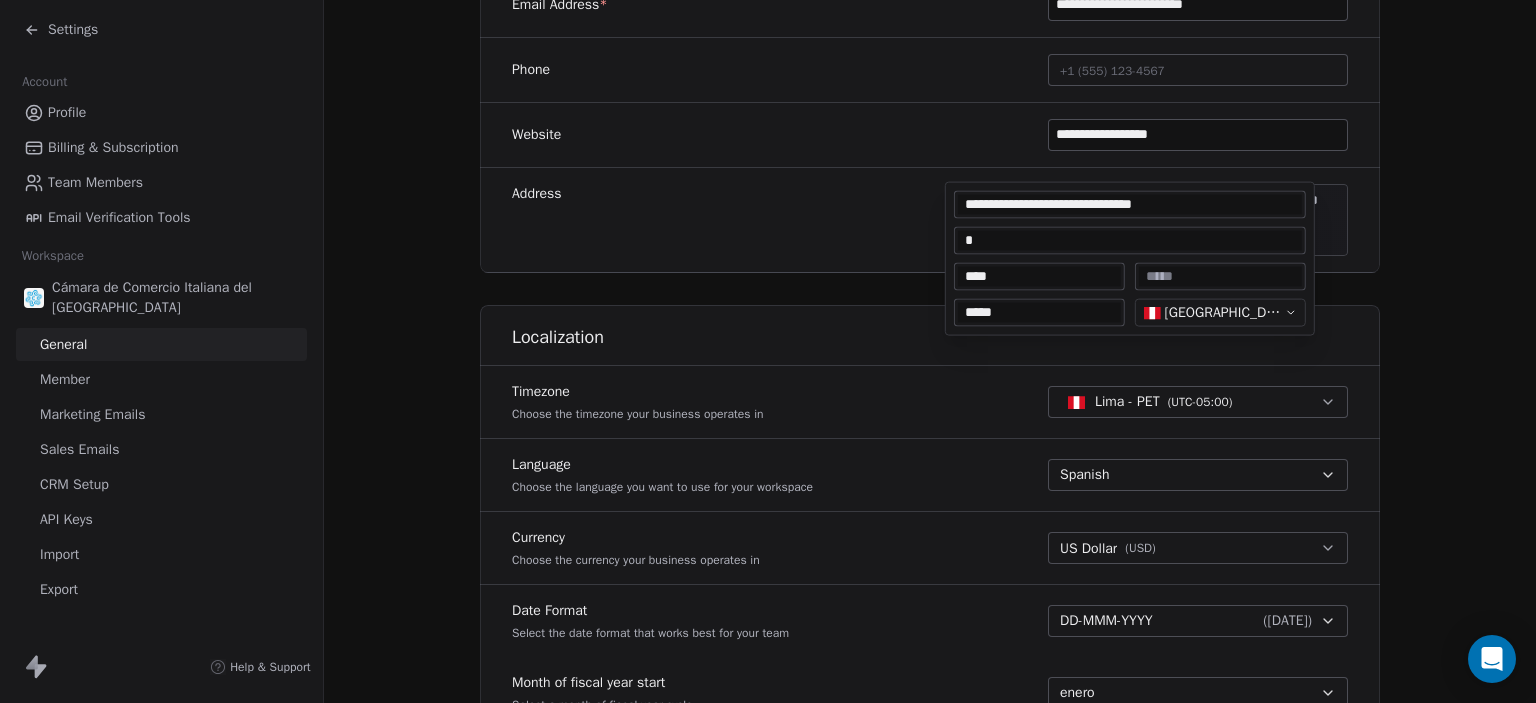 type on "*" 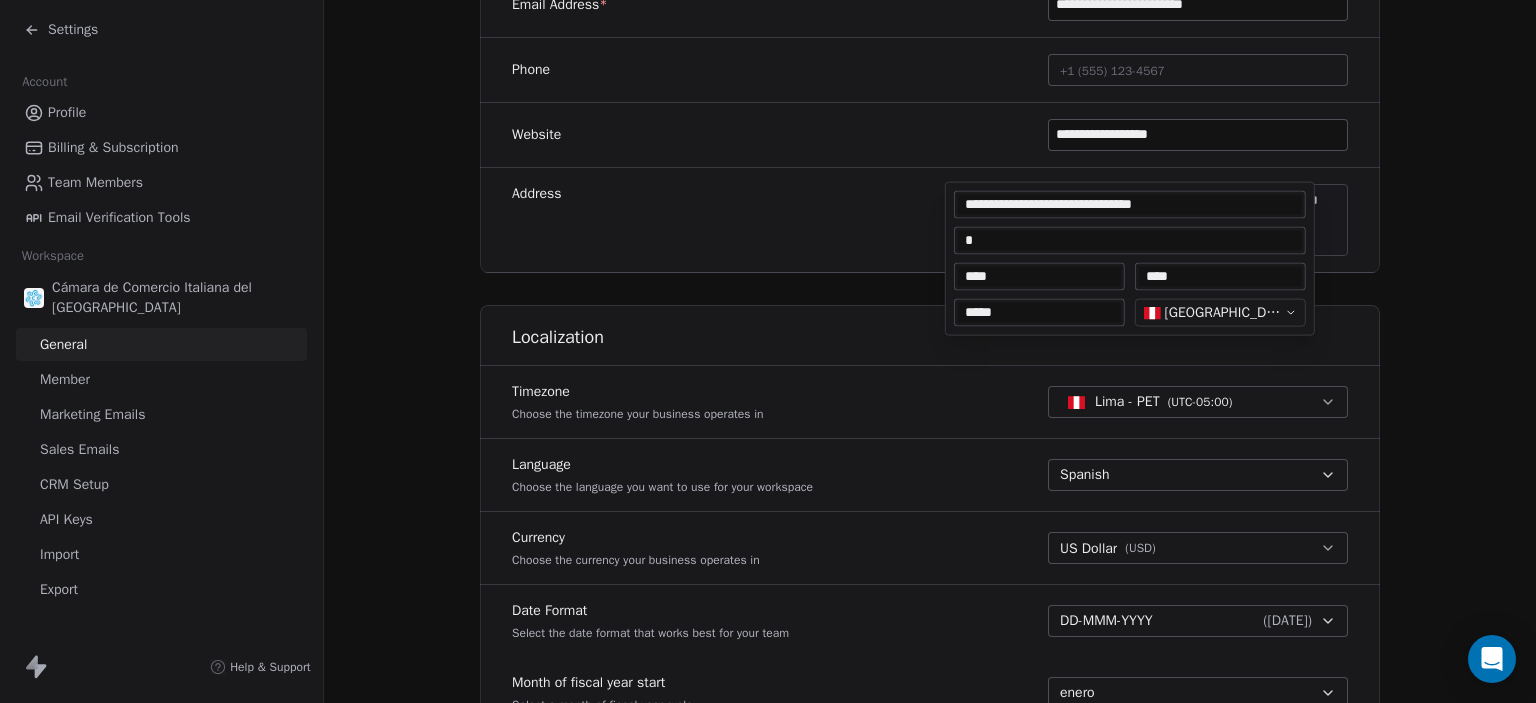 type on "****" 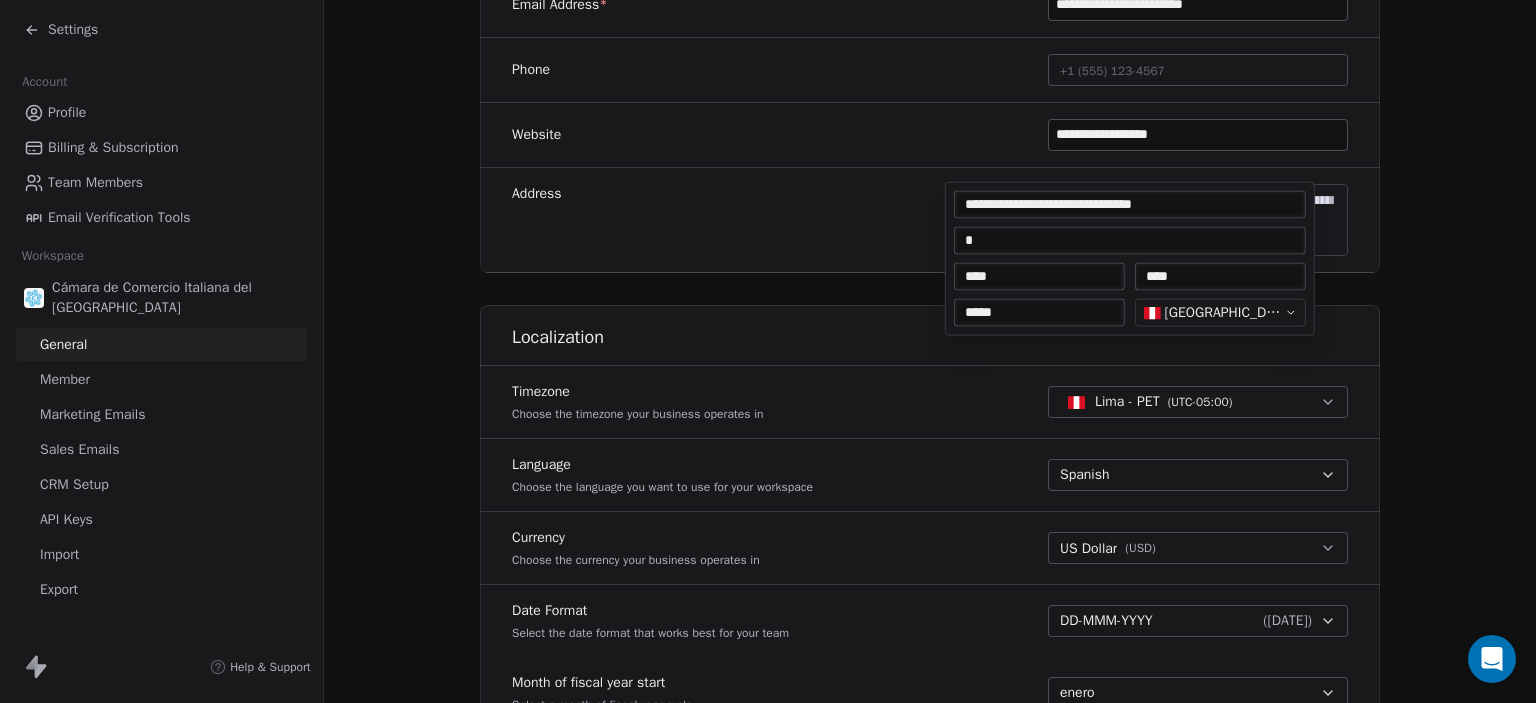 click on "**********" at bounding box center (768, 351) 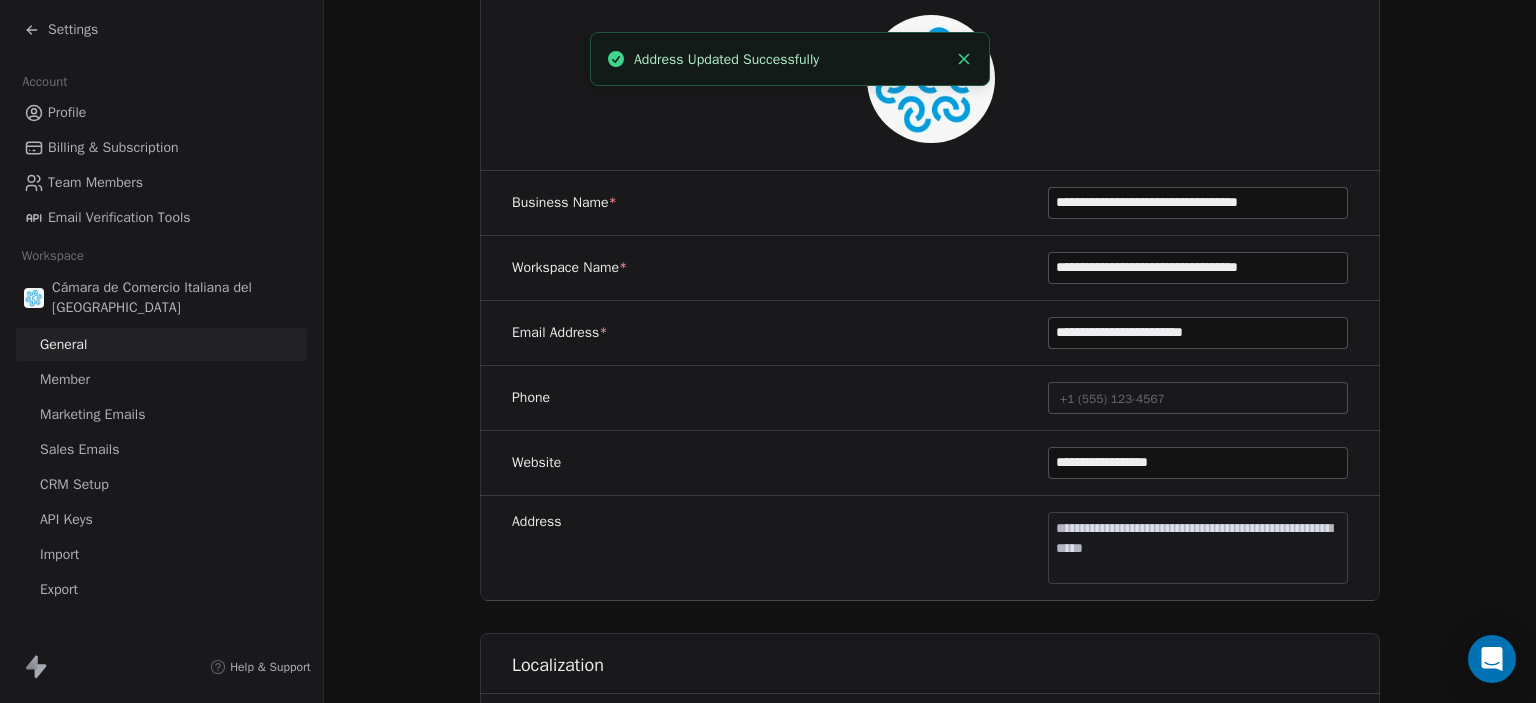 scroll, scrollTop: 0, scrollLeft: 0, axis: both 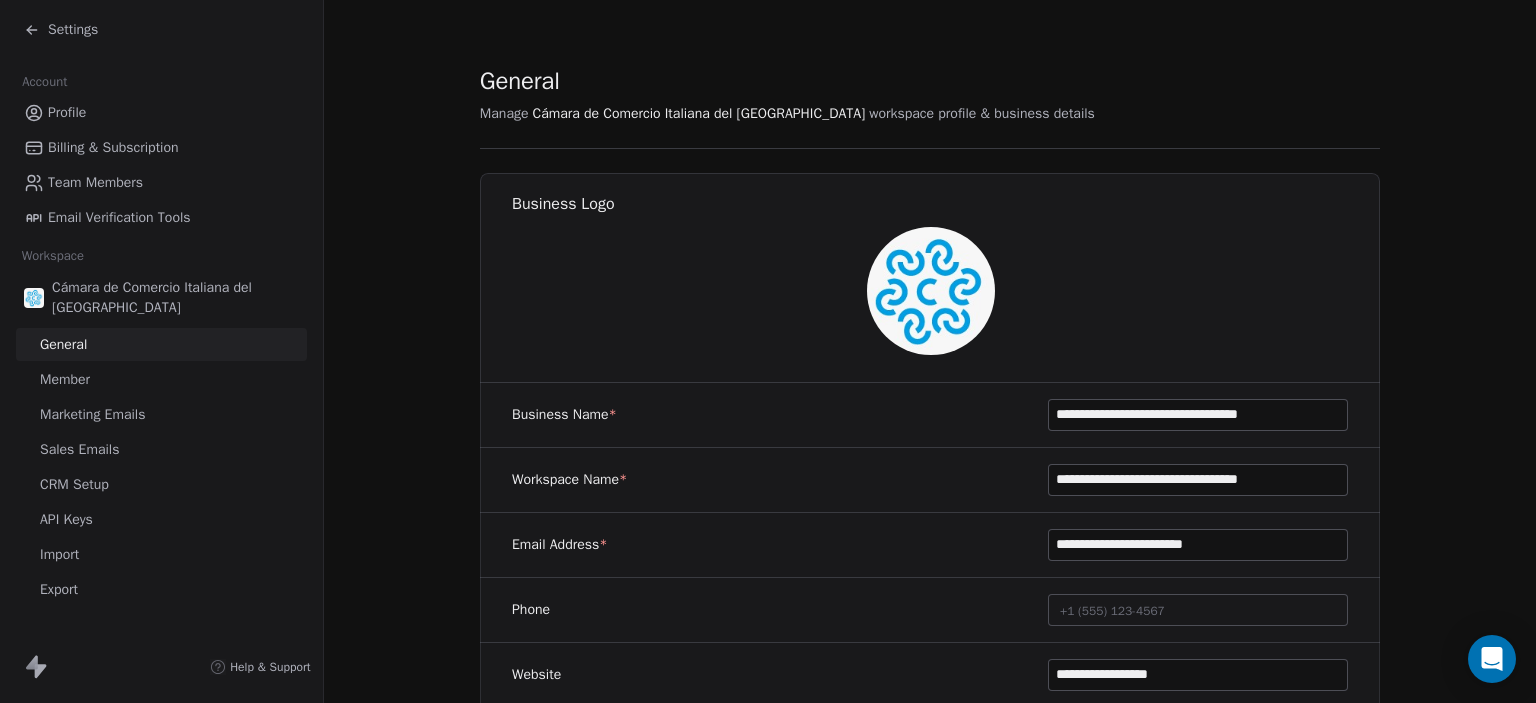 click on "Settings" at bounding box center (61, 30) 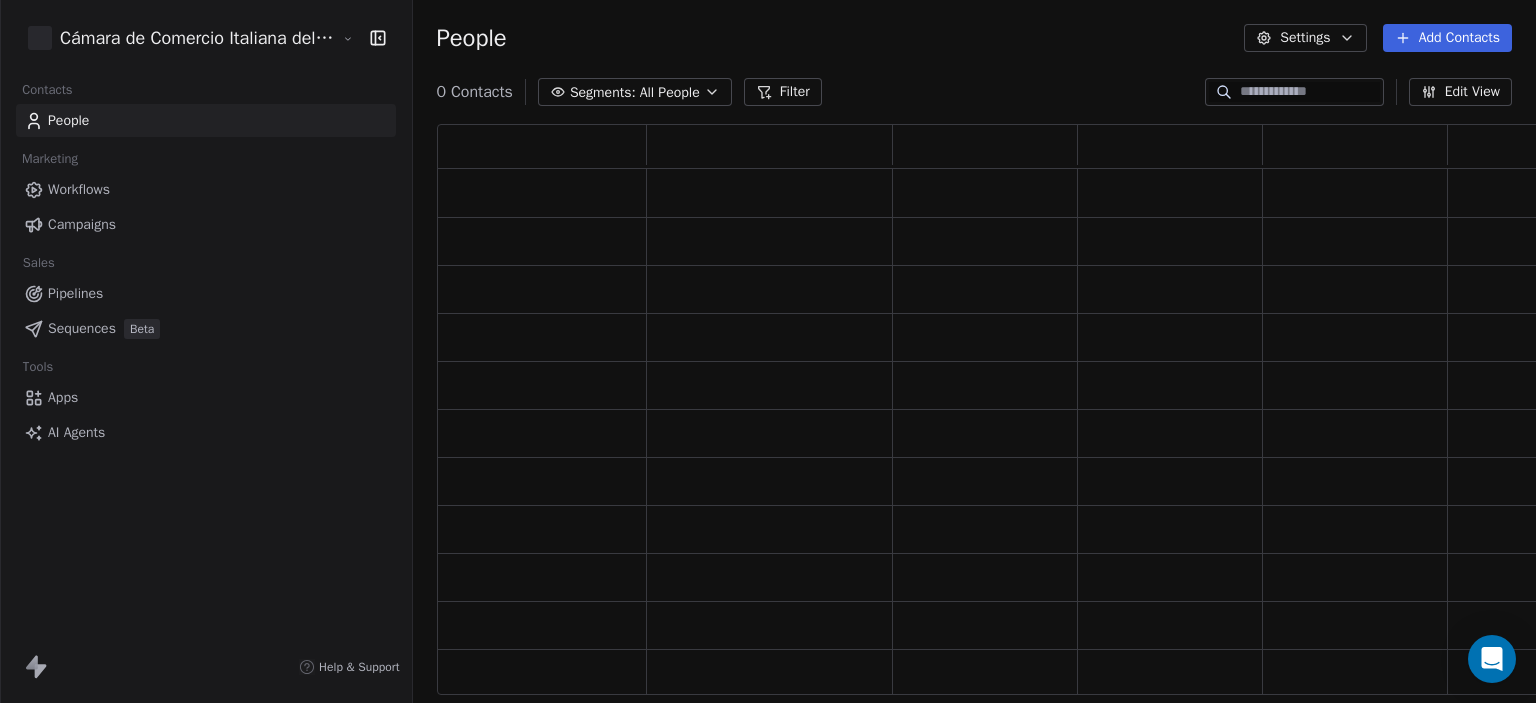 scroll, scrollTop: 555, scrollLeft: 1124, axis: both 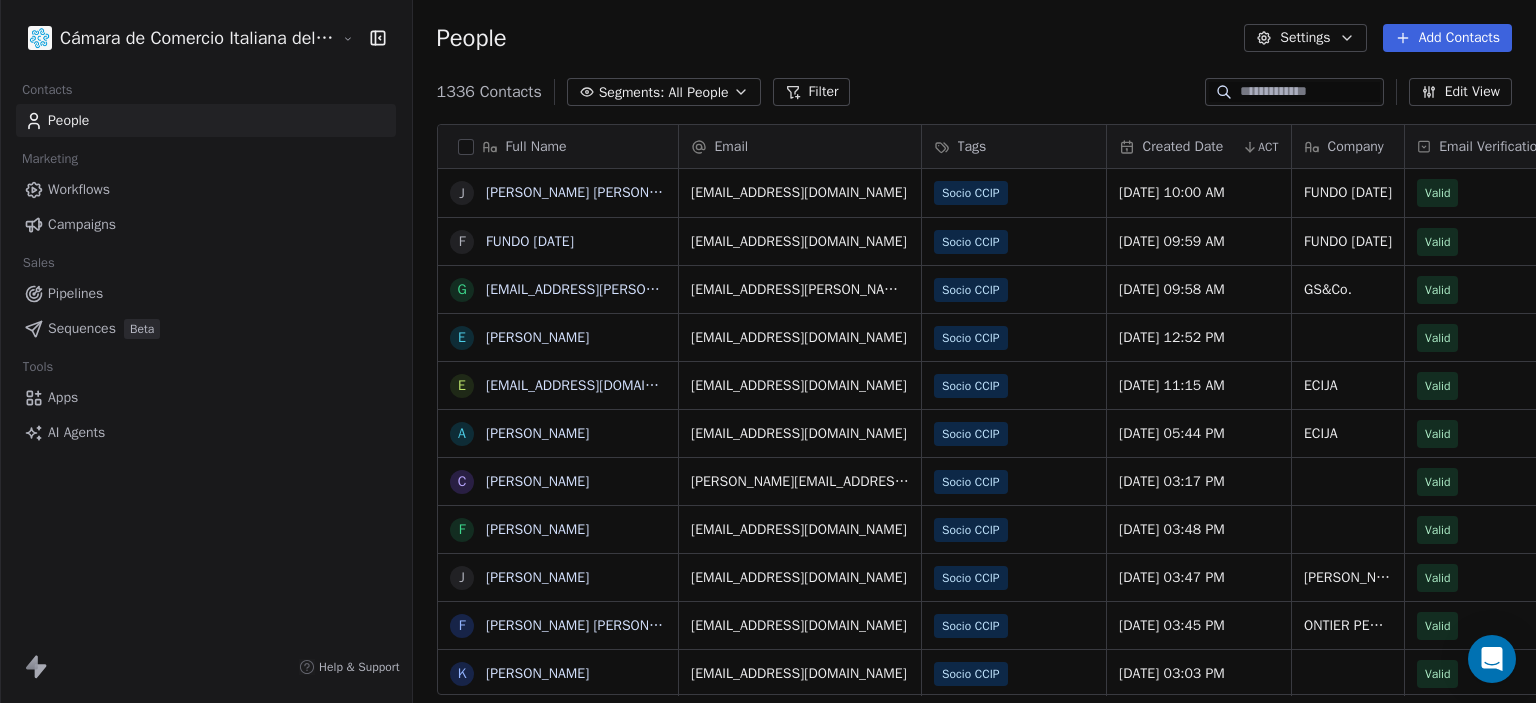 click on "Campaigns" at bounding box center [82, 224] 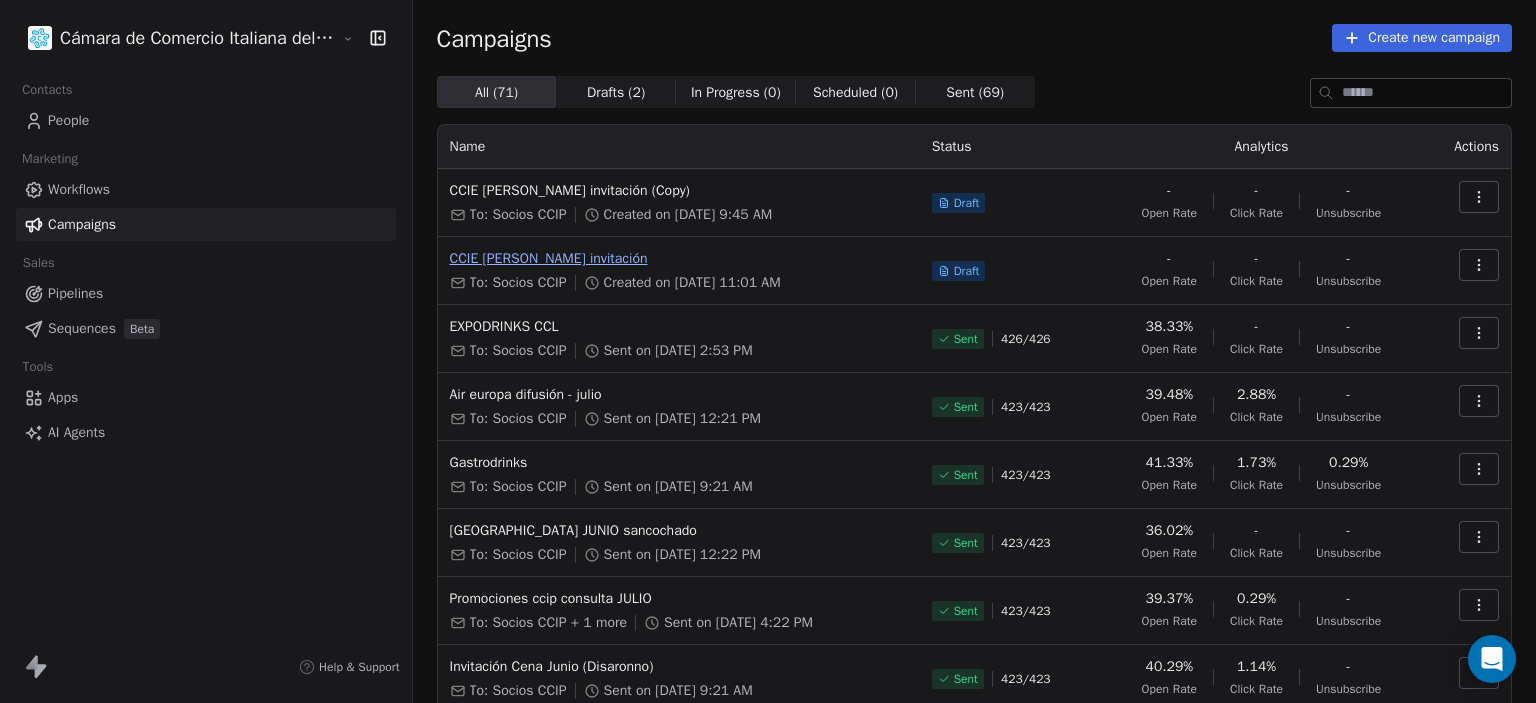 click on "CCIE [PERSON_NAME] invitación" at bounding box center [679, 259] 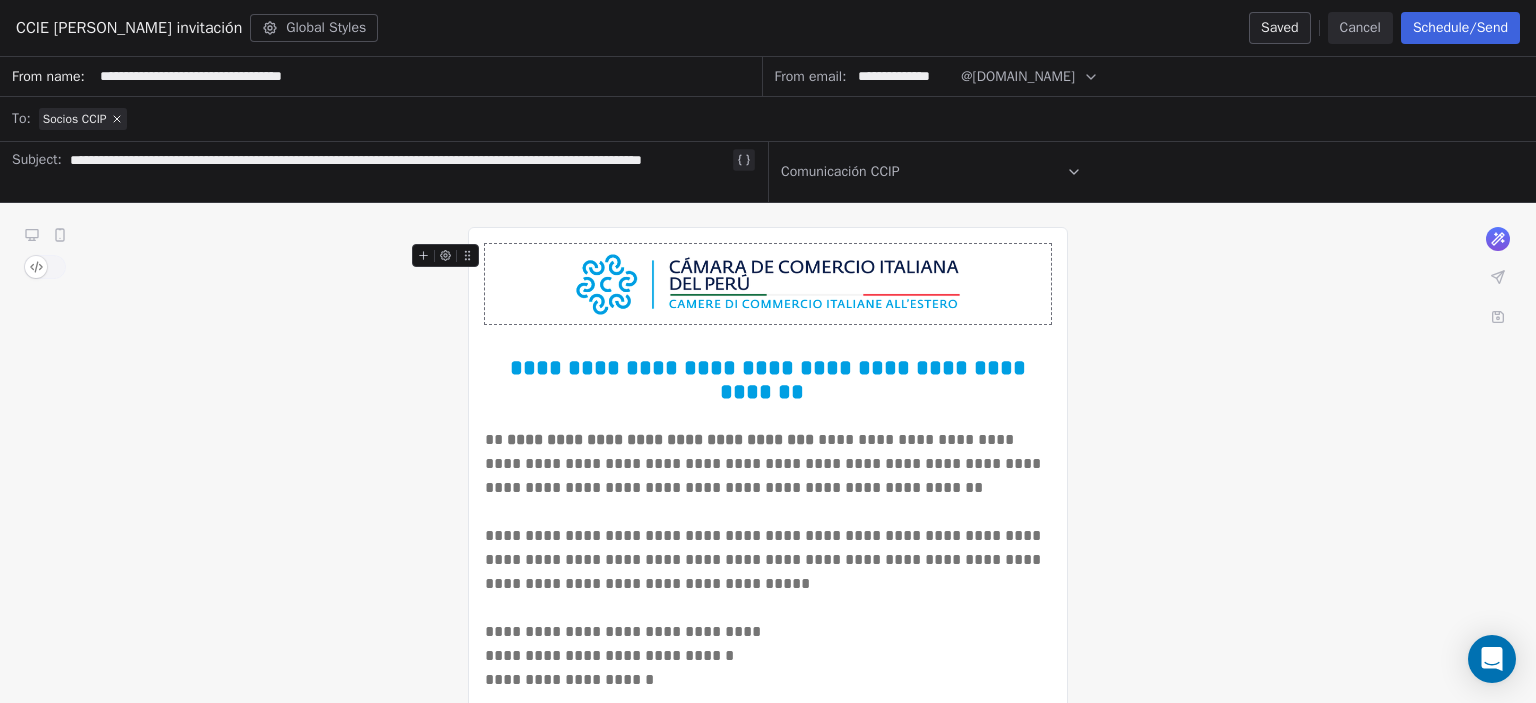 click on "Schedule/Send" at bounding box center [1460, 28] 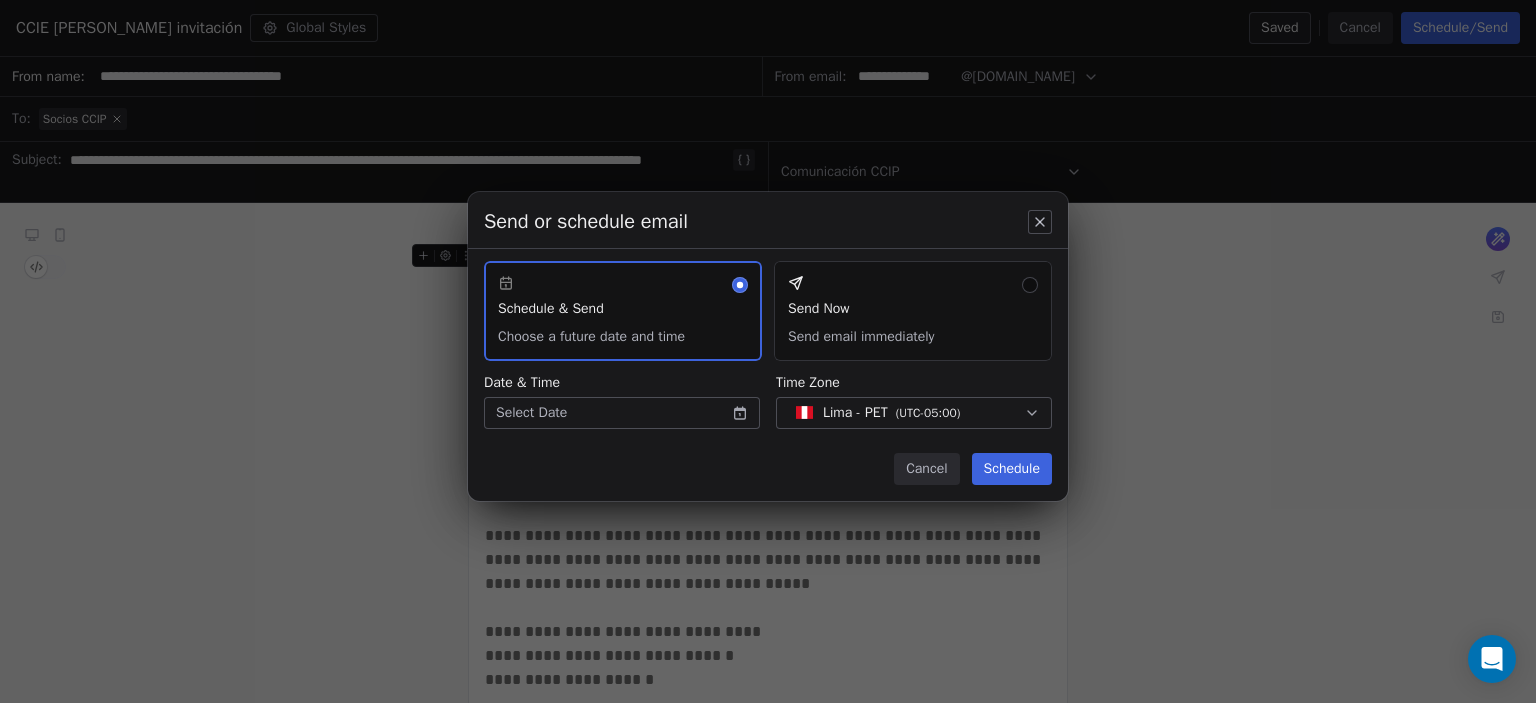 click on "Cancel" at bounding box center (926, 469) 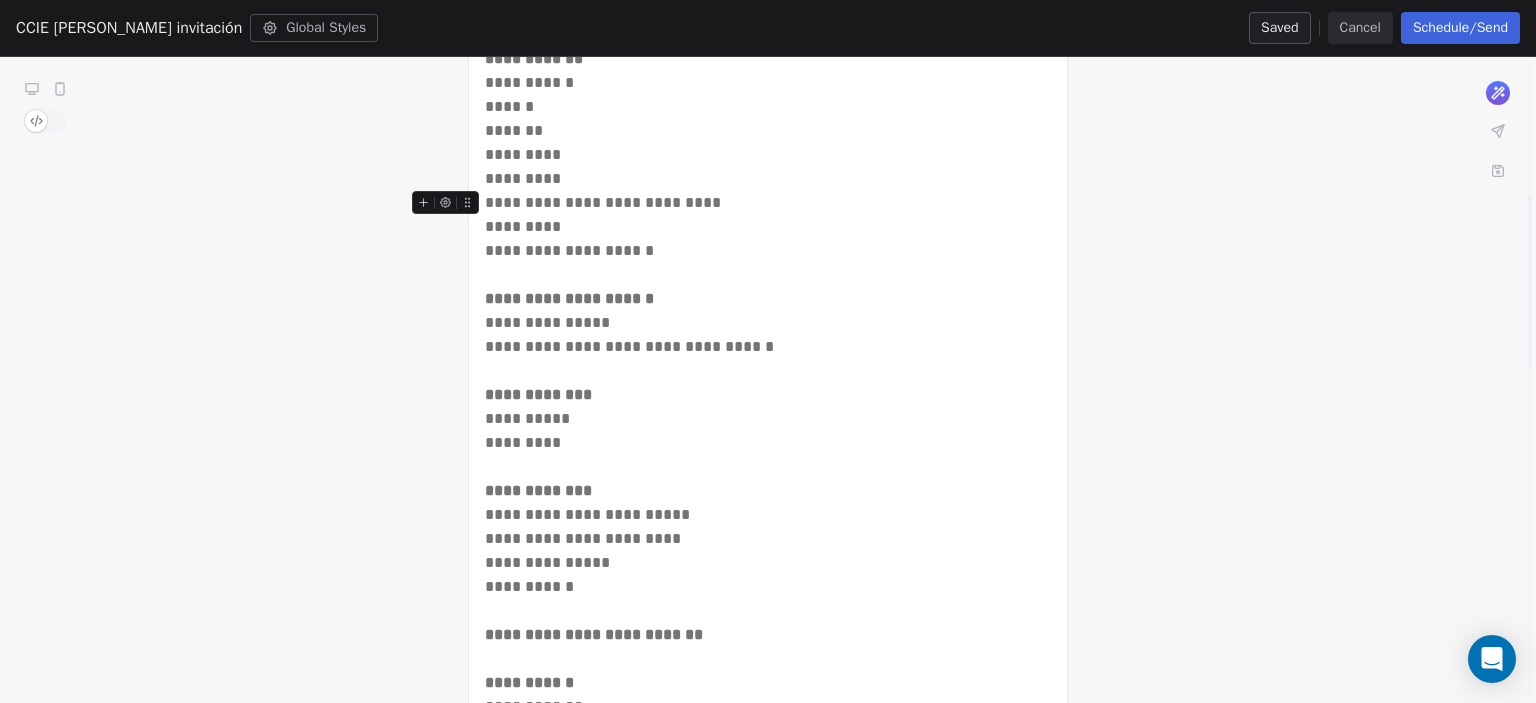 scroll, scrollTop: 0, scrollLeft: 0, axis: both 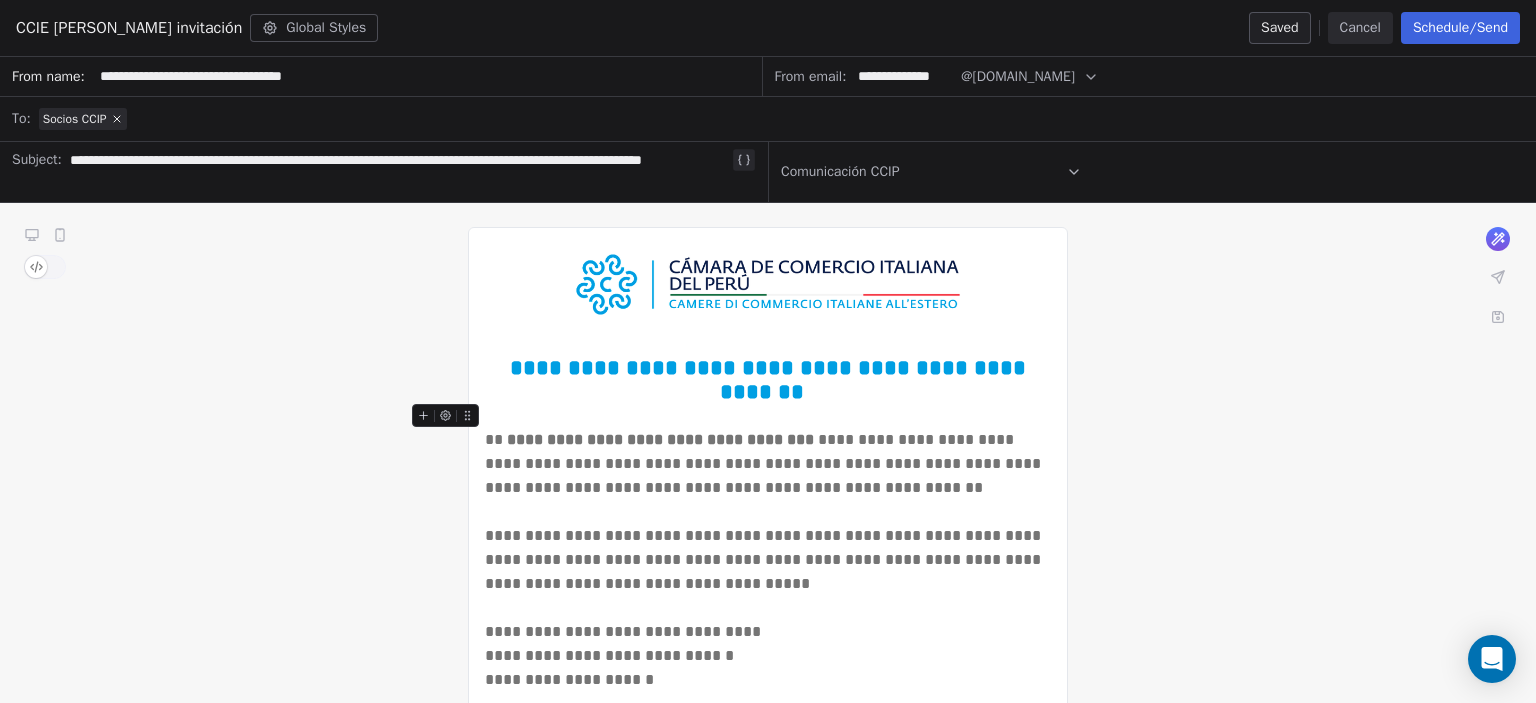 click on "Schedule/Send" at bounding box center (1460, 28) 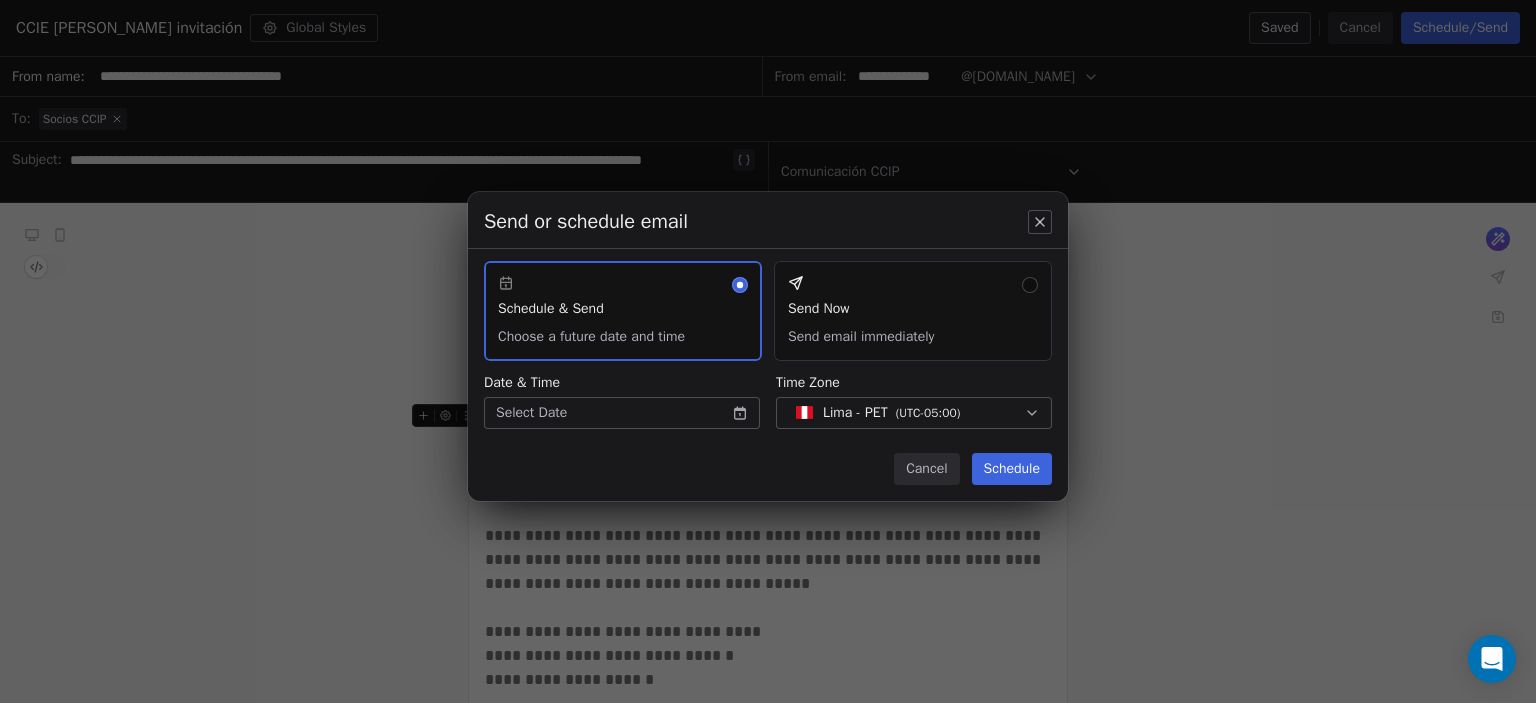 click on "Send Now Send email immediately" at bounding box center (913, 311) 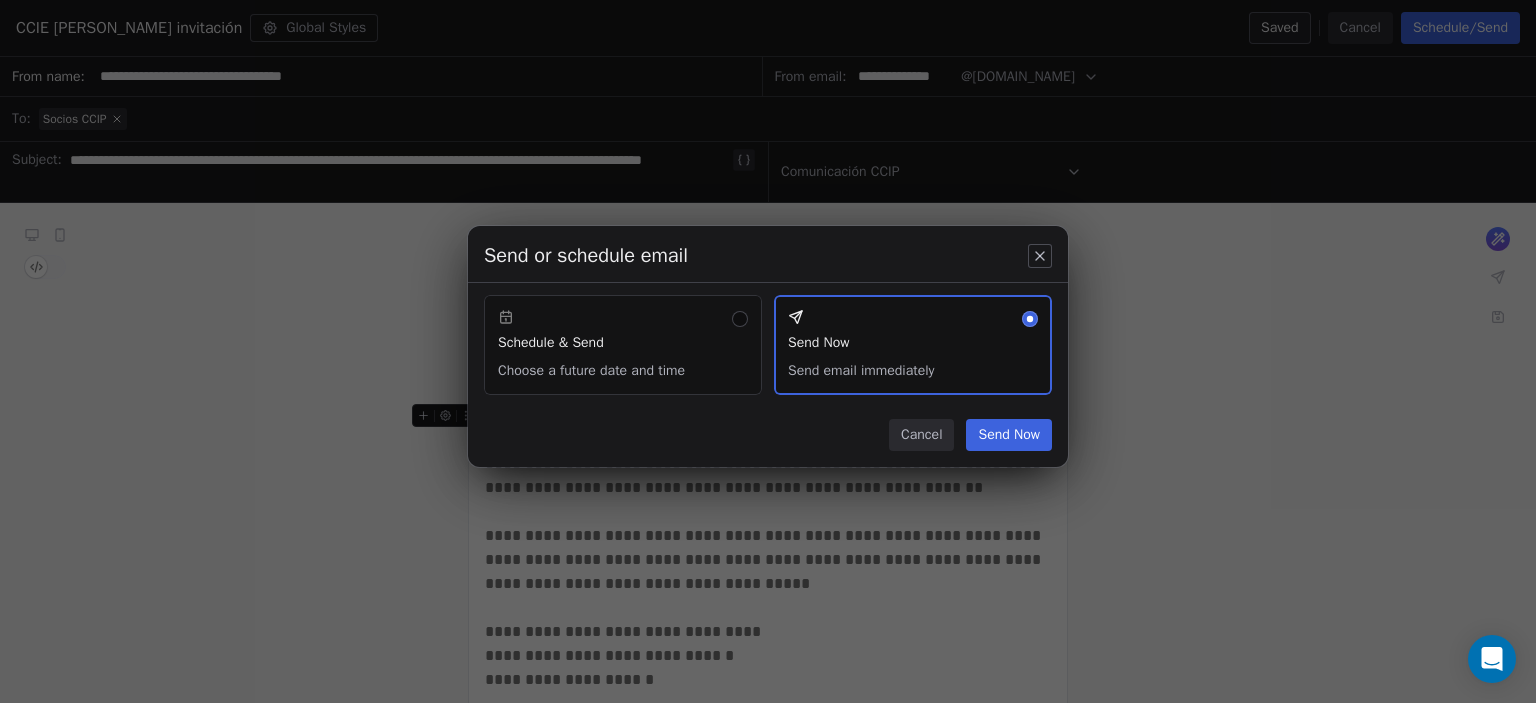 click on "Send Now" at bounding box center [1009, 435] 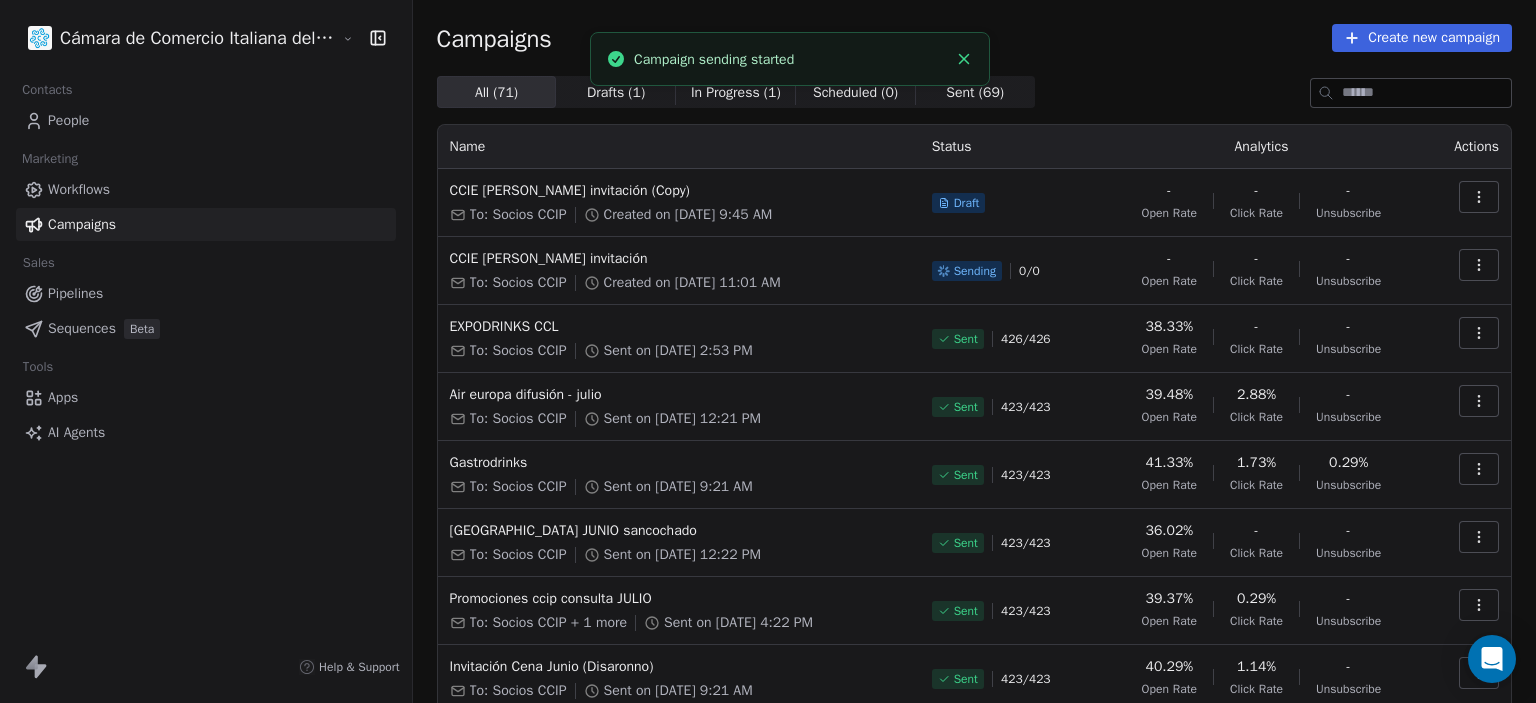 click 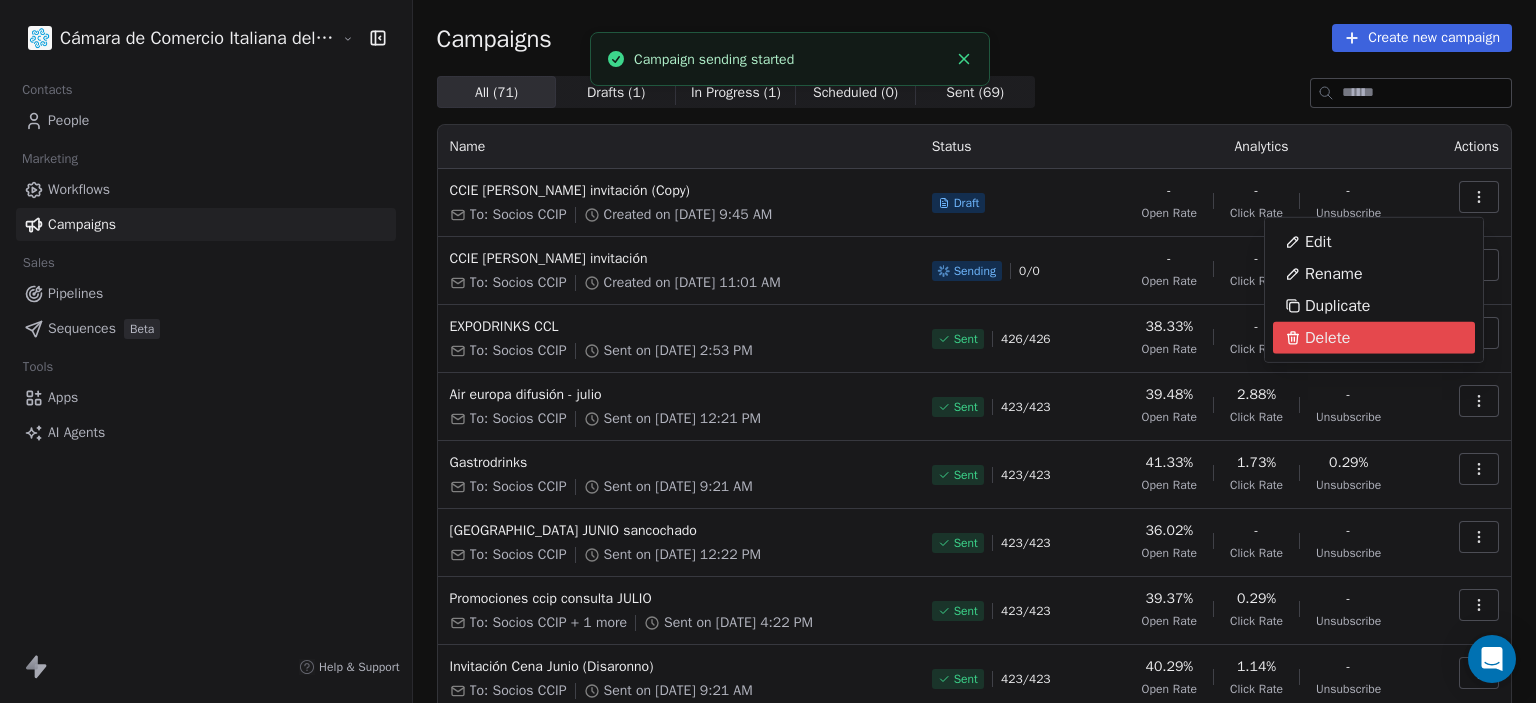 click on "Delete" at bounding box center [1327, 338] 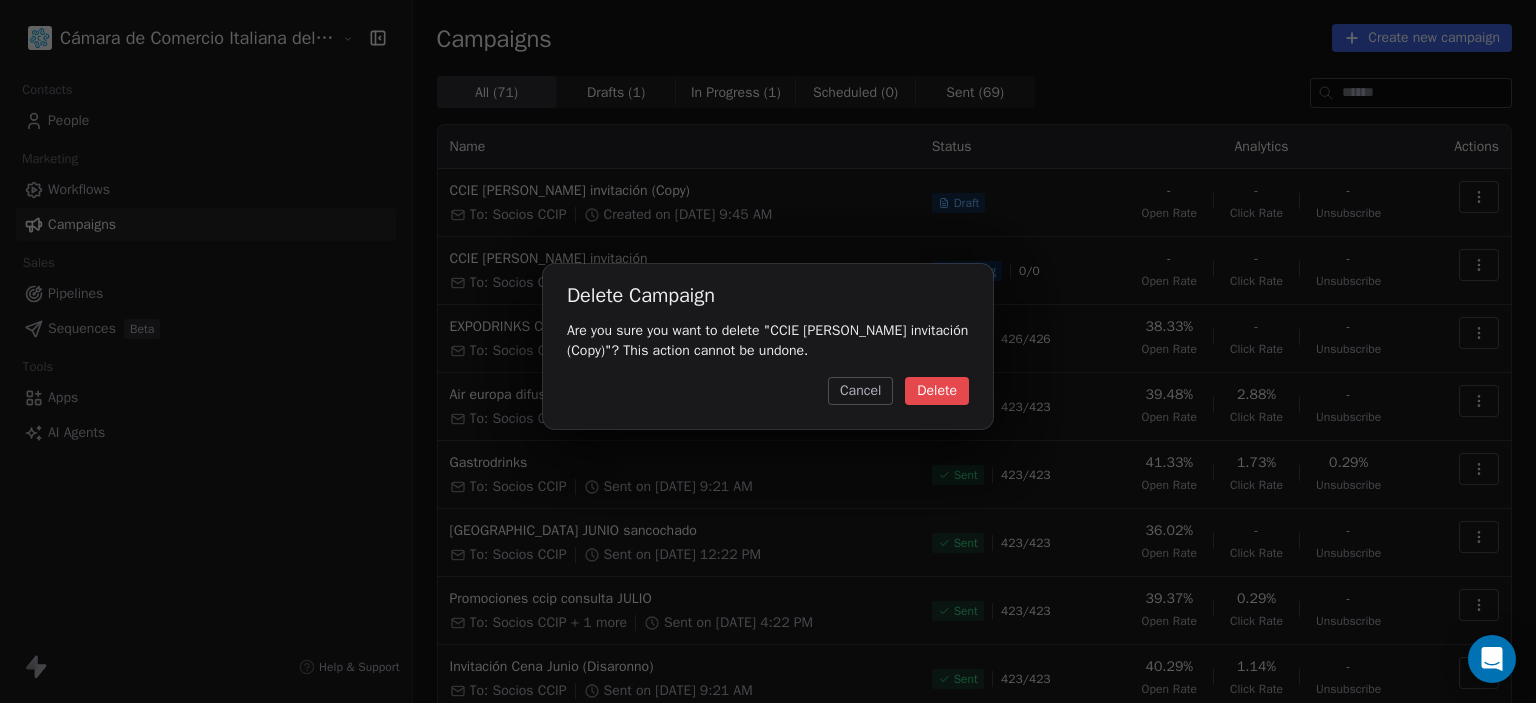 click on "Delete" at bounding box center [937, 391] 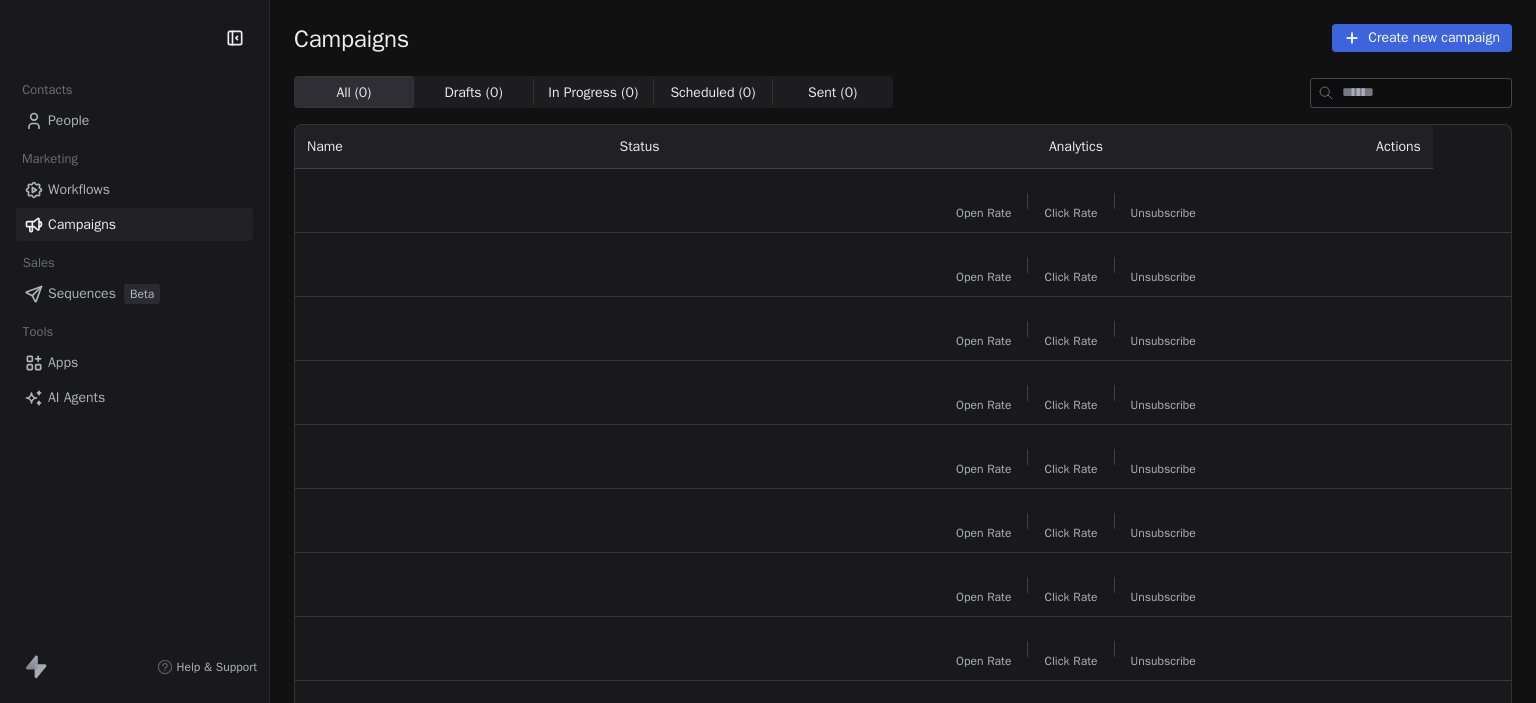 scroll, scrollTop: 0, scrollLeft: 0, axis: both 